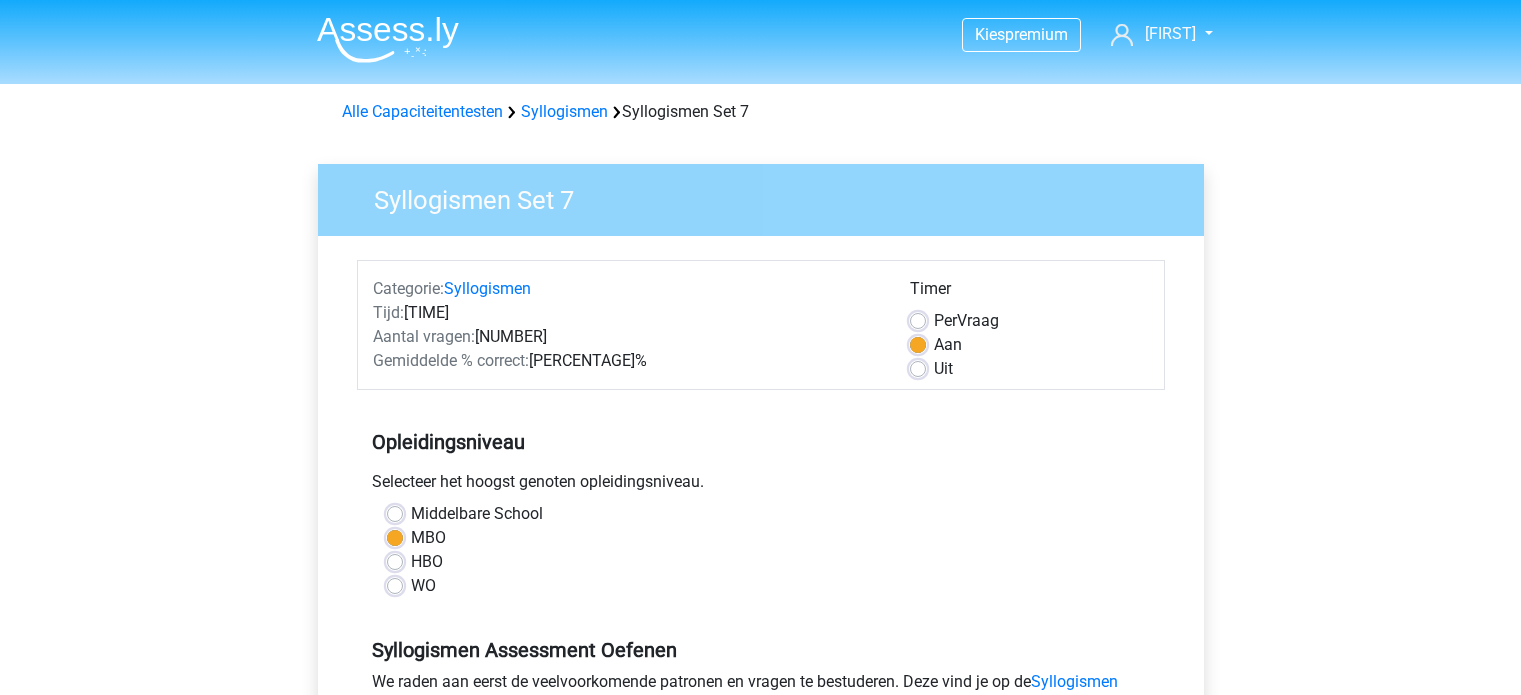 scroll, scrollTop: 500, scrollLeft: 0, axis: vertical 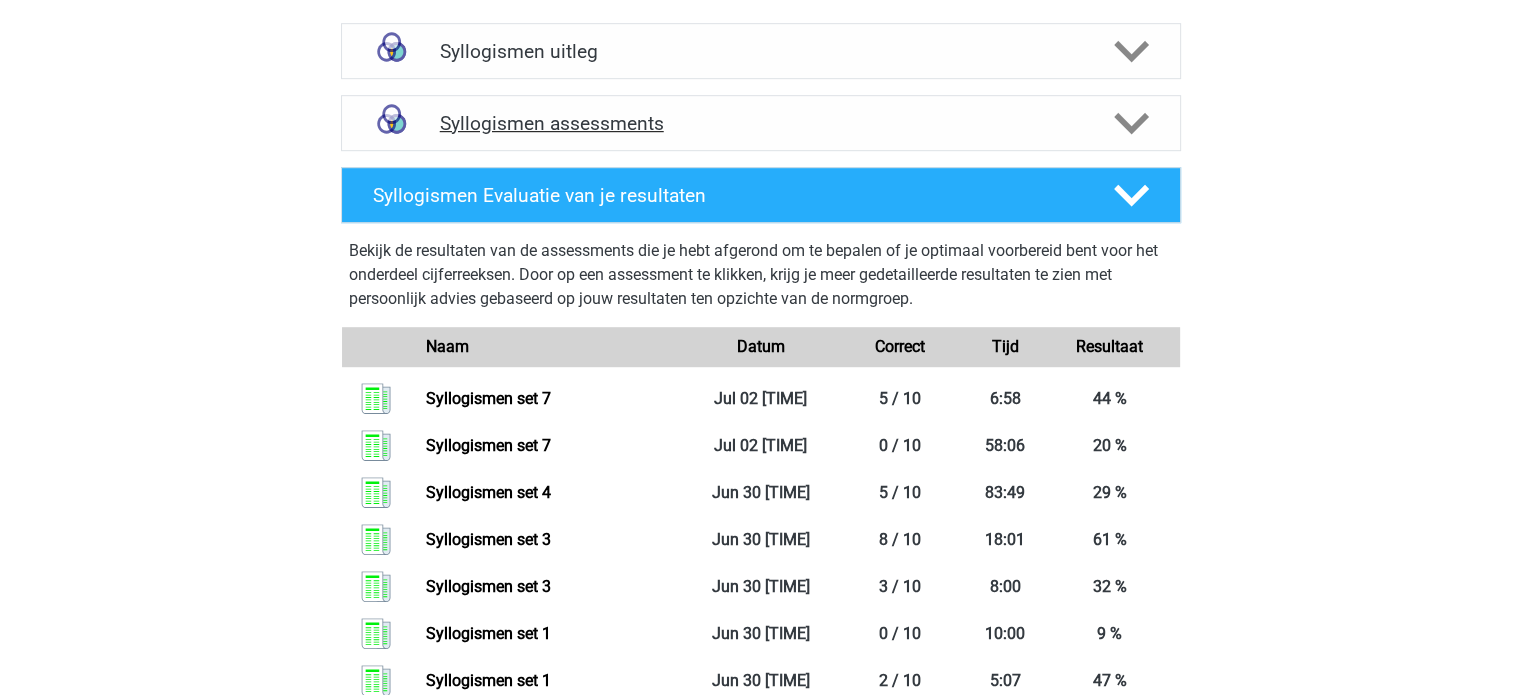 click at bounding box center (1131, 123) 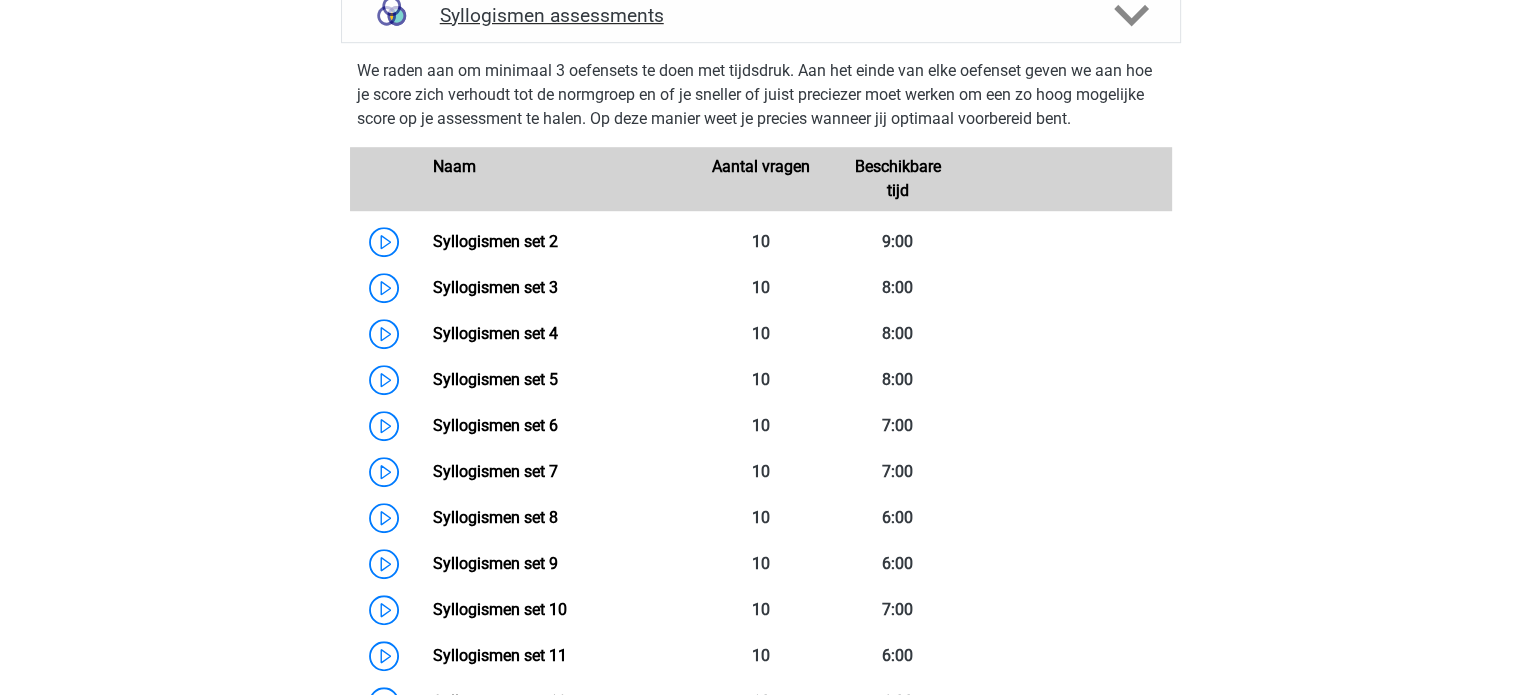 scroll, scrollTop: 1500, scrollLeft: 0, axis: vertical 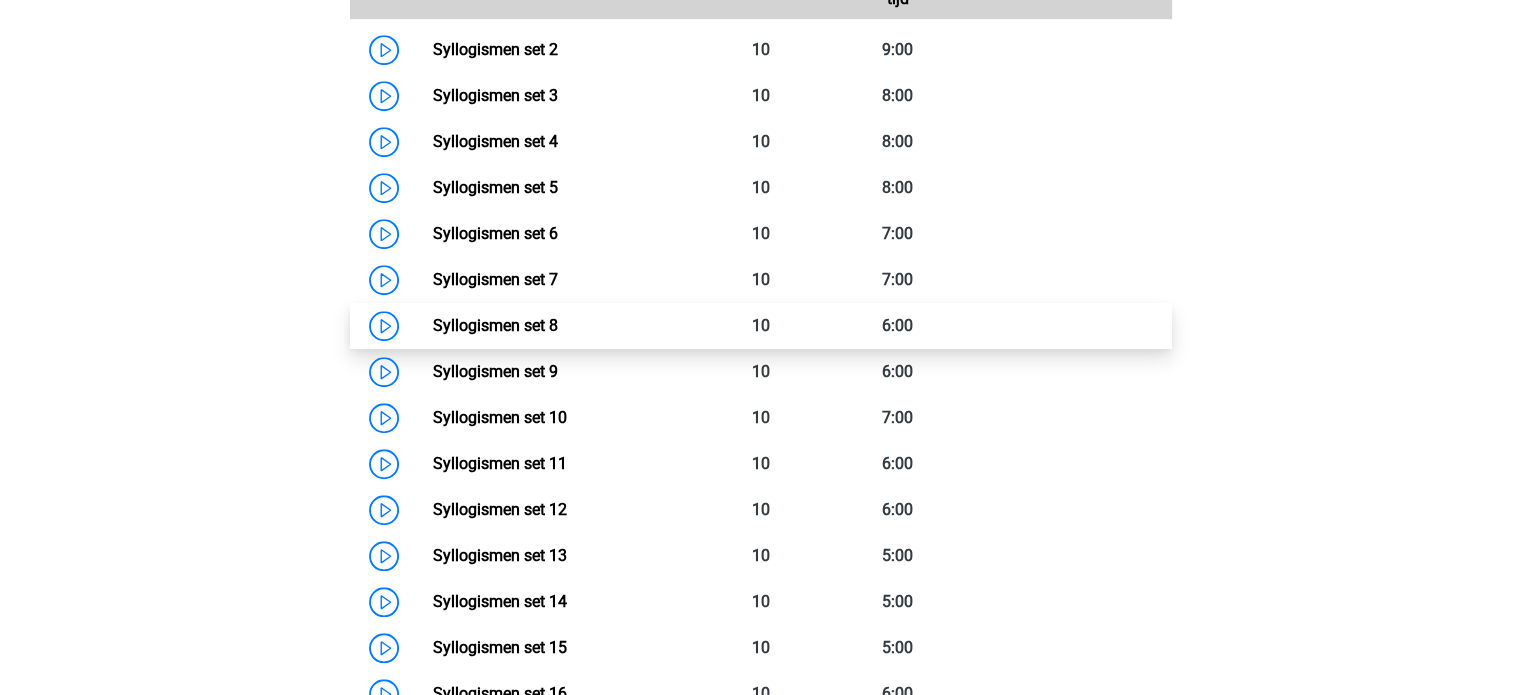 click on "Syllogismen
set 8" at bounding box center [495, 325] 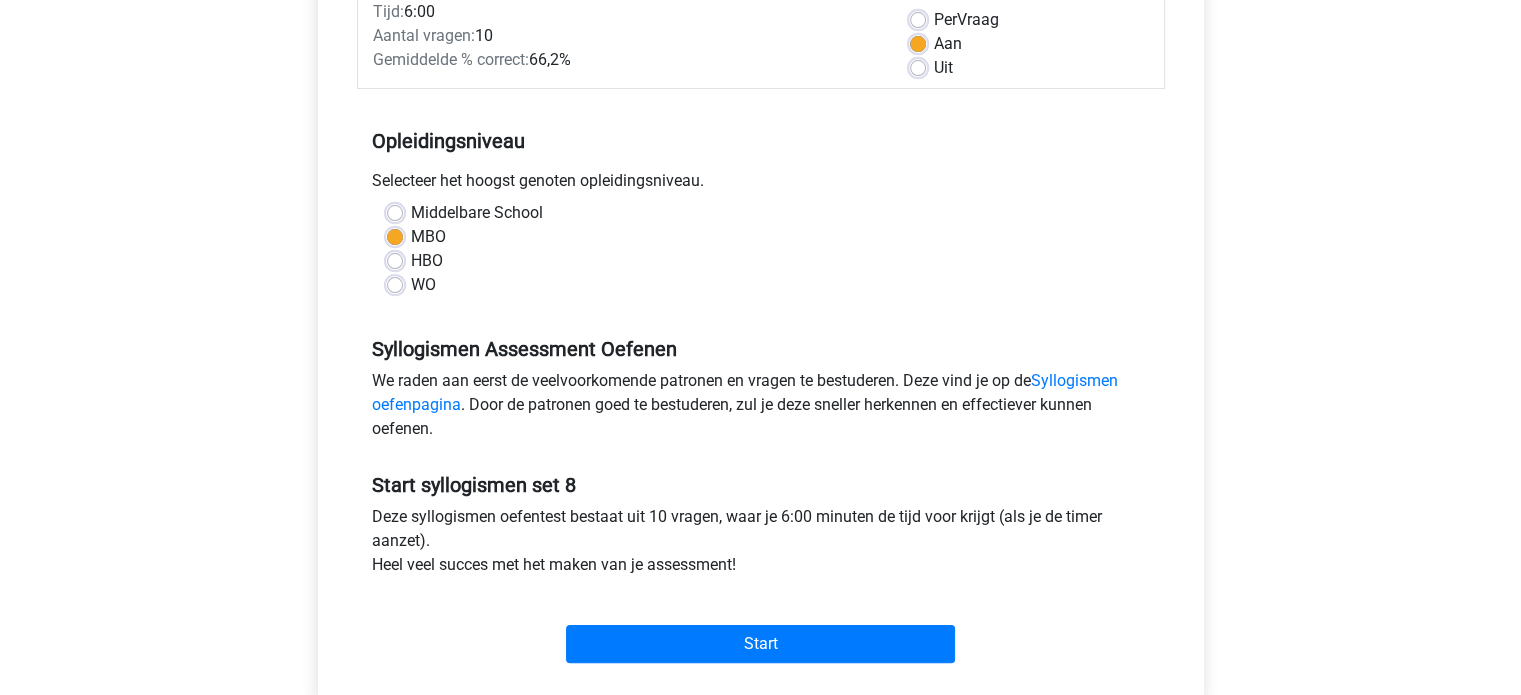 scroll, scrollTop: 500, scrollLeft: 0, axis: vertical 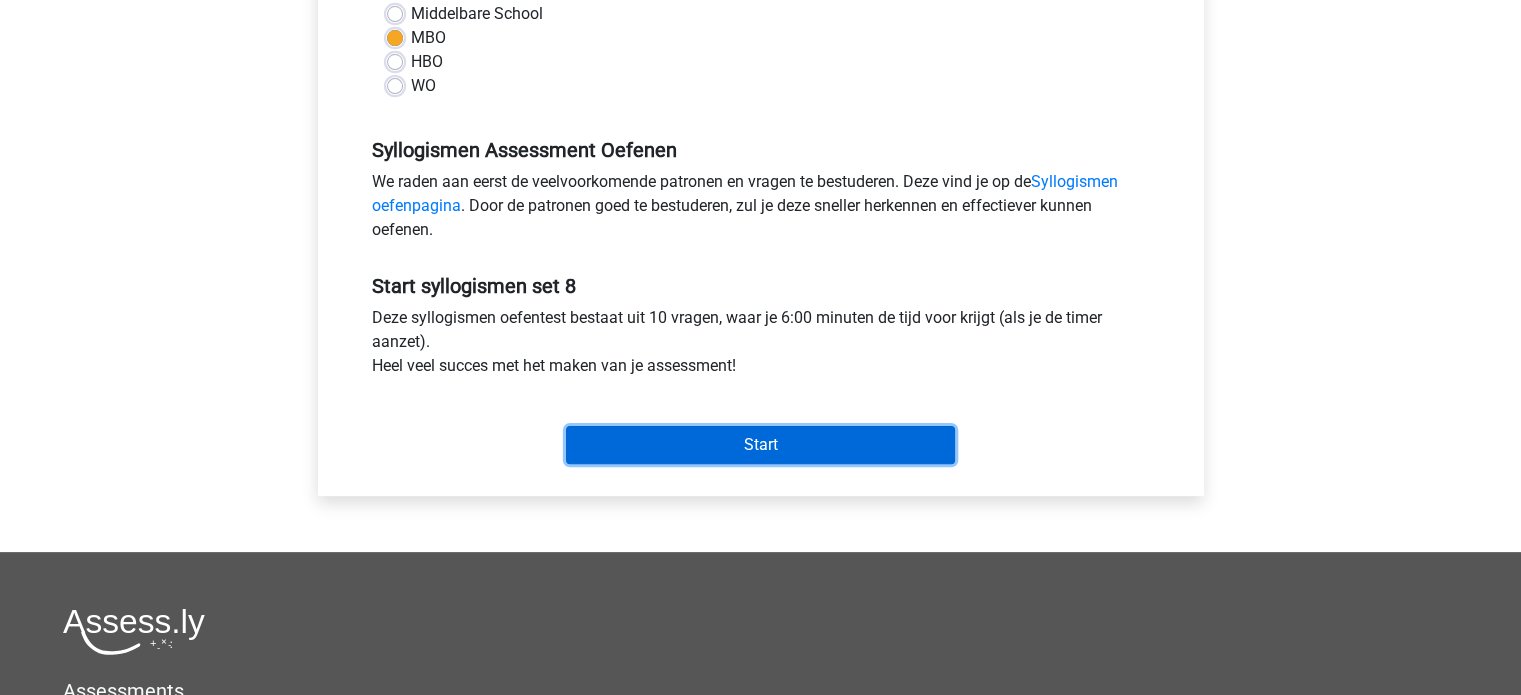click on "Start" at bounding box center (760, 445) 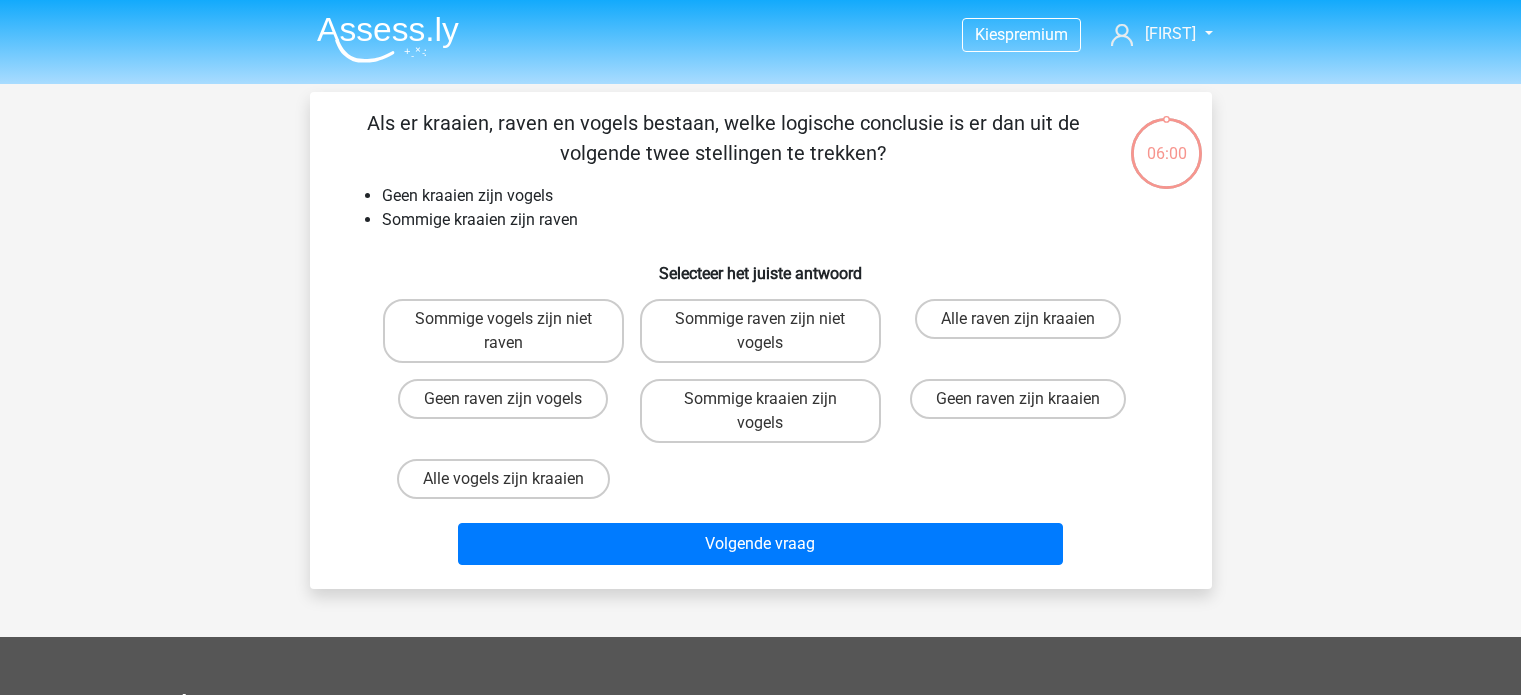 scroll, scrollTop: 0, scrollLeft: 0, axis: both 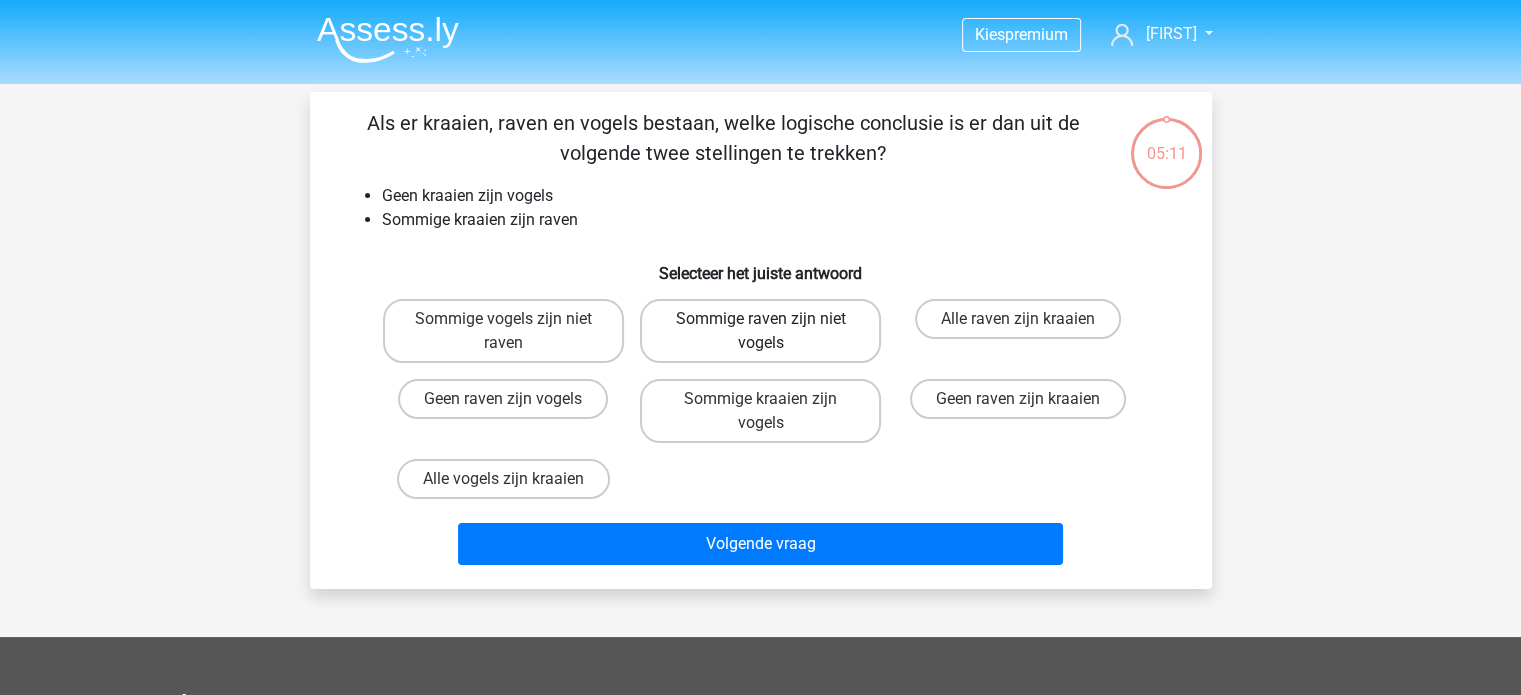 click on "Sommige raven zijn niet vogels" at bounding box center [760, 331] 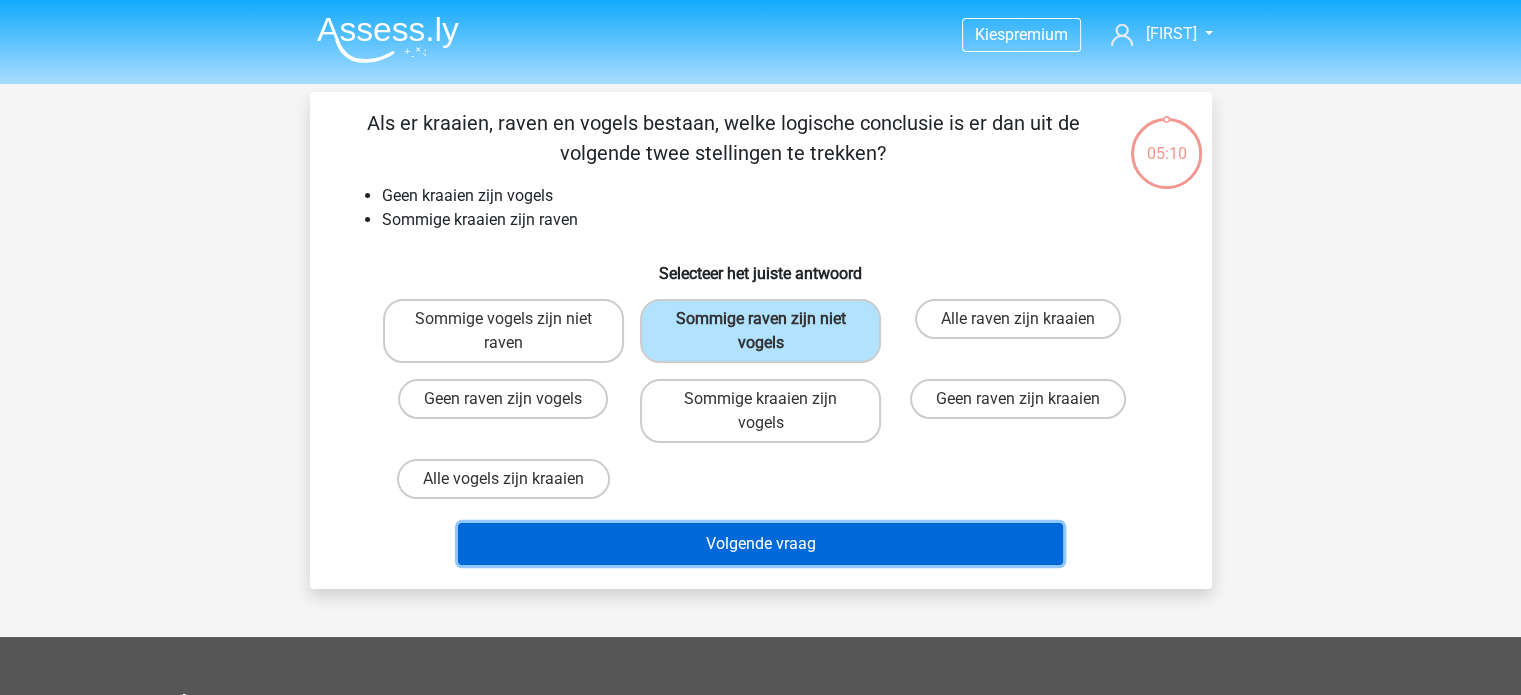 click on "Volgende vraag" at bounding box center (760, 544) 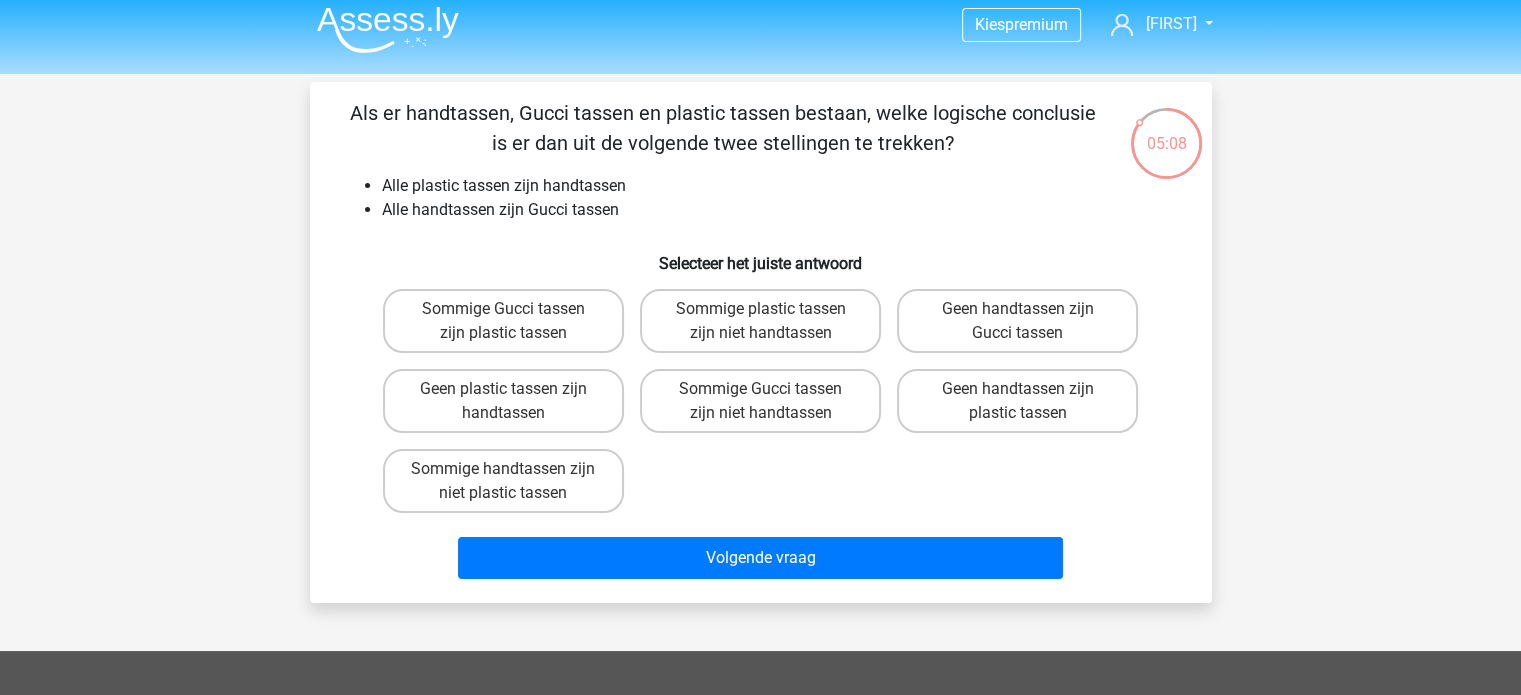 scroll, scrollTop: 0, scrollLeft: 0, axis: both 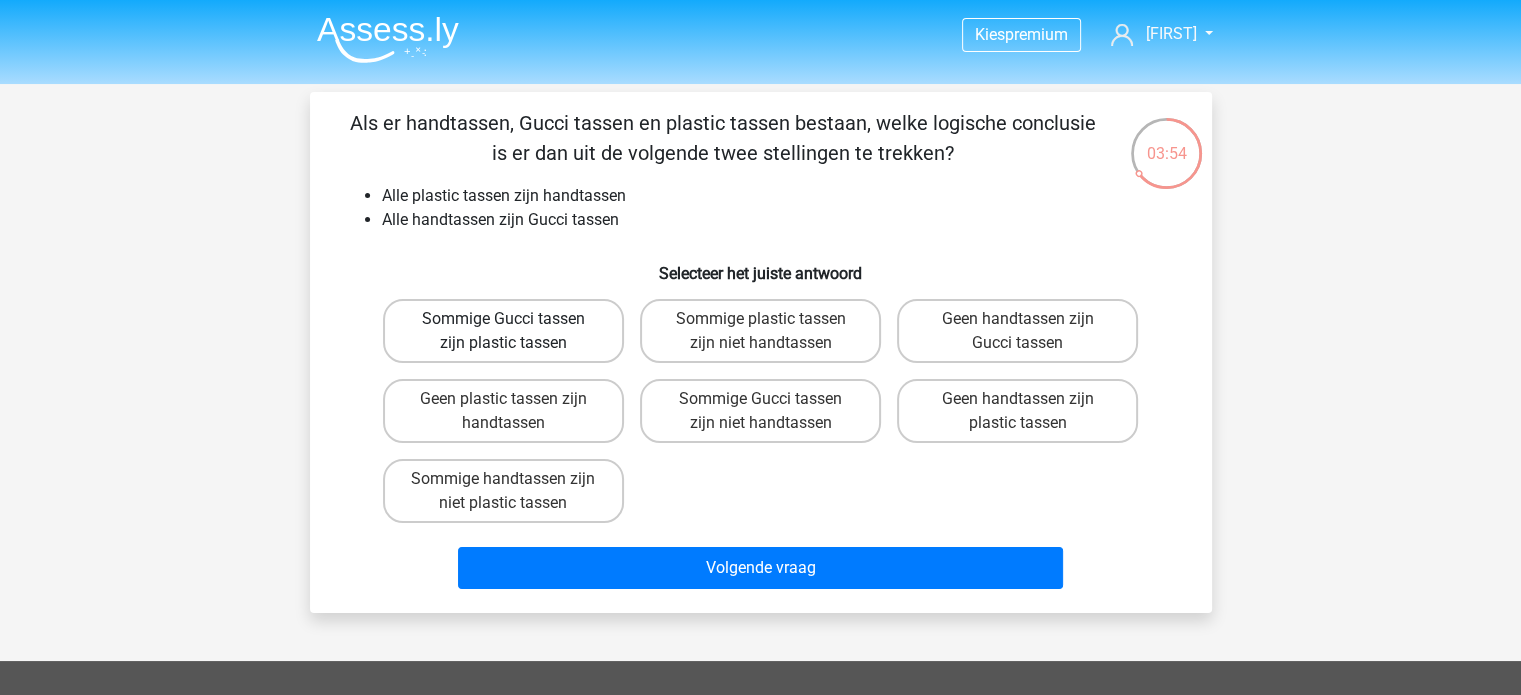 click on "Sommige Gucci tassen zijn plastic tassen" at bounding box center [503, 331] 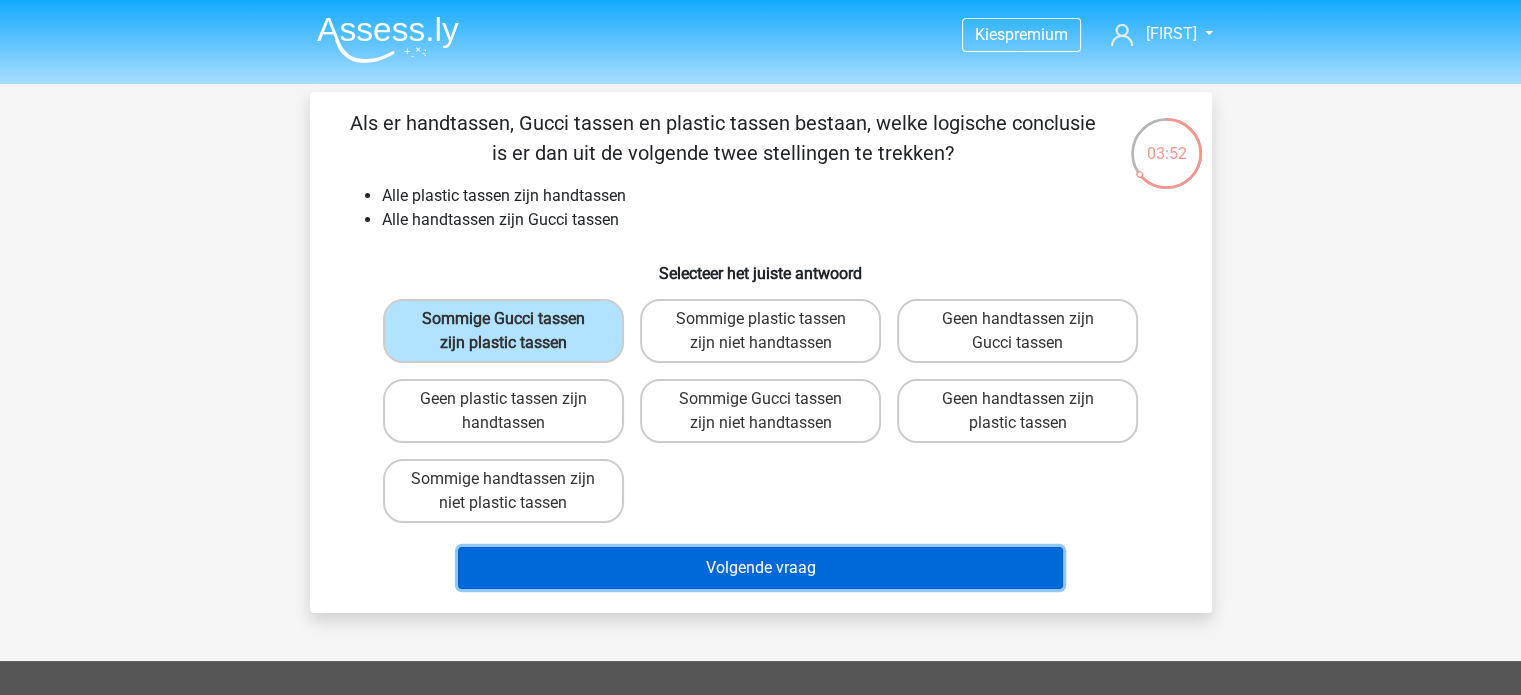 click on "Volgende vraag" at bounding box center [760, 568] 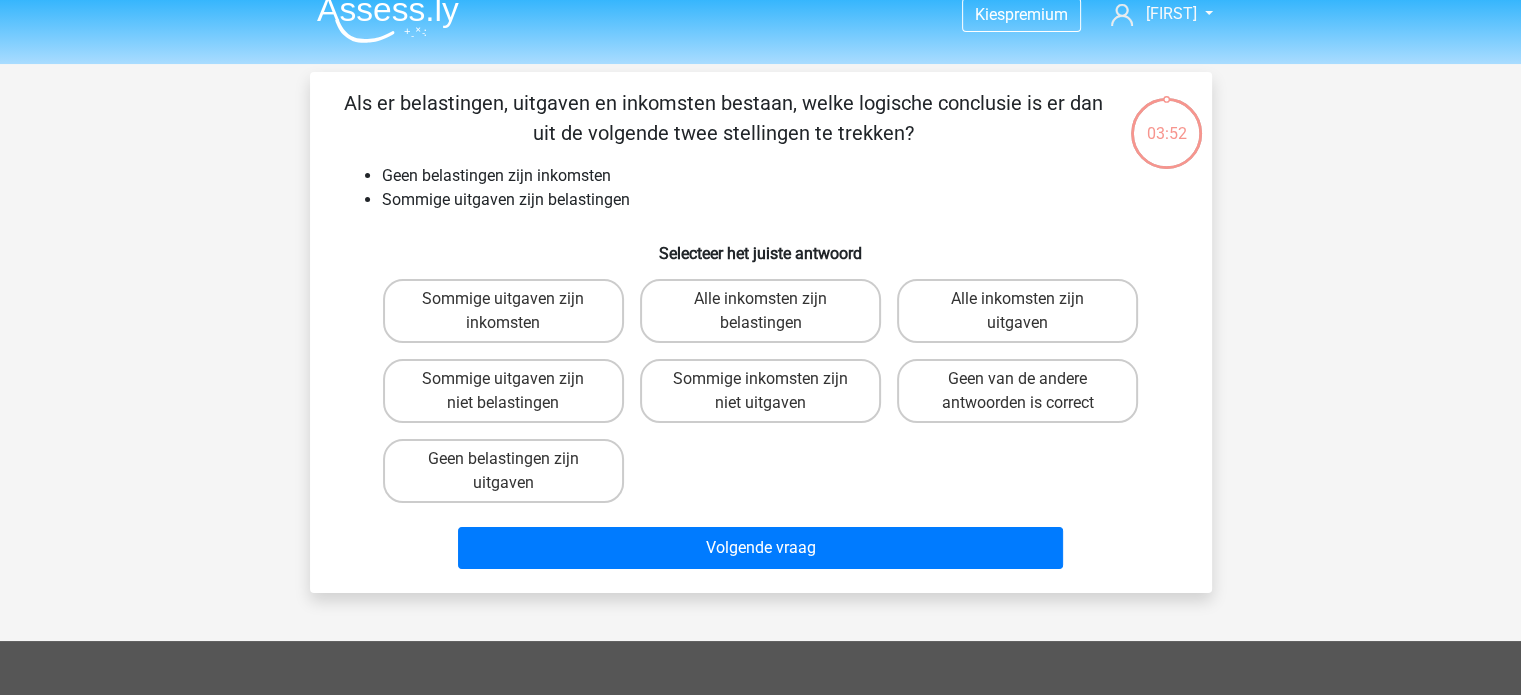 scroll, scrollTop: 0, scrollLeft: 0, axis: both 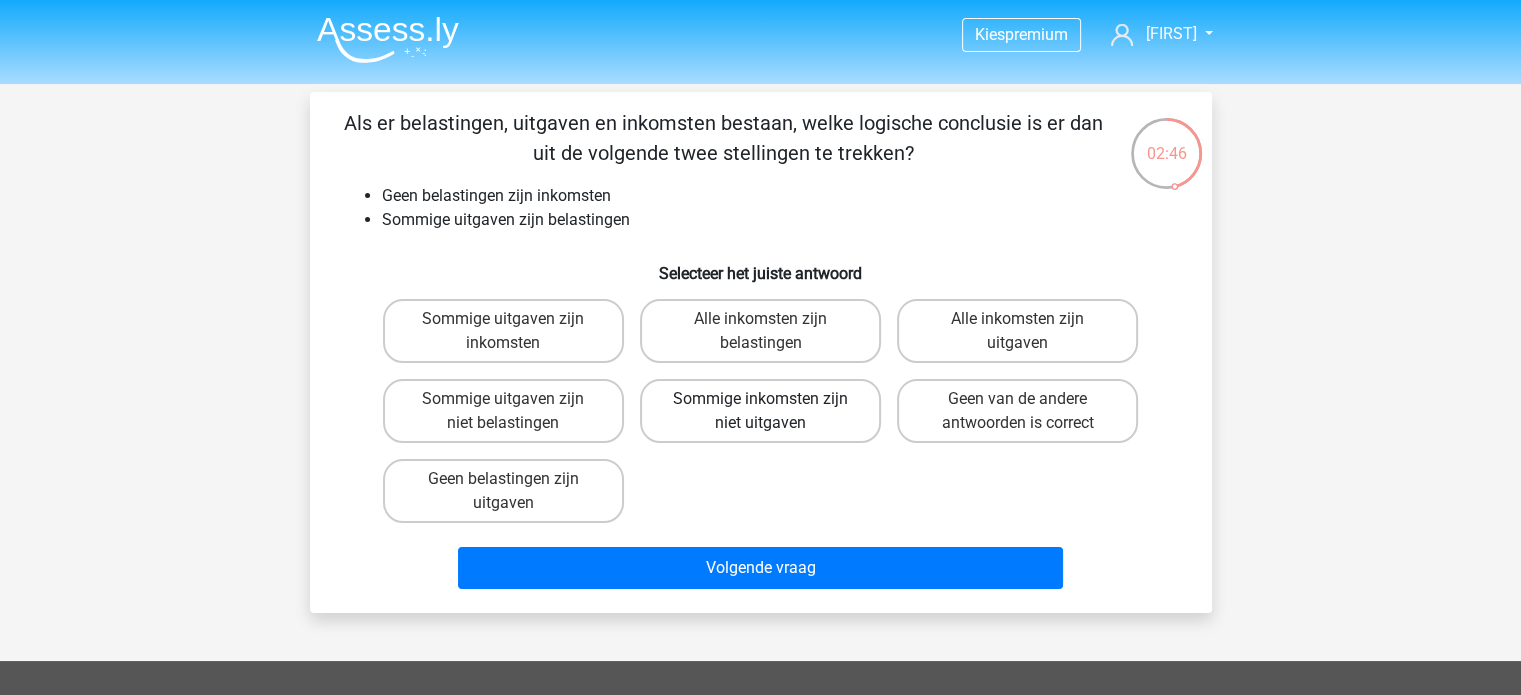 click on "Sommige inkomsten zijn niet uitgaven" at bounding box center [760, 411] 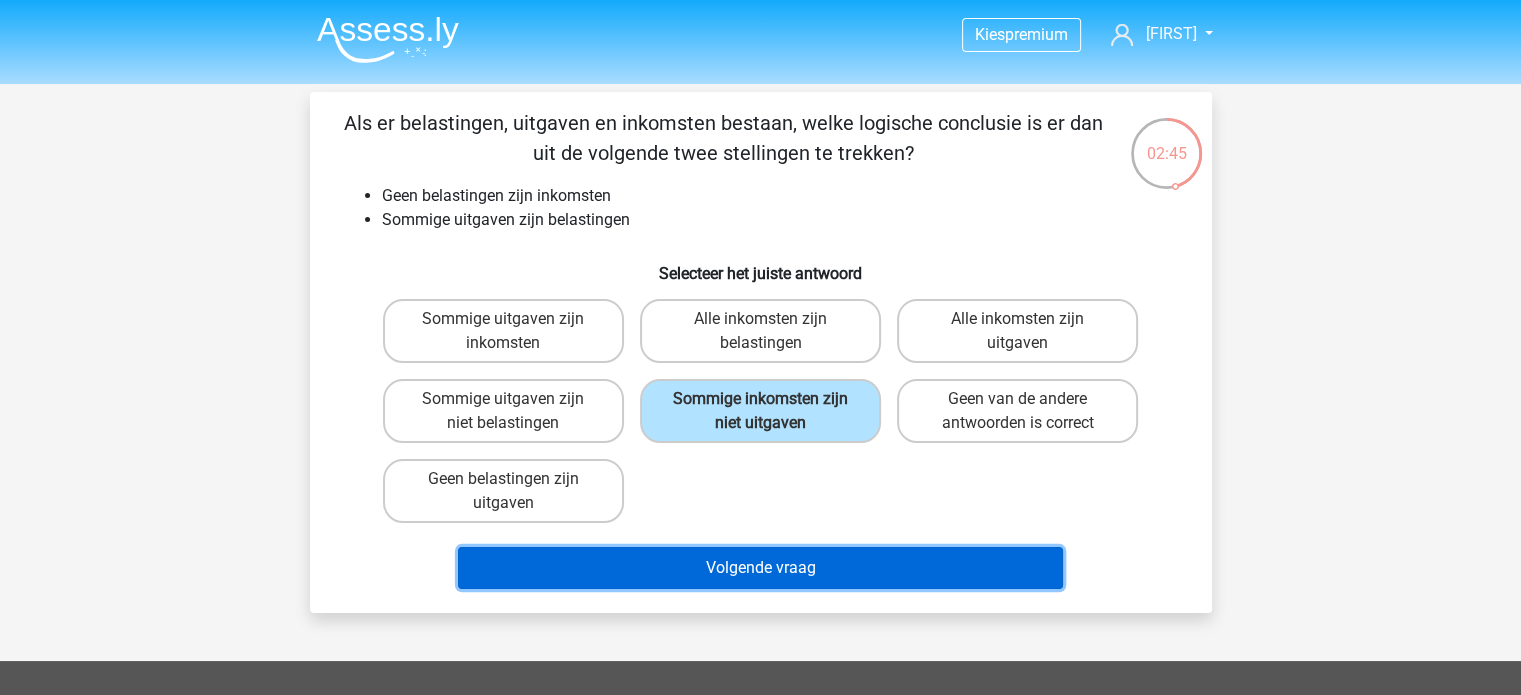 click on "Volgende vraag" at bounding box center (760, 568) 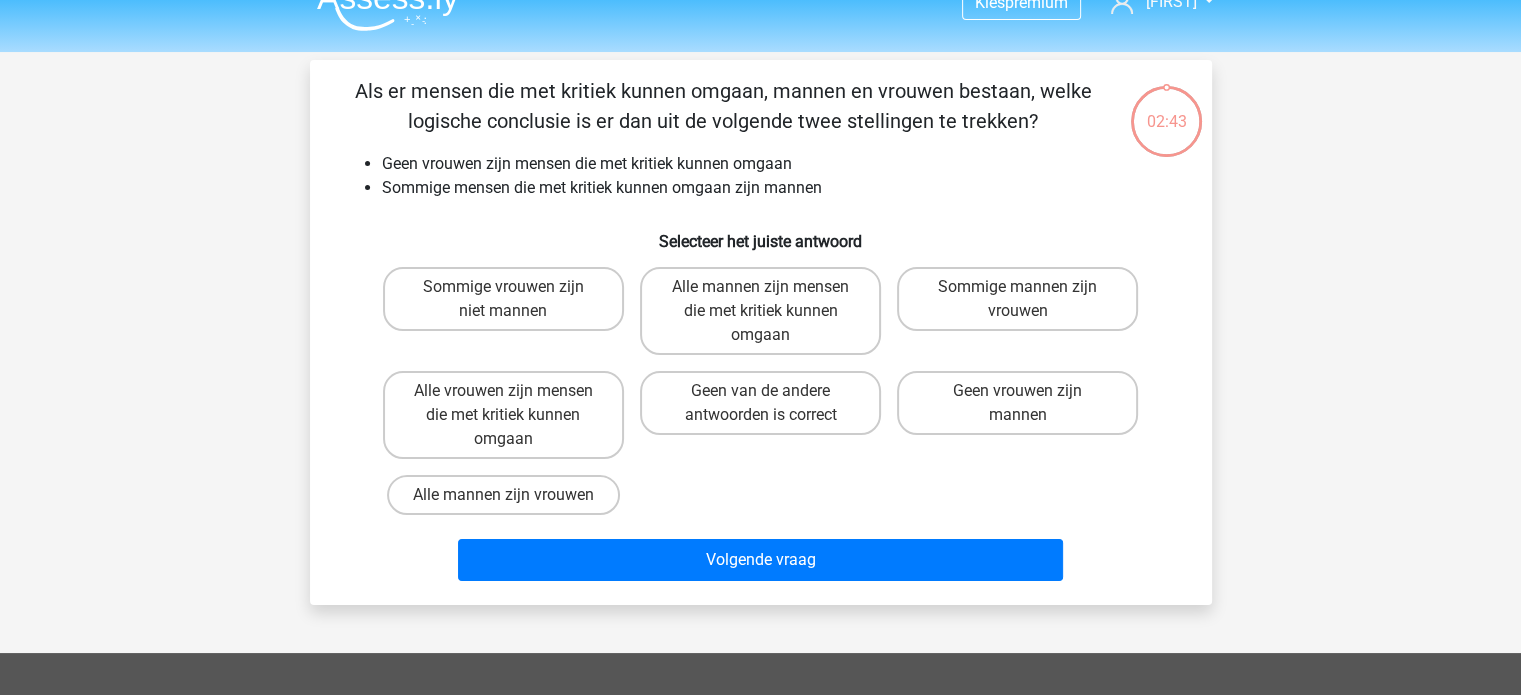 scroll, scrollTop: 0, scrollLeft: 0, axis: both 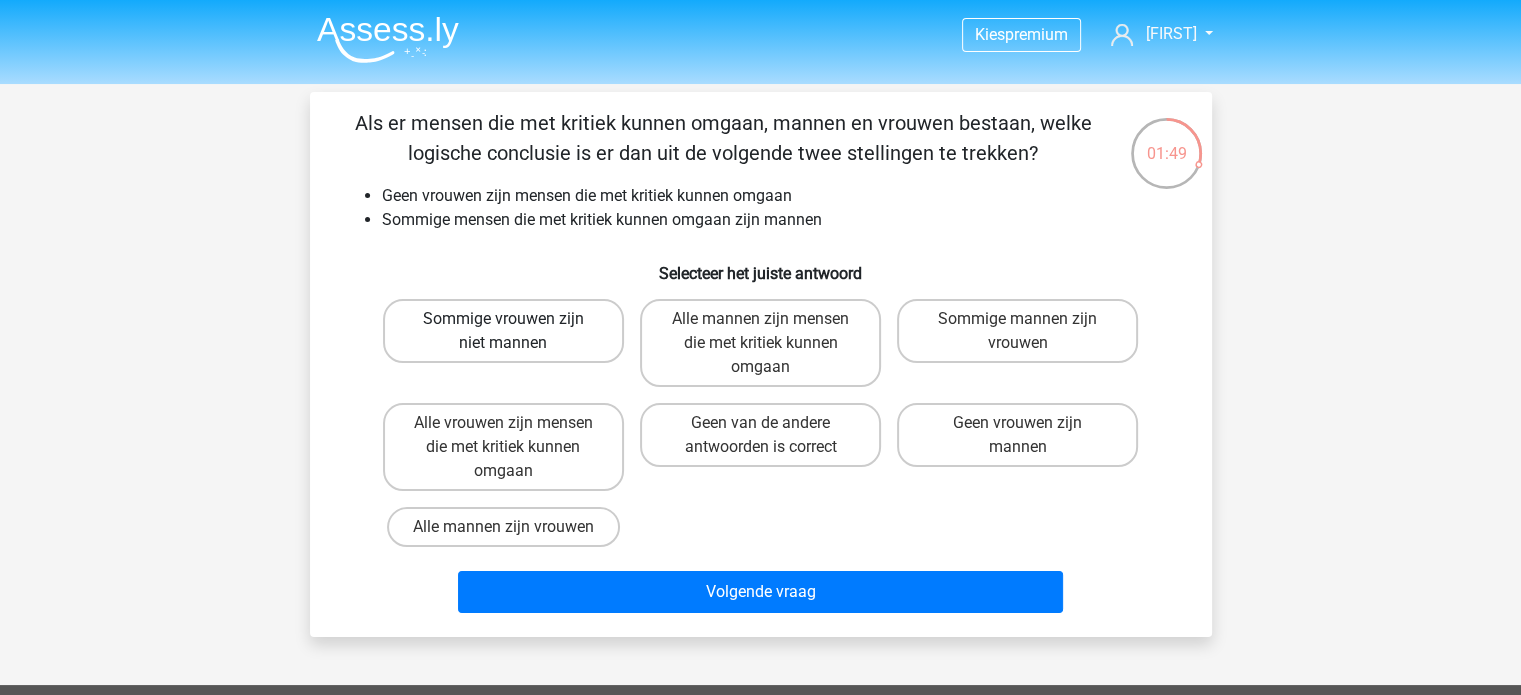 click on "Sommige vrouwen zijn niet mannen" at bounding box center (503, 331) 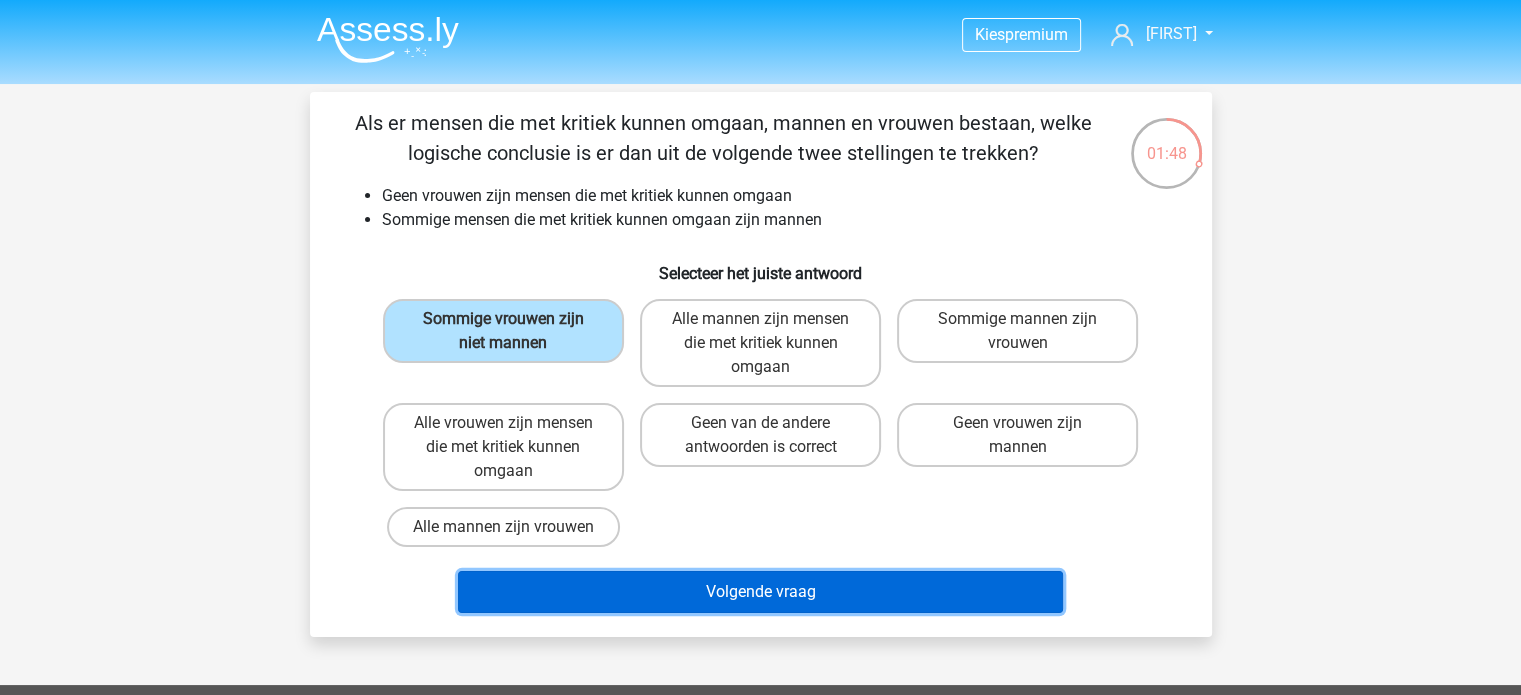 click on "Volgende vraag" at bounding box center [760, 592] 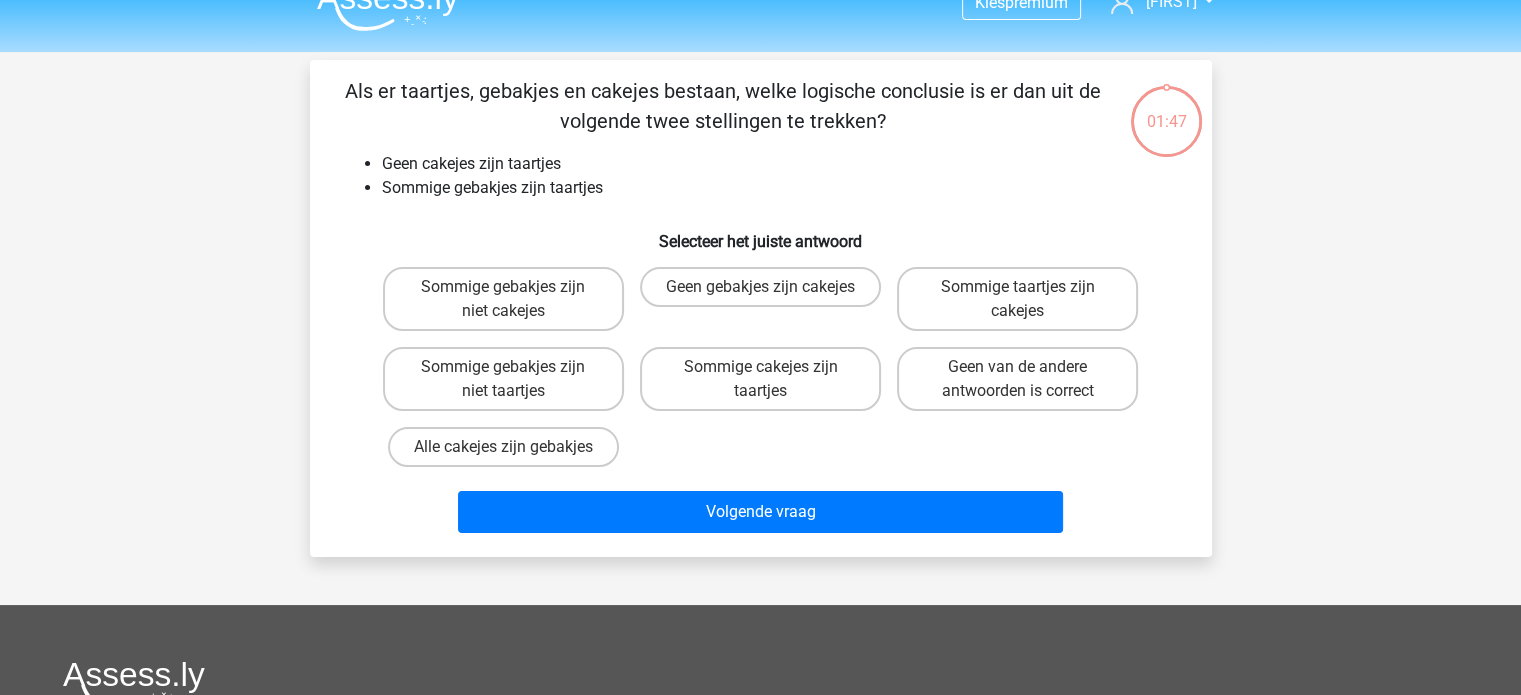 scroll, scrollTop: 0, scrollLeft: 0, axis: both 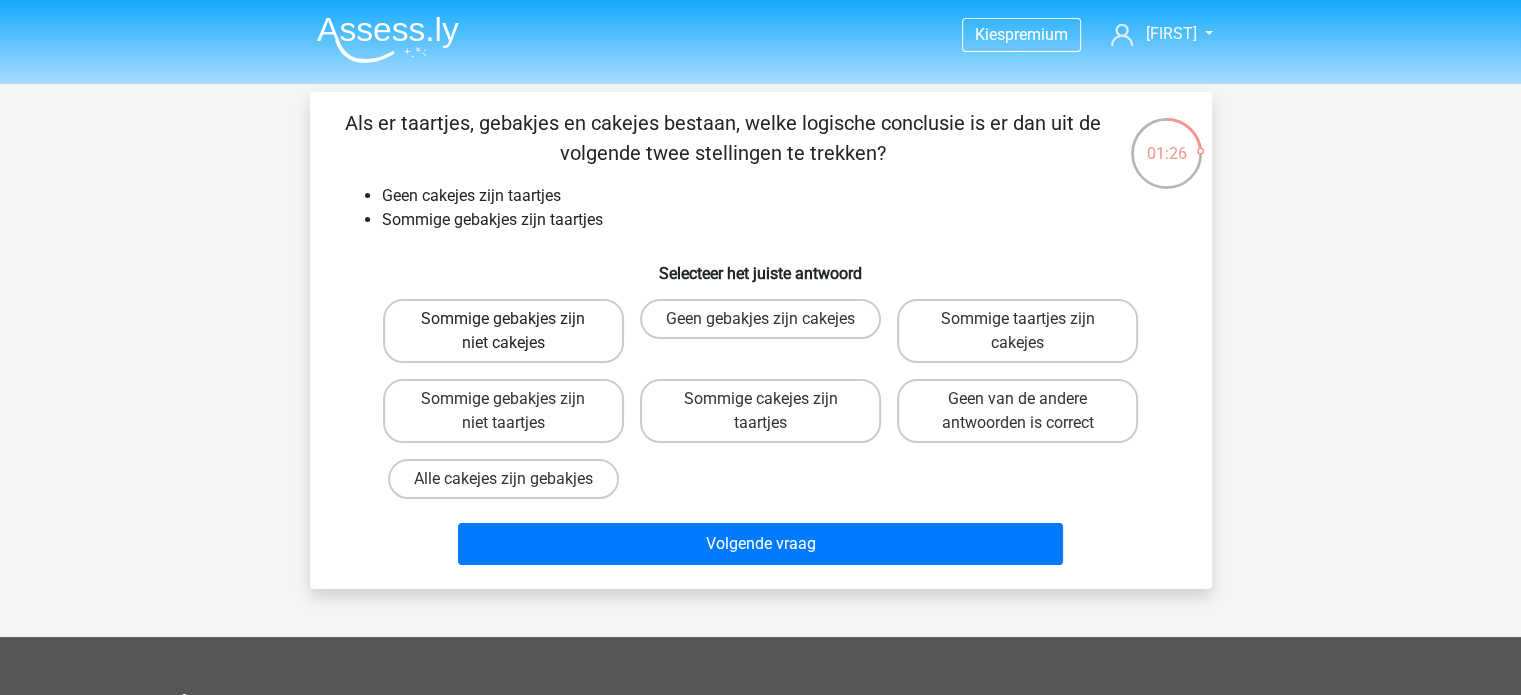 click on "Sommige gebakjes zijn niet cakejes" at bounding box center (503, 331) 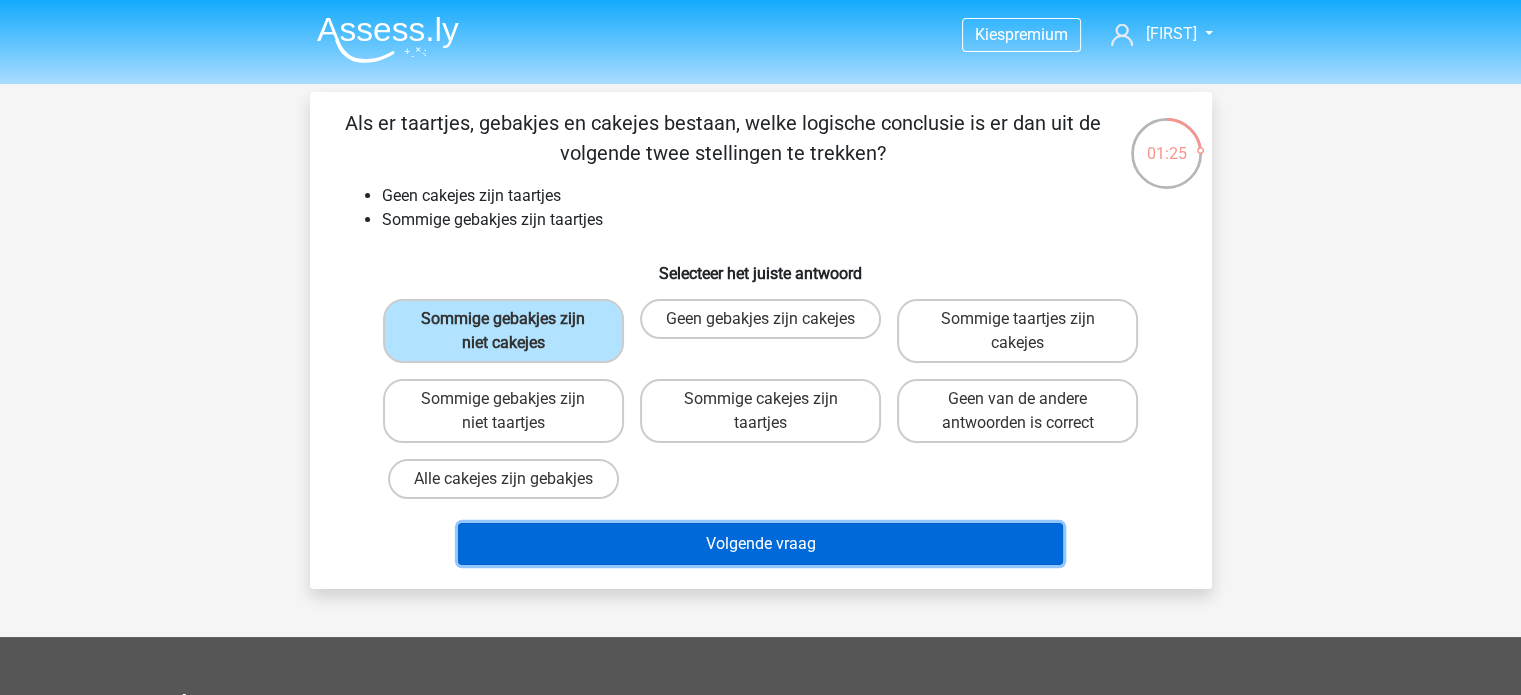 click on "Volgende vraag" at bounding box center [760, 544] 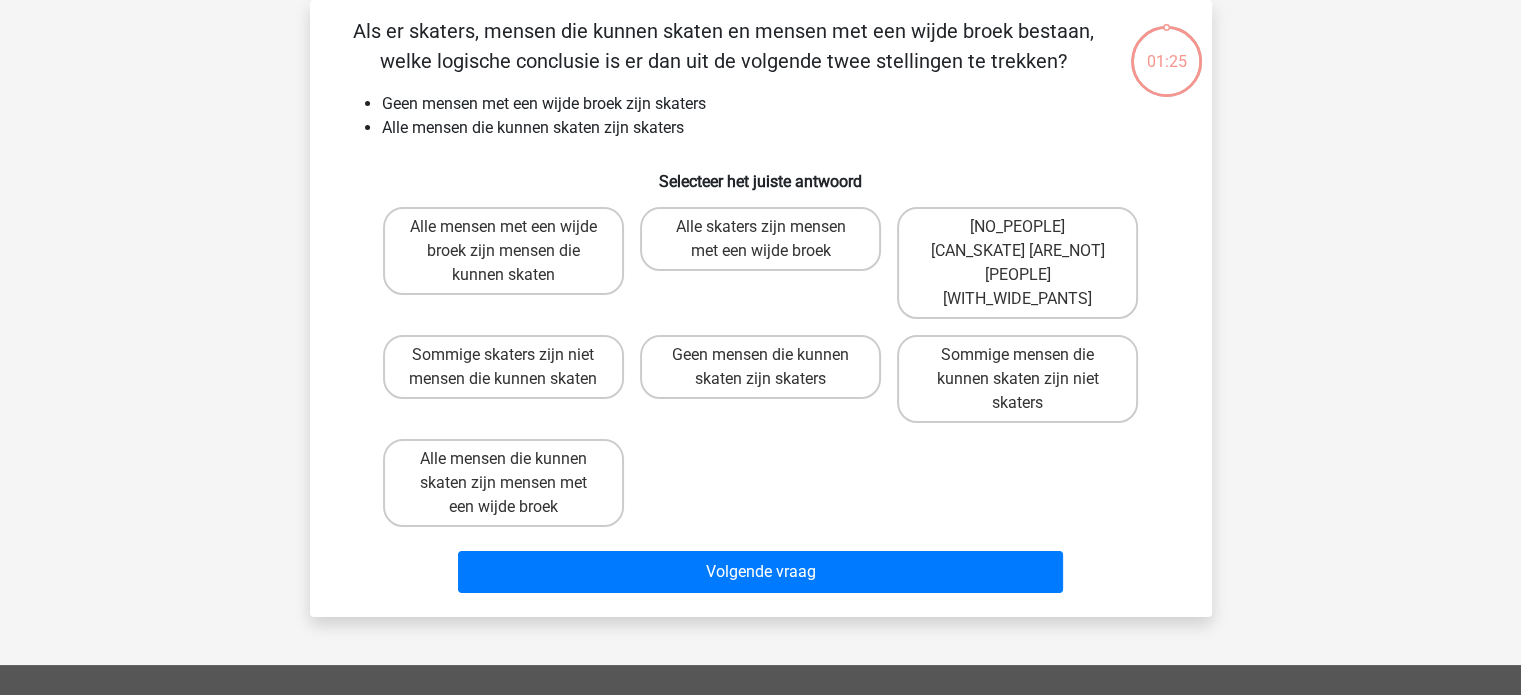 scroll, scrollTop: 0, scrollLeft: 0, axis: both 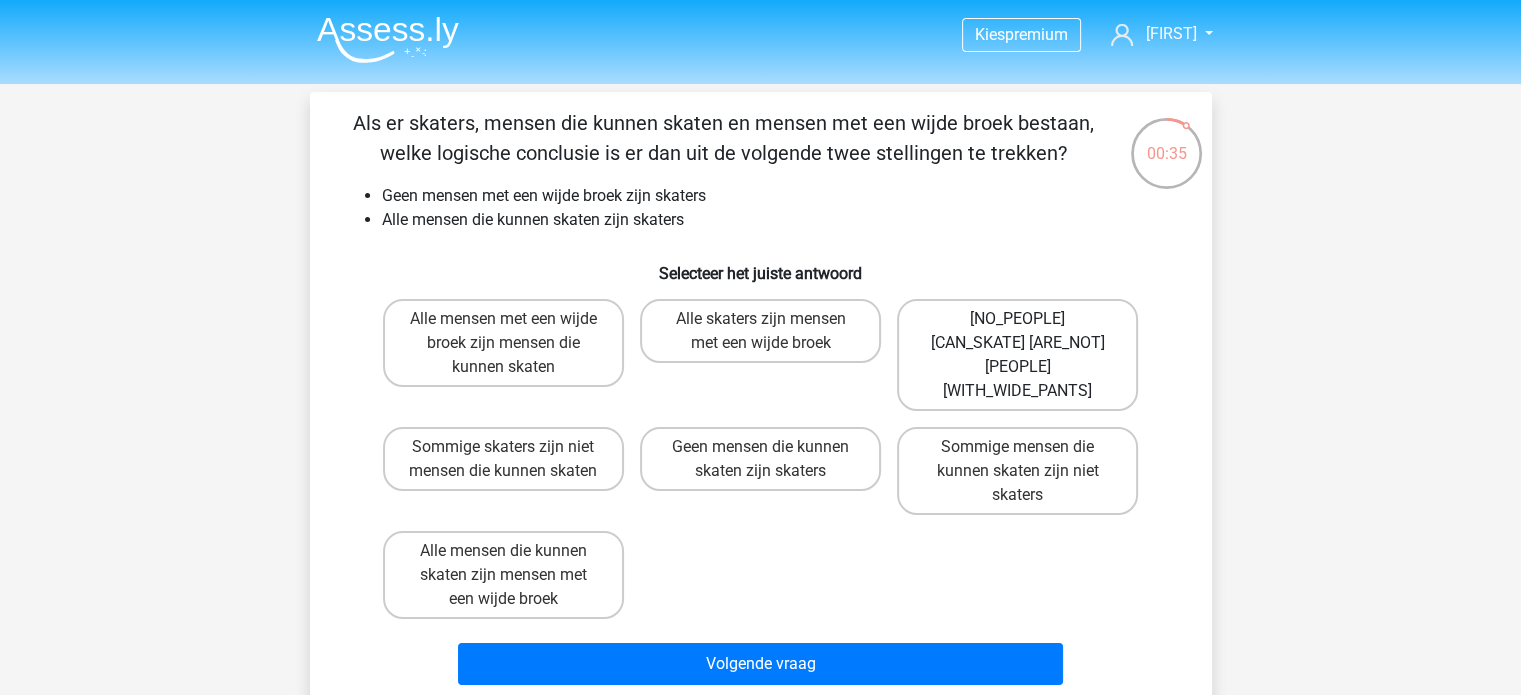 click on "Geen mensen die kunnen skaten zijn mensen met een wijde broek" at bounding box center [1017, 343] 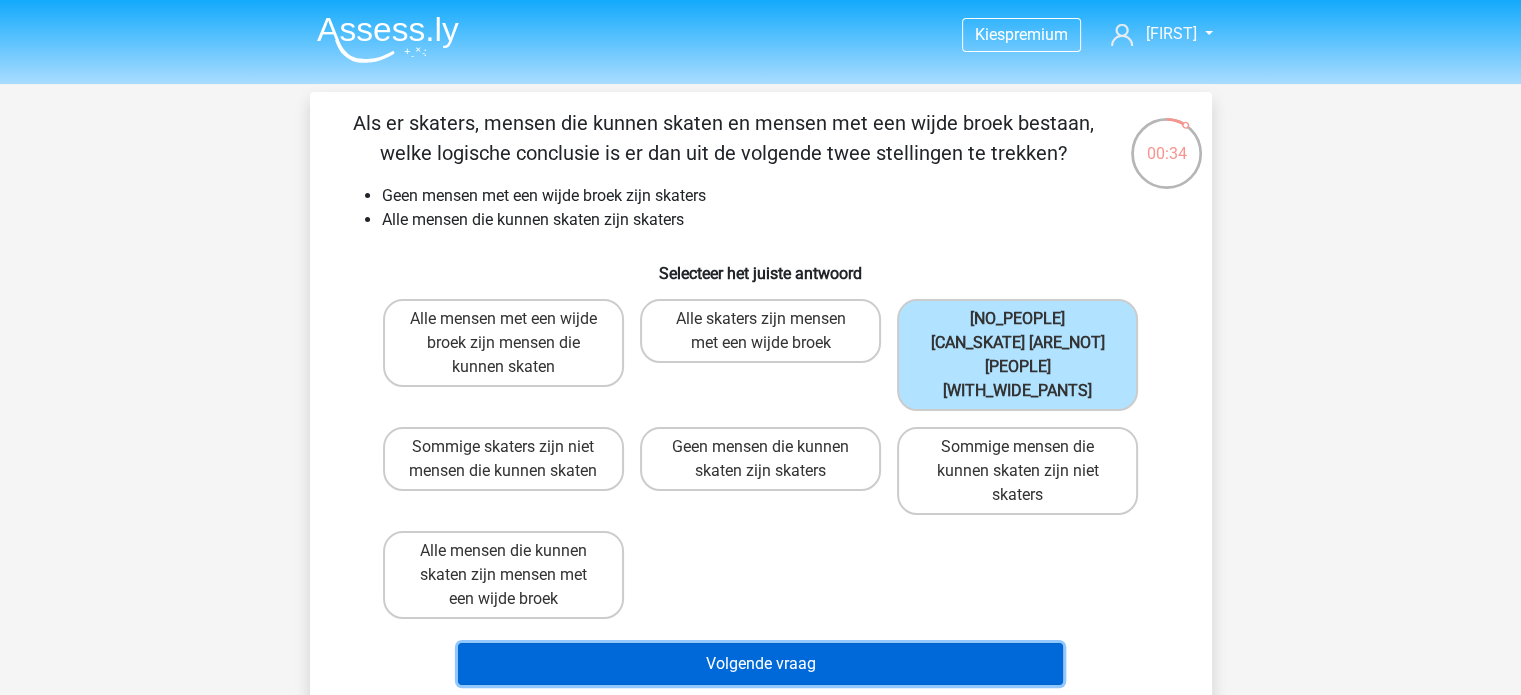 click on "Volgende vraag" at bounding box center (760, 640) 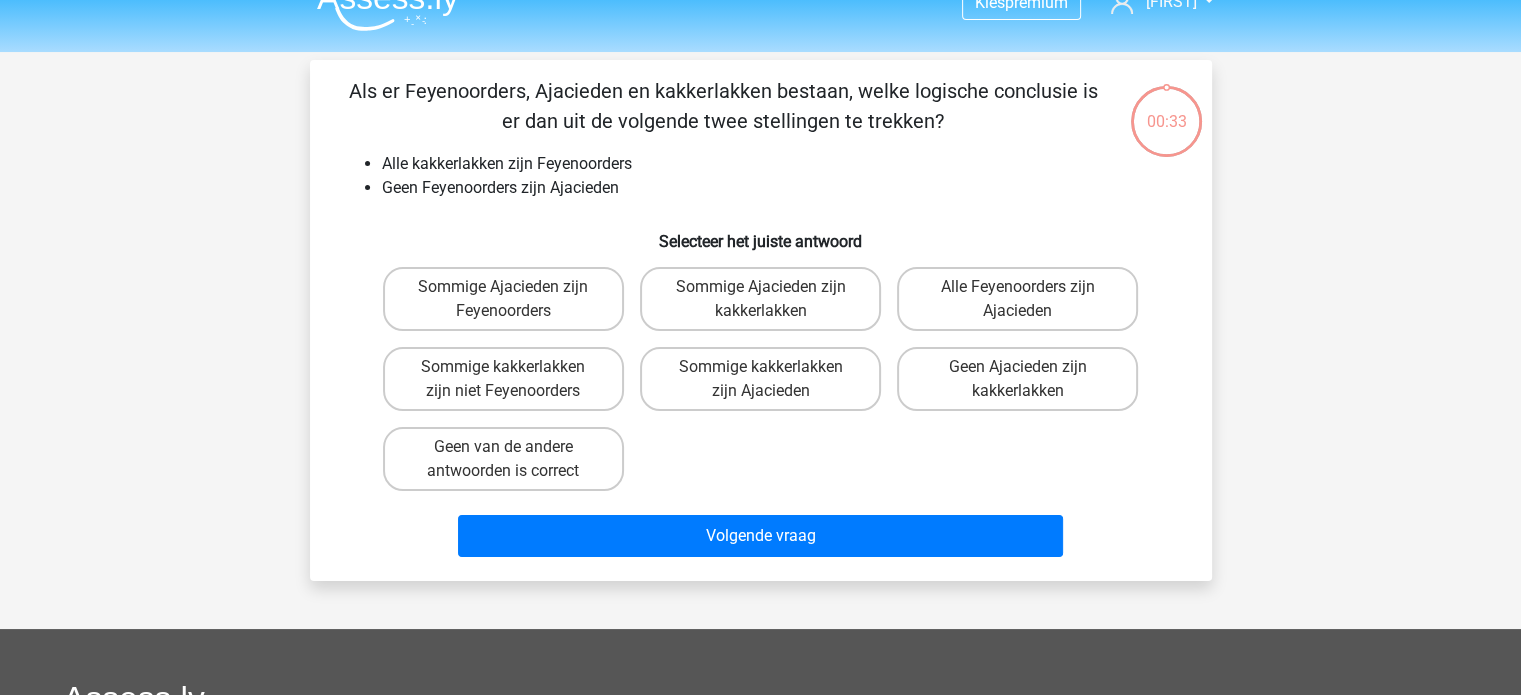 scroll, scrollTop: 0, scrollLeft: 0, axis: both 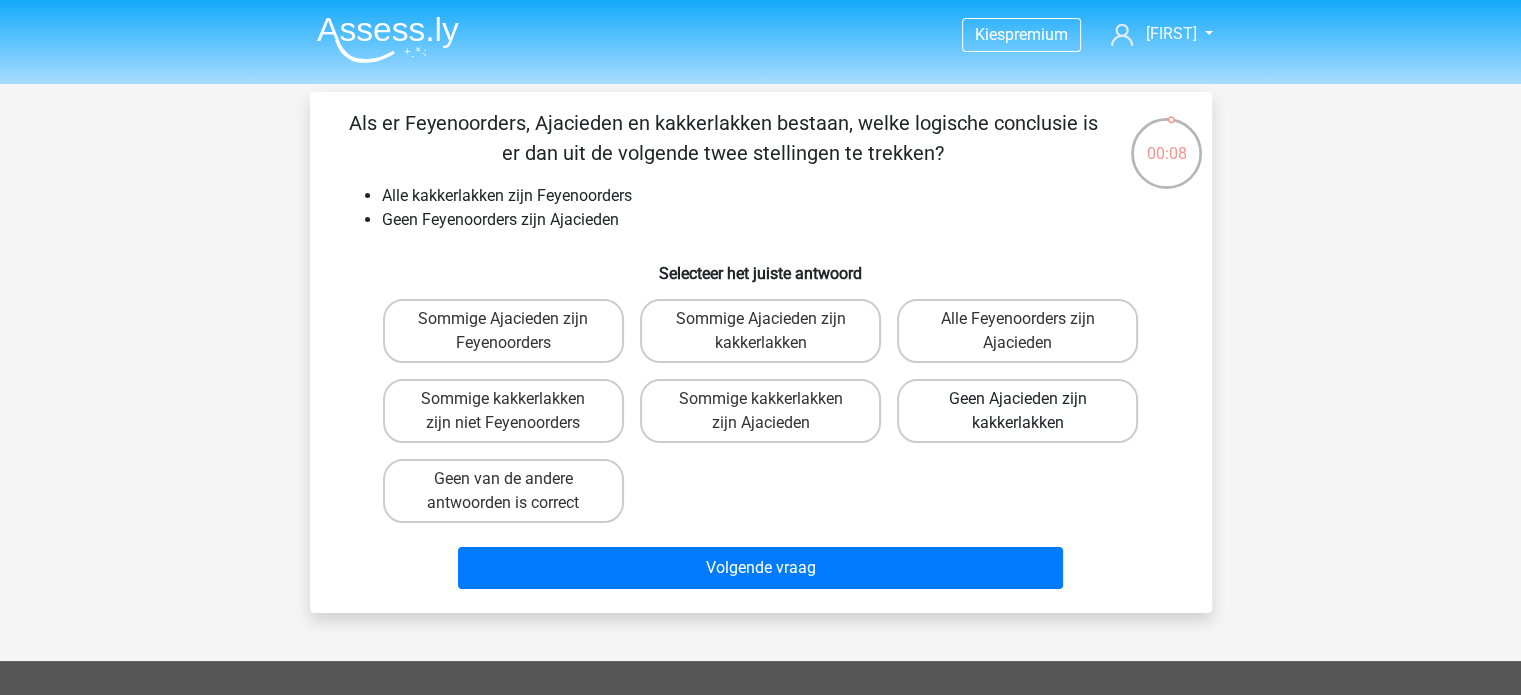 click on "Geen Ajacieden zijn kakkerlakken" at bounding box center (1017, 411) 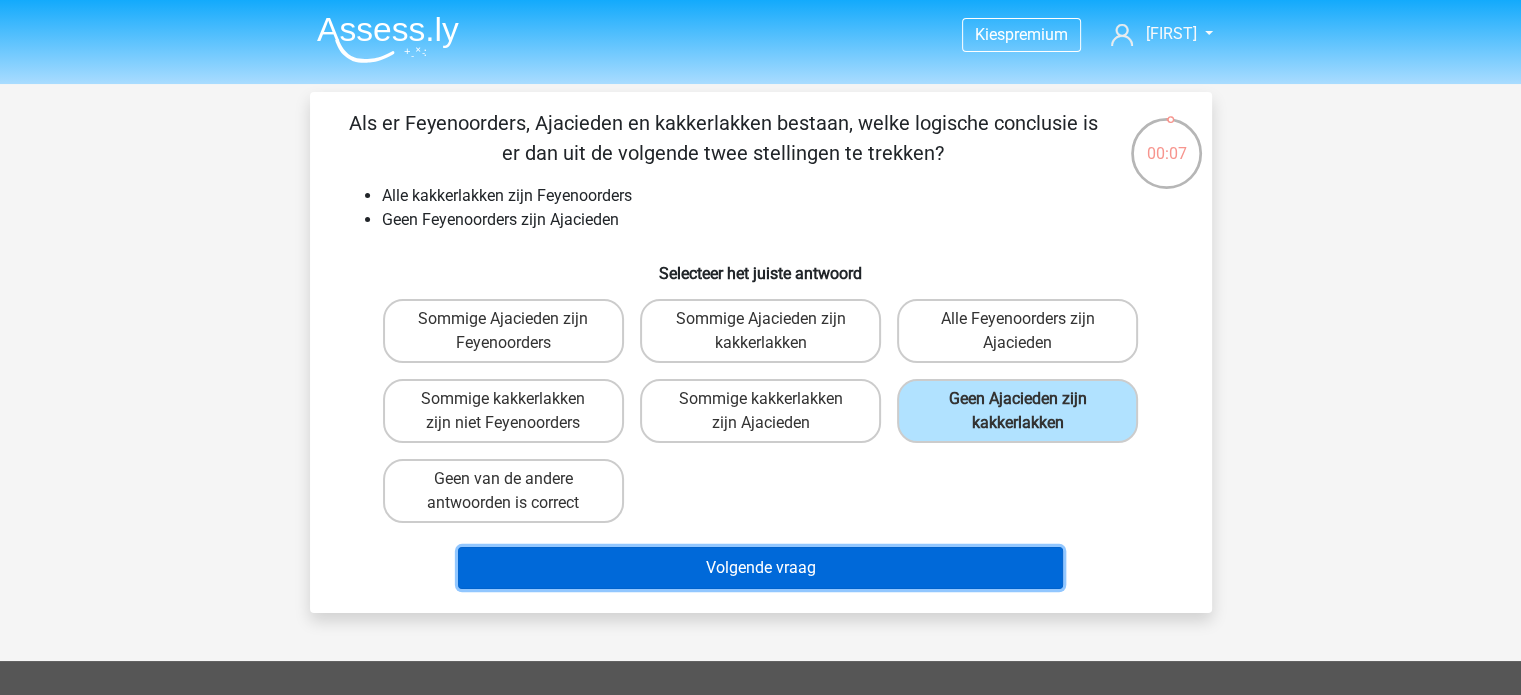 click on "Volgende vraag" at bounding box center [760, 568] 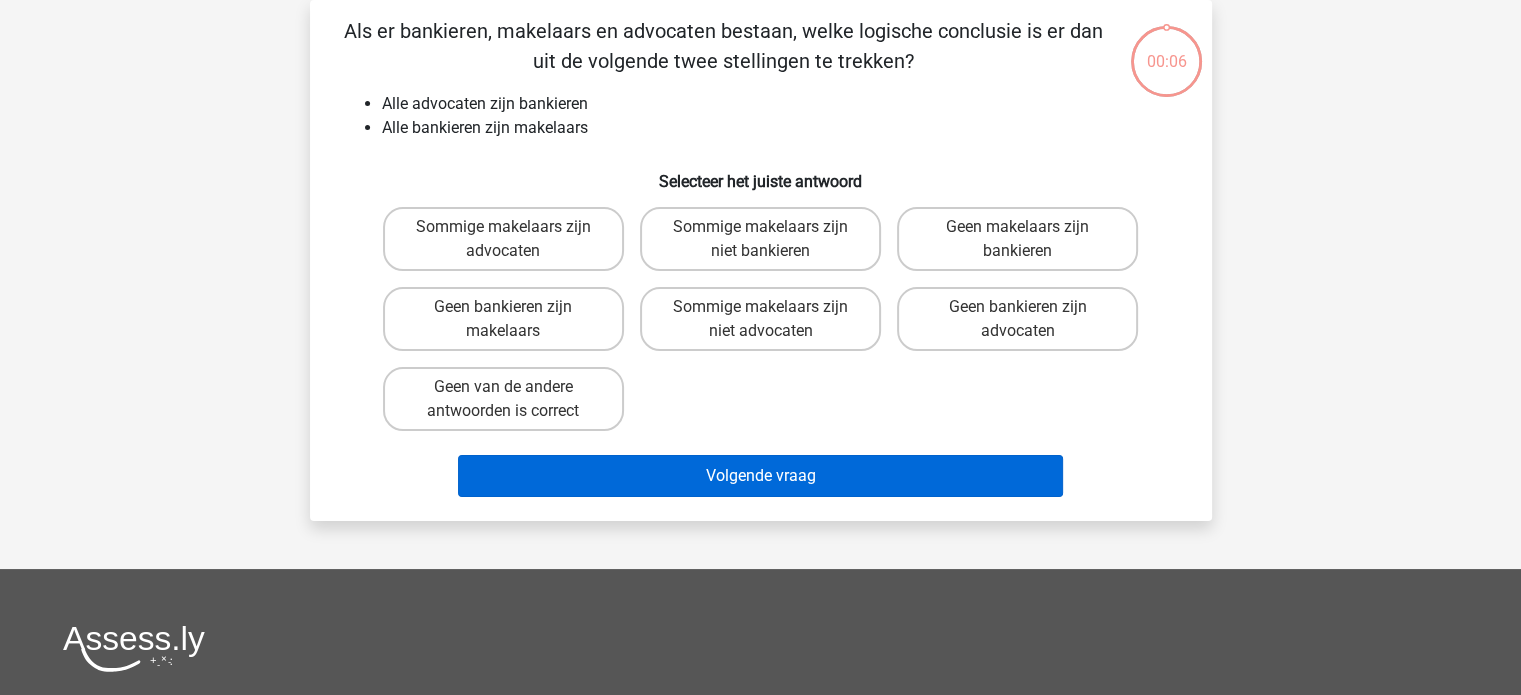 scroll, scrollTop: 0, scrollLeft: 0, axis: both 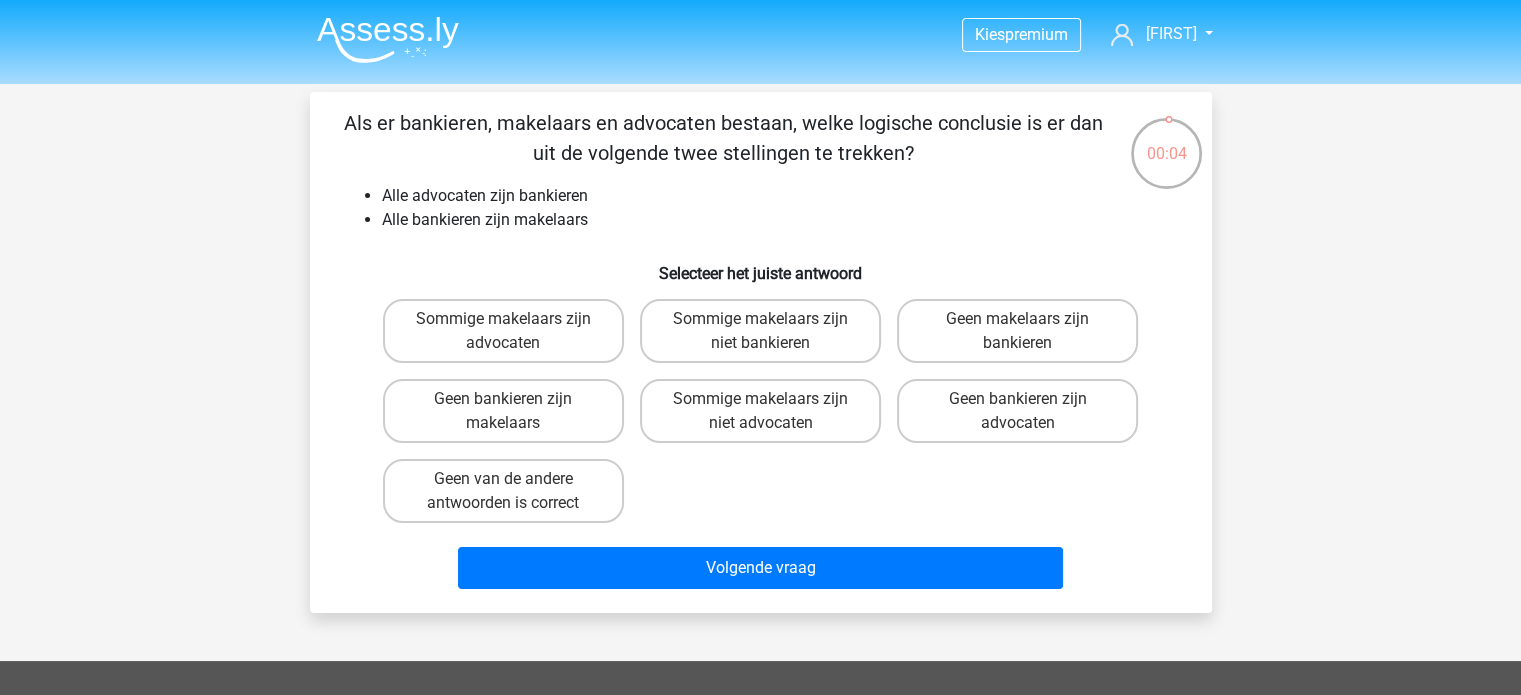 click on "Geen makelaars zijn bankieren" at bounding box center (1024, 325) 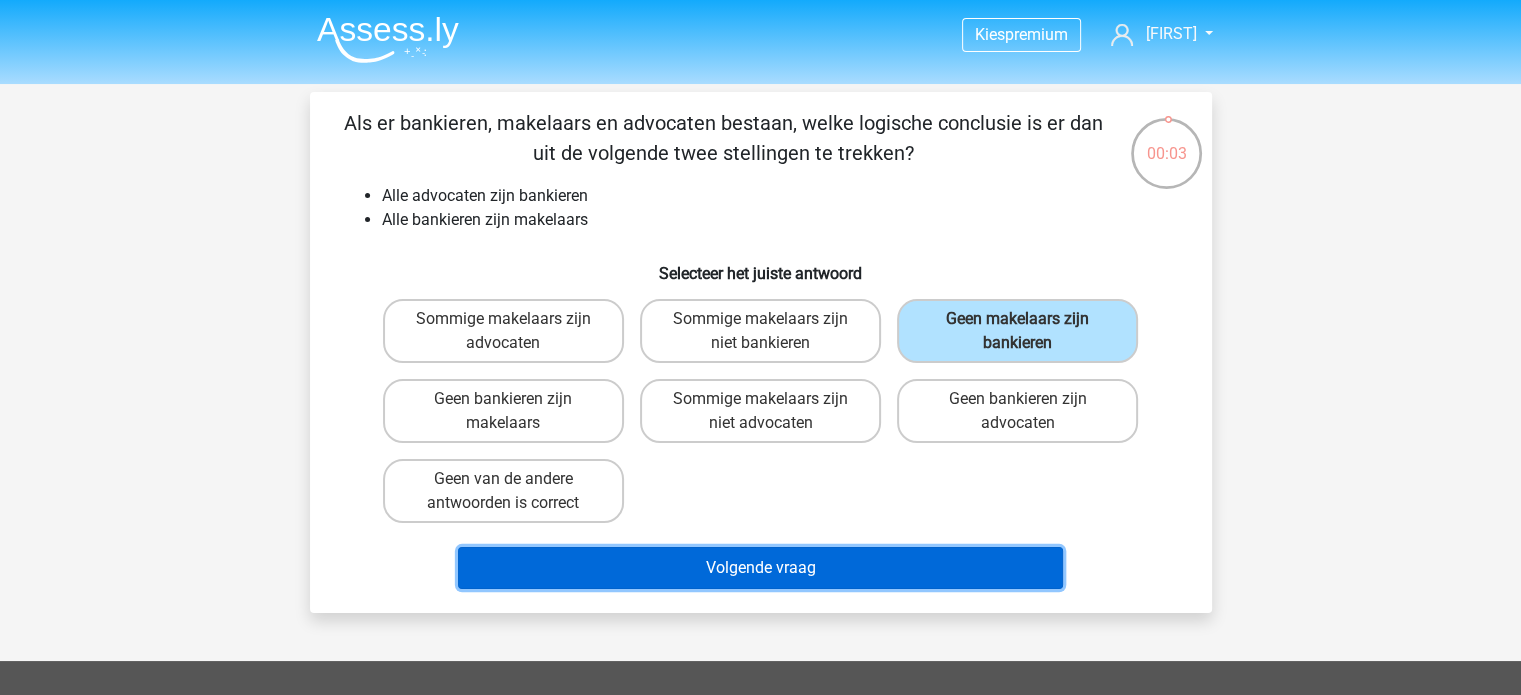 click on "Volgende vraag" at bounding box center [760, 568] 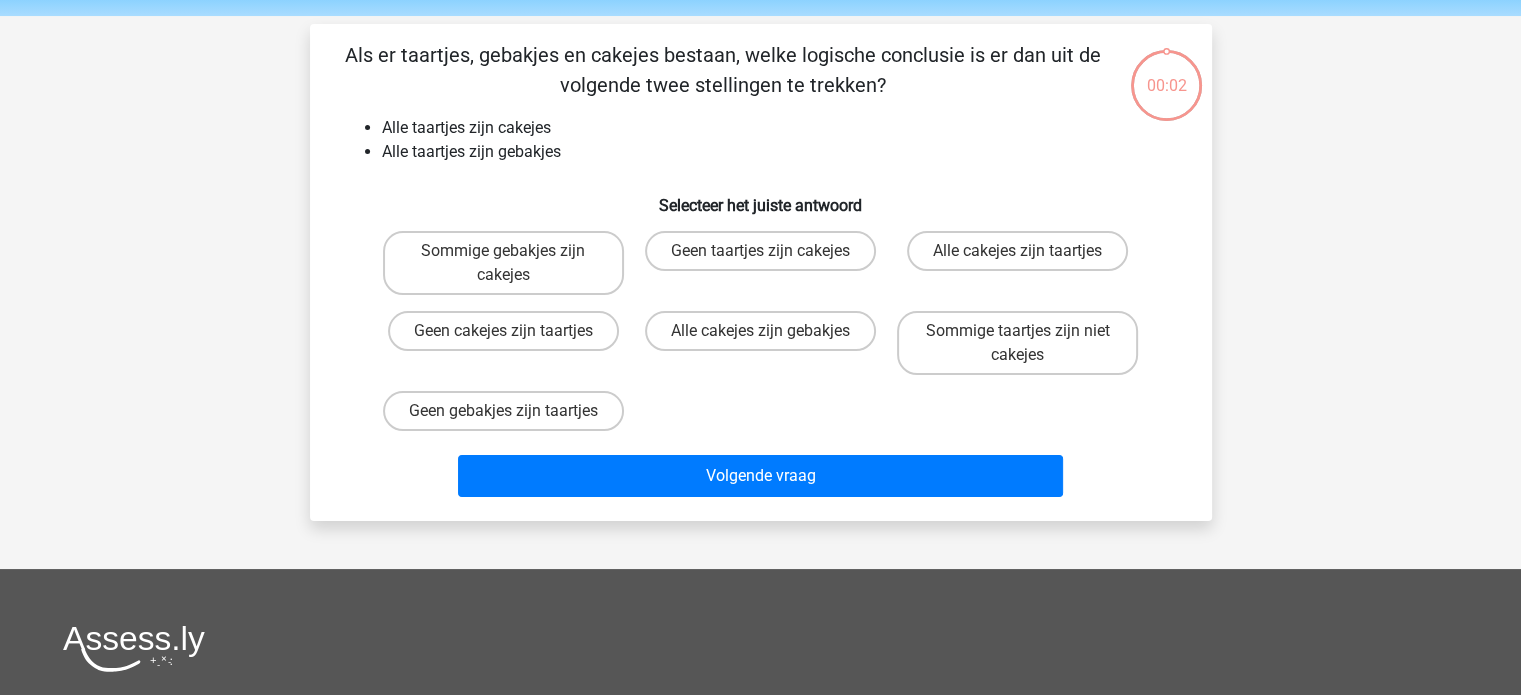 scroll, scrollTop: 92, scrollLeft: 0, axis: vertical 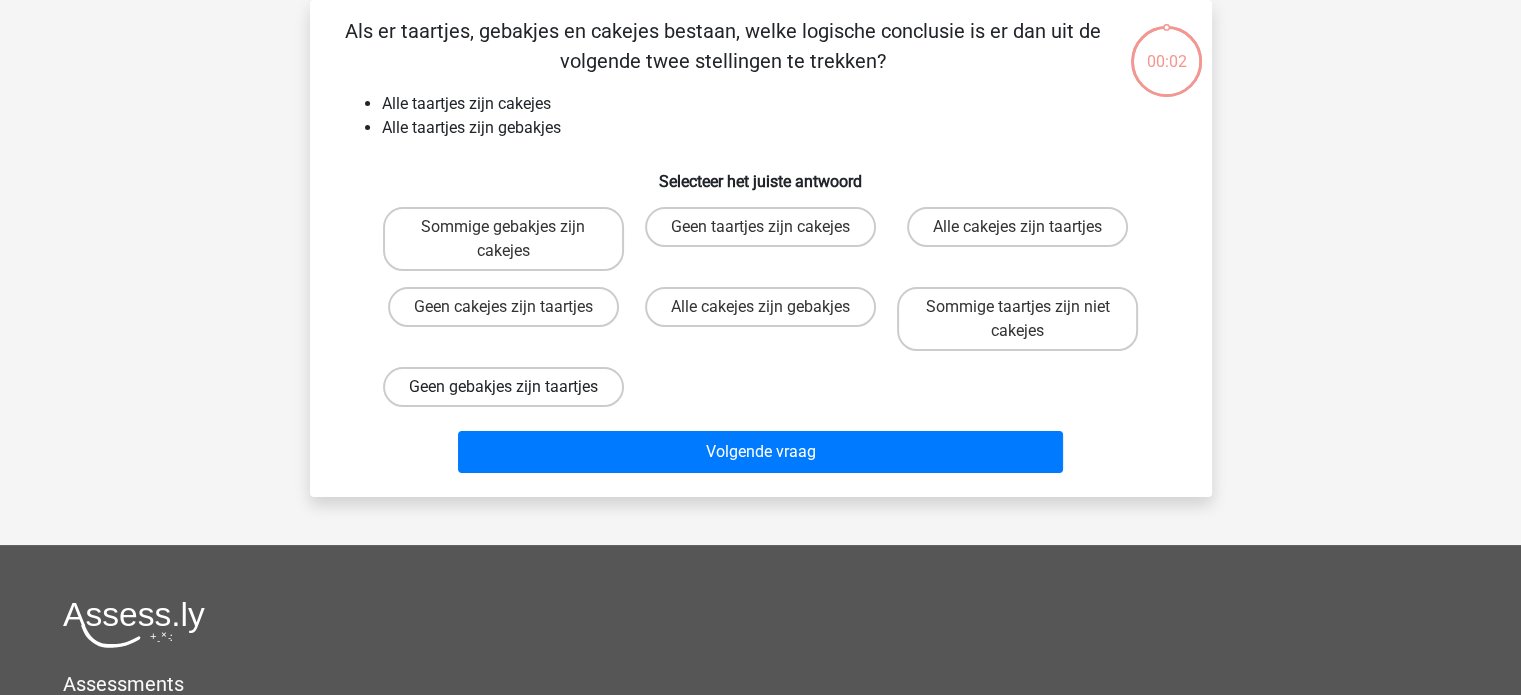 click on "Geen gebakjes zijn taartjes" at bounding box center (503, 387) 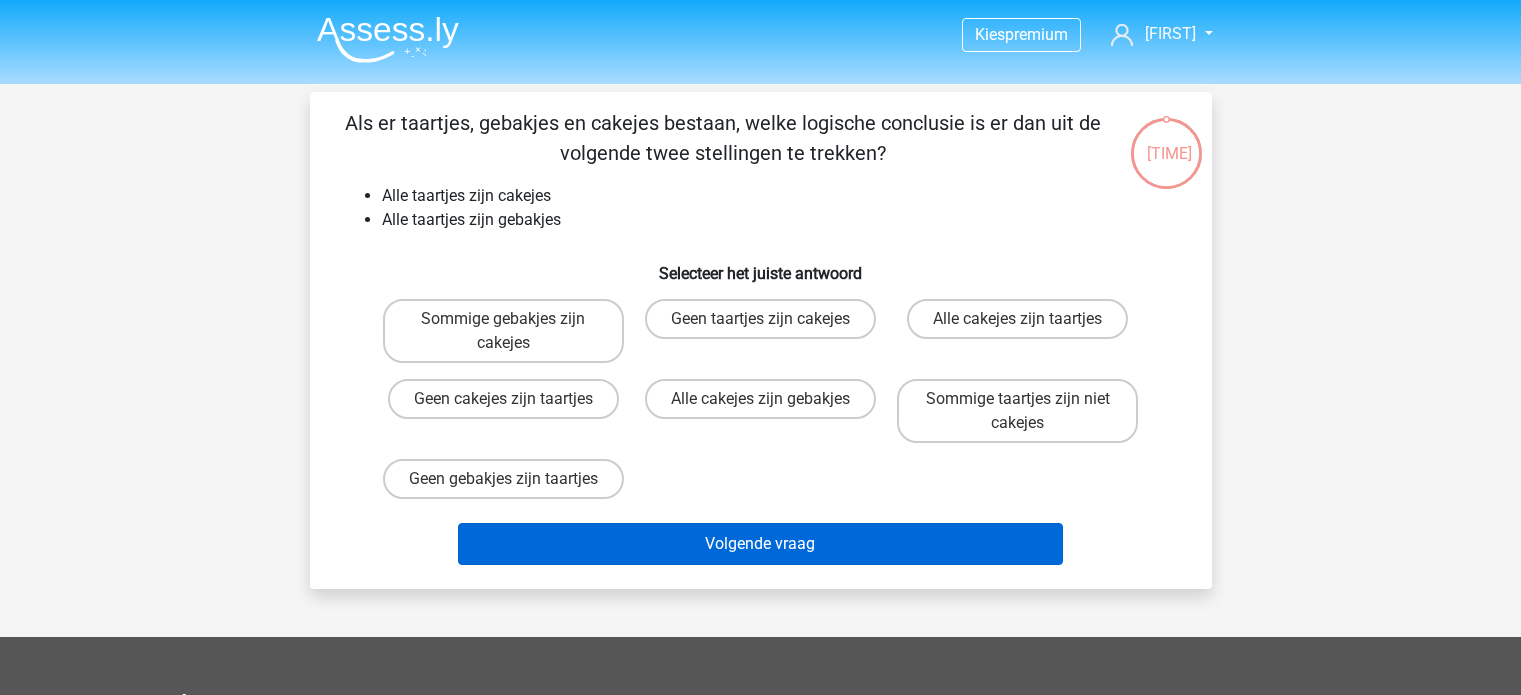 scroll, scrollTop: 92, scrollLeft: 0, axis: vertical 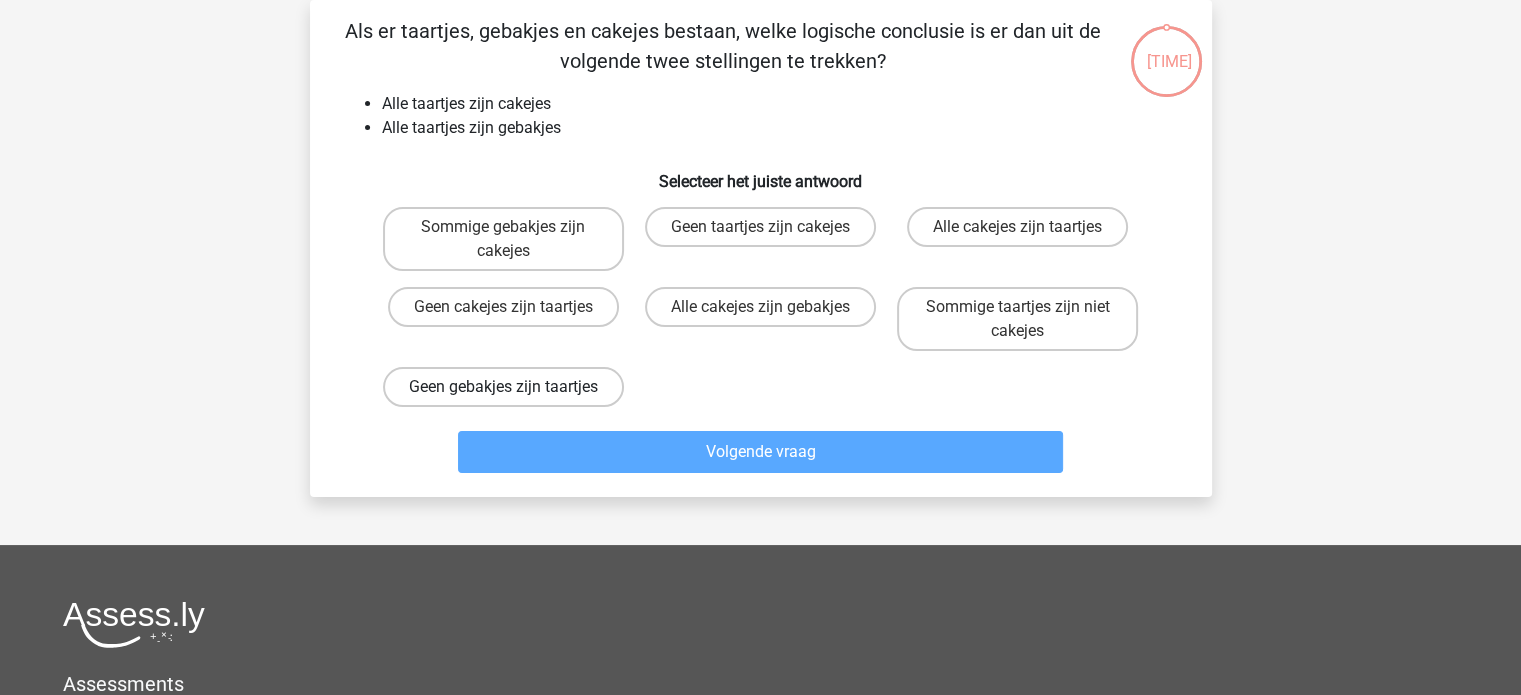 click on "Geen gebakjes zijn taartjes" at bounding box center (503, 387) 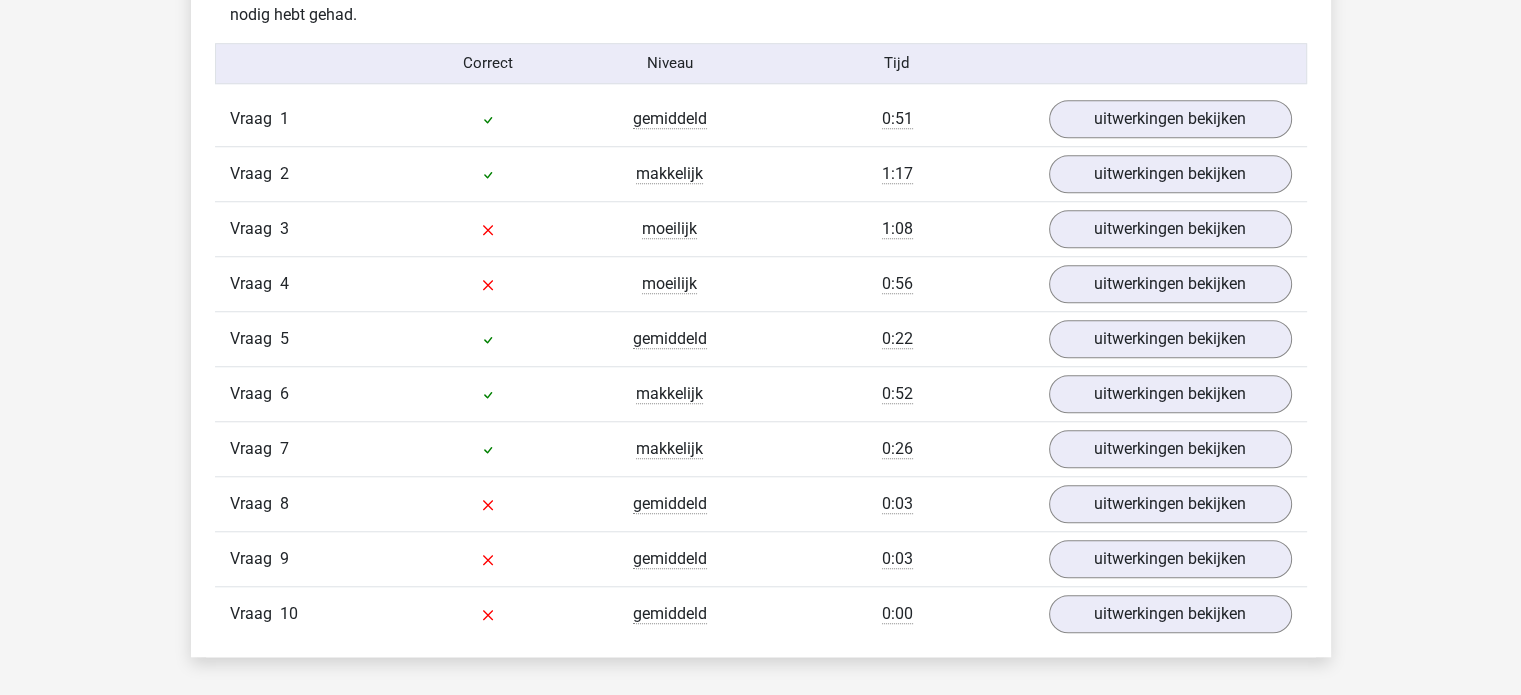 scroll, scrollTop: 1600, scrollLeft: 0, axis: vertical 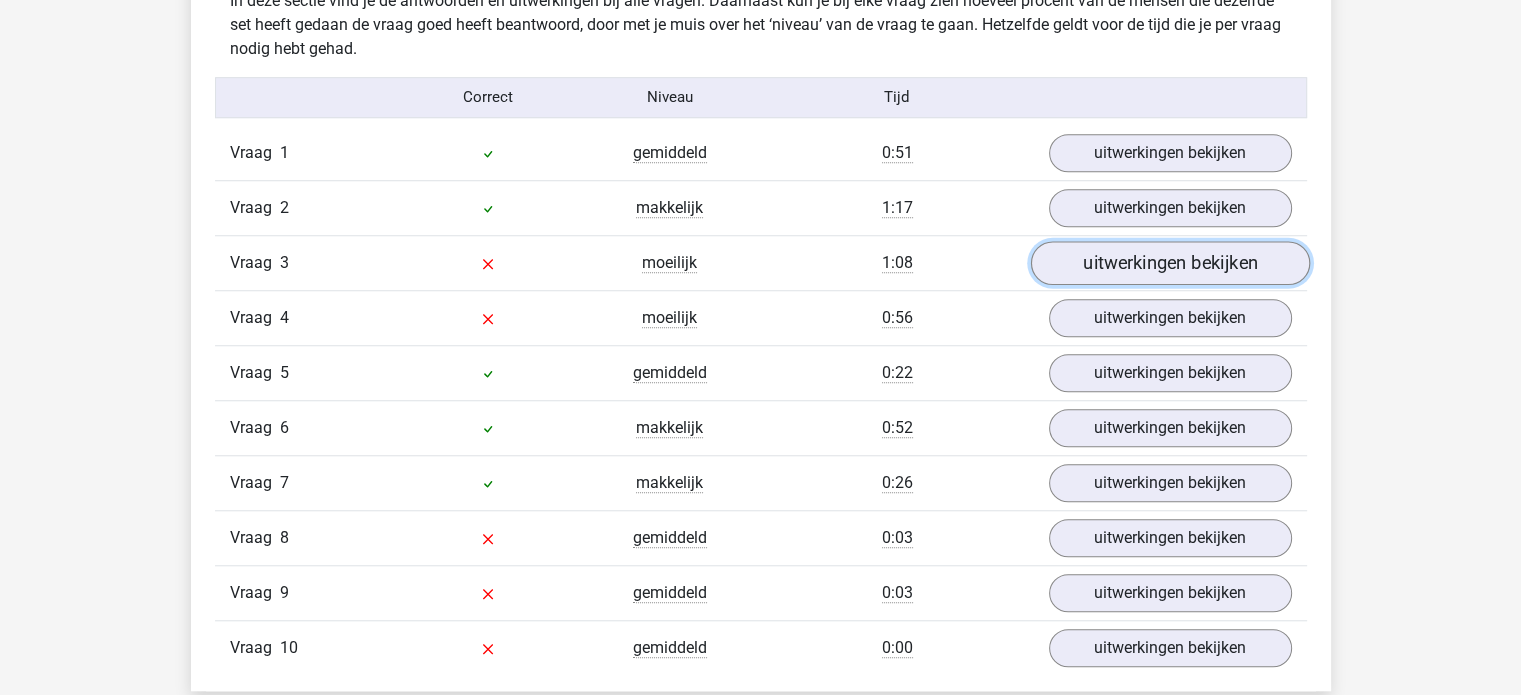 click on "uitwerkingen bekijken" at bounding box center (1169, 263) 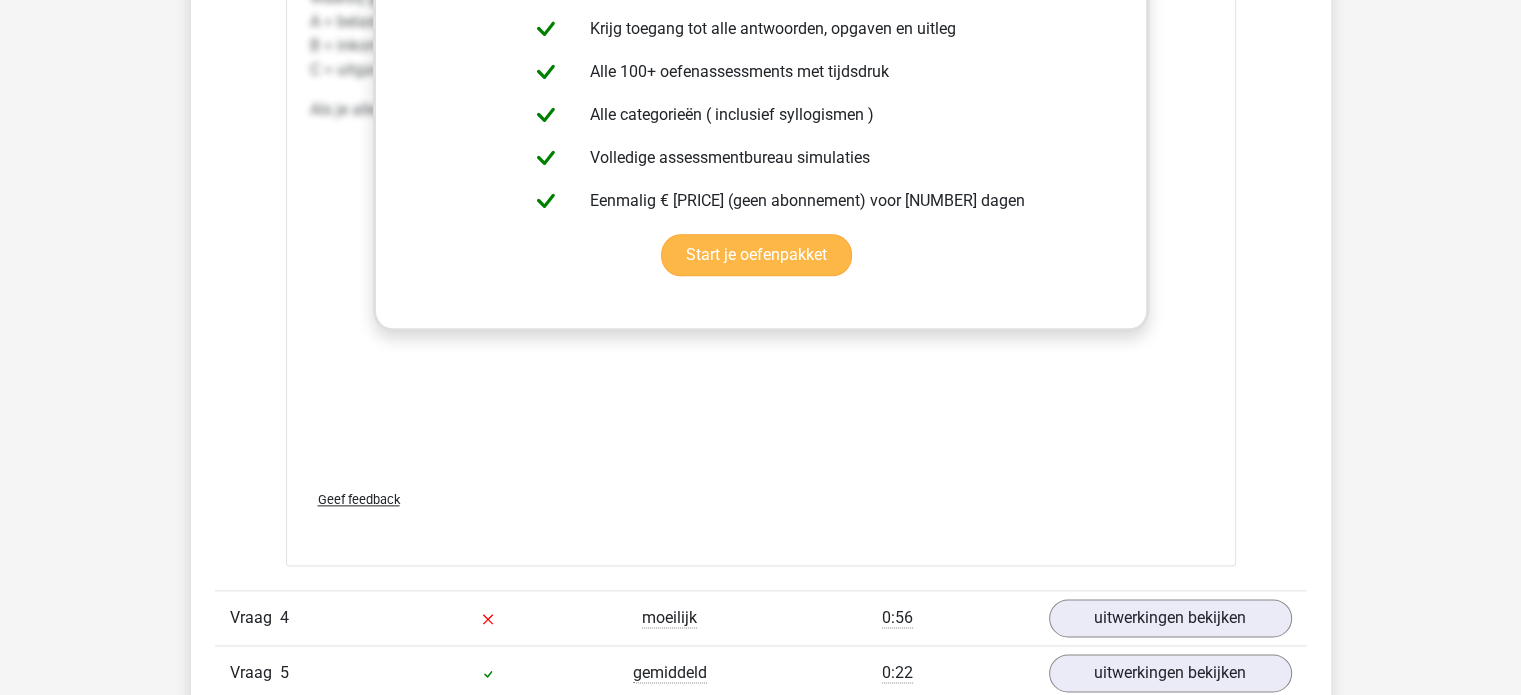 scroll, scrollTop: 2800, scrollLeft: 0, axis: vertical 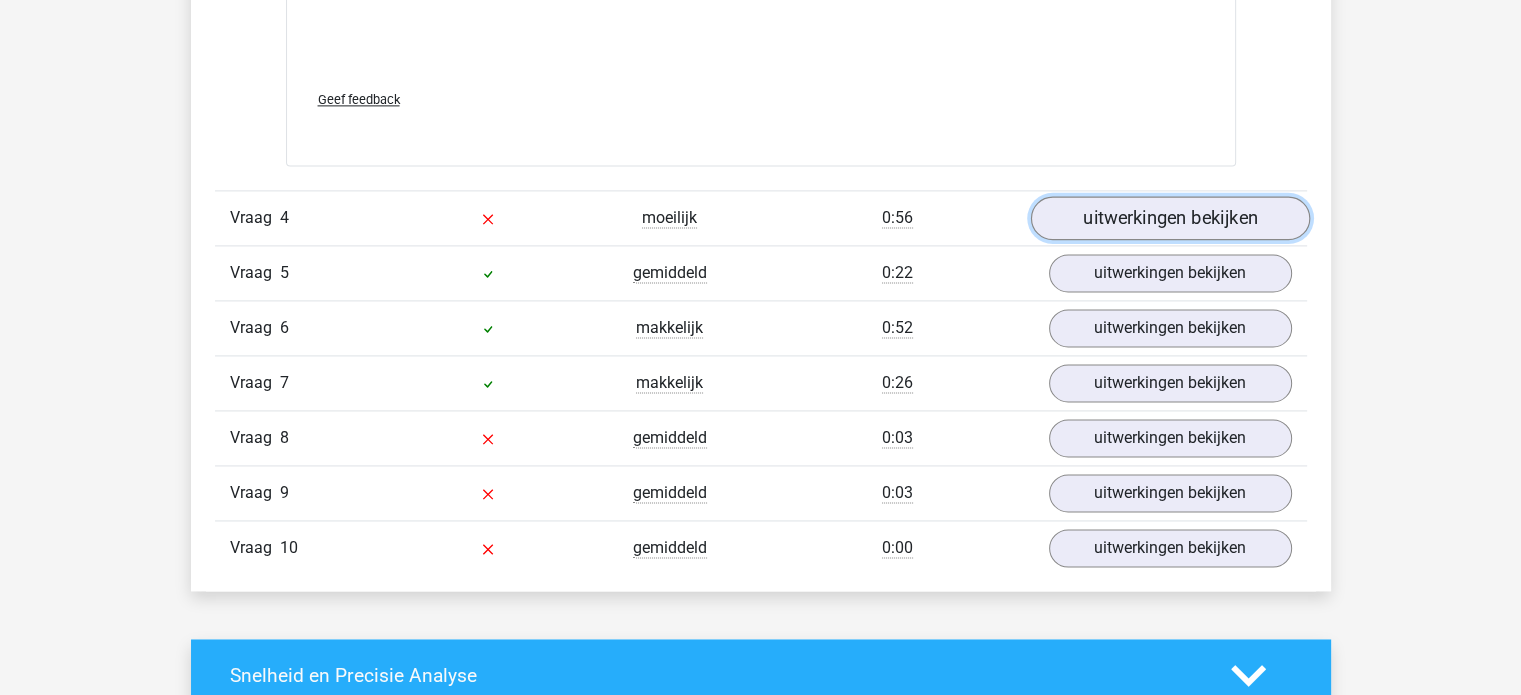 click on "uitwerkingen bekijken" at bounding box center (1169, 218) 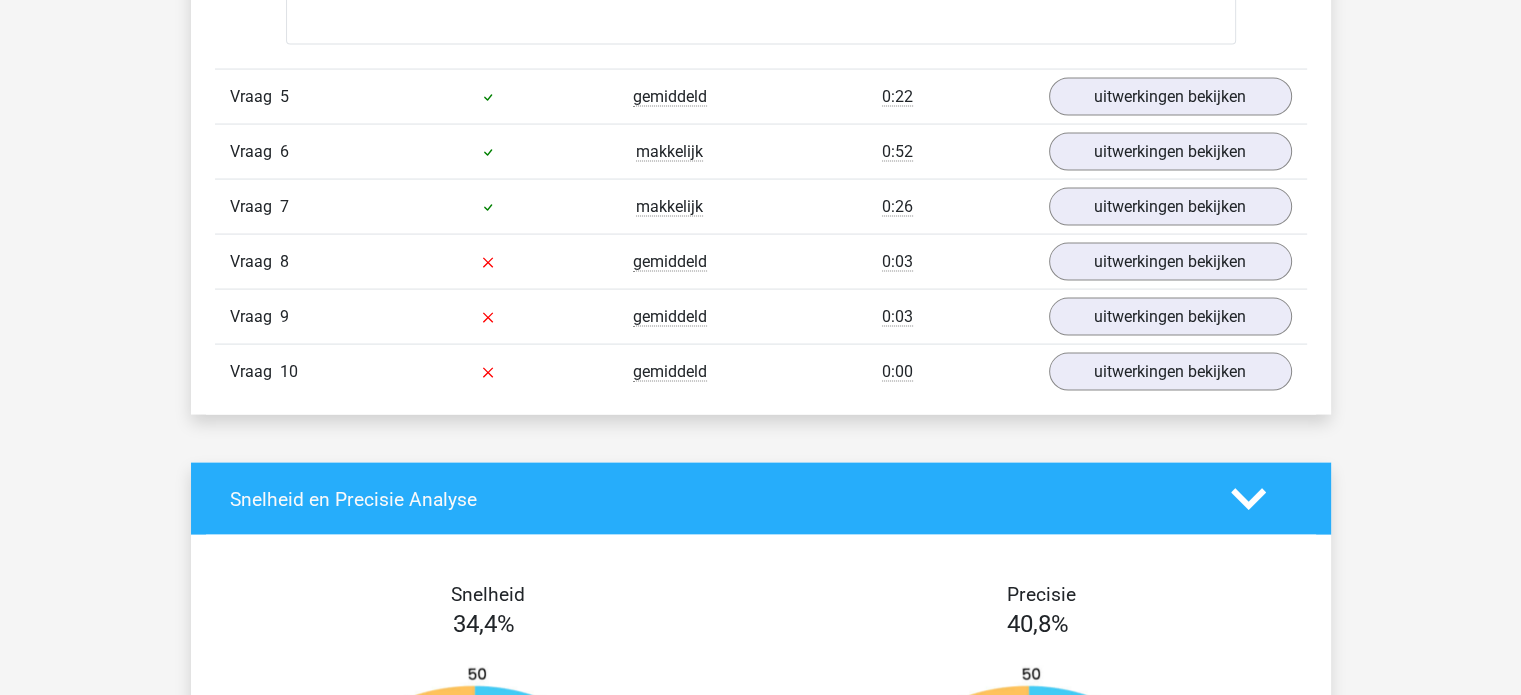 scroll, scrollTop: 3900, scrollLeft: 0, axis: vertical 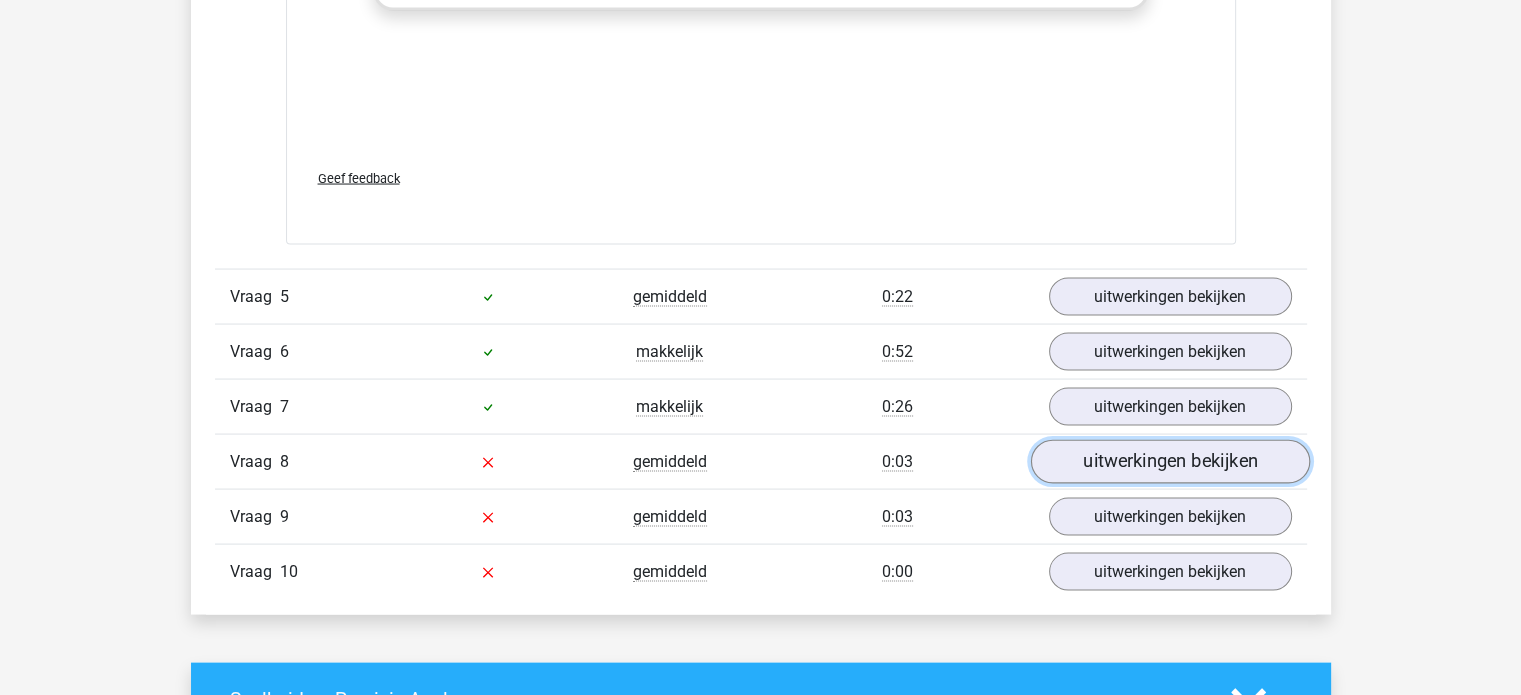 click on "uitwerkingen bekijken" at bounding box center (1169, 462) 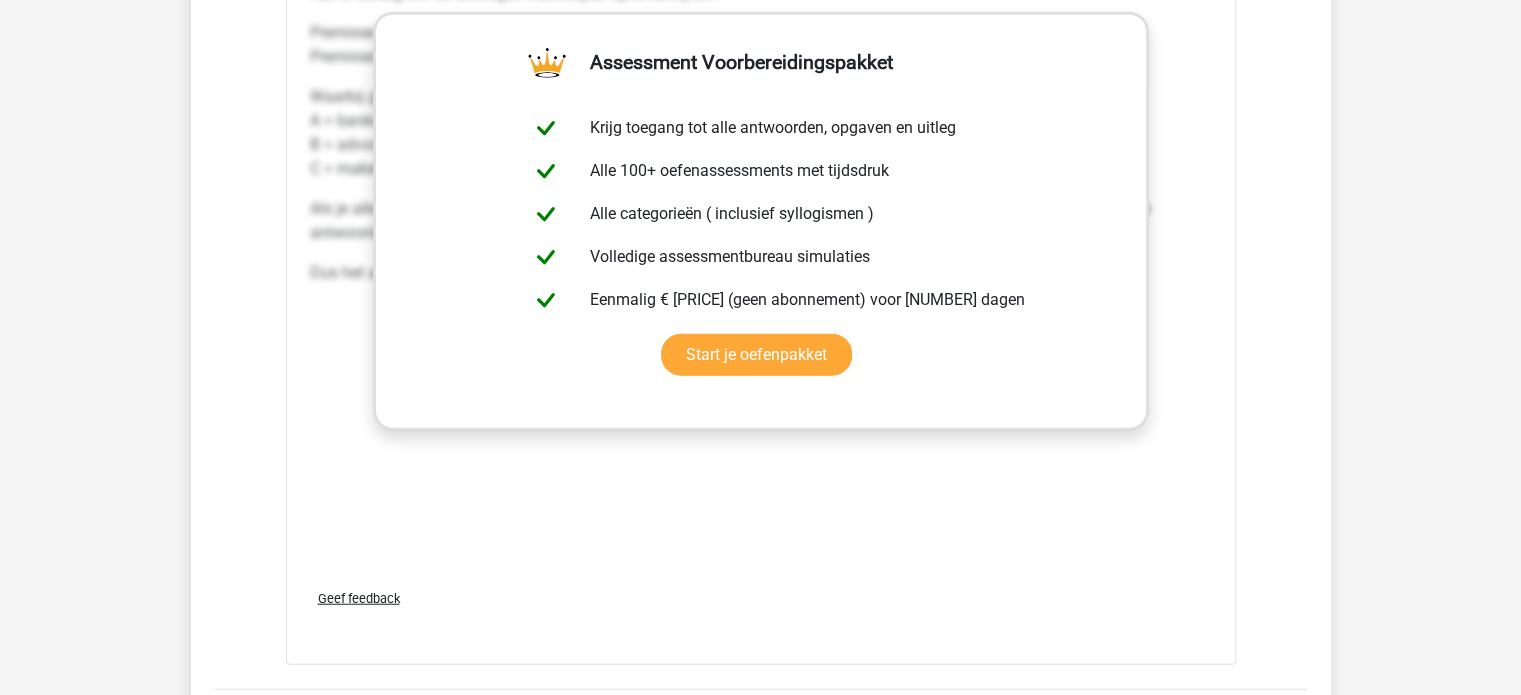 scroll, scrollTop: 5200, scrollLeft: 0, axis: vertical 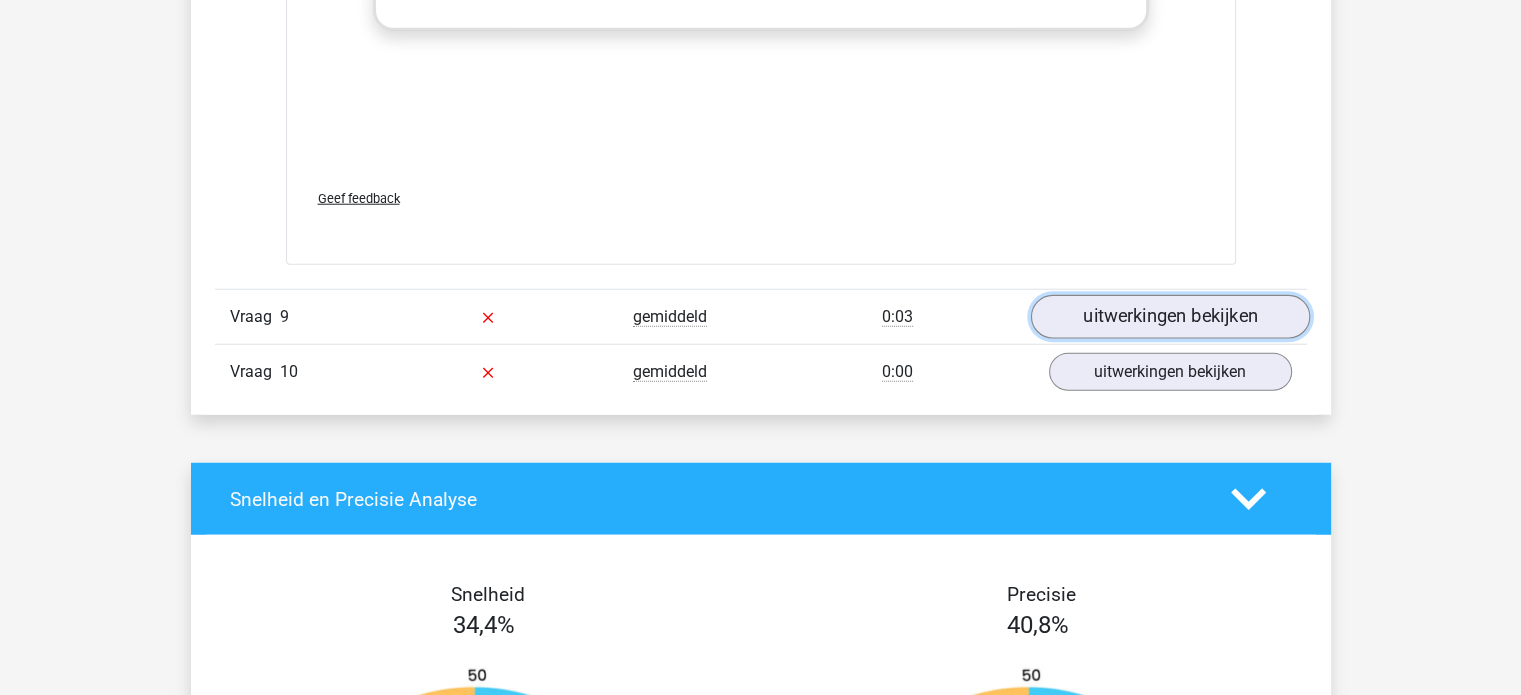 click on "uitwerkingen bekijken" at bounding box center [1169, 318] 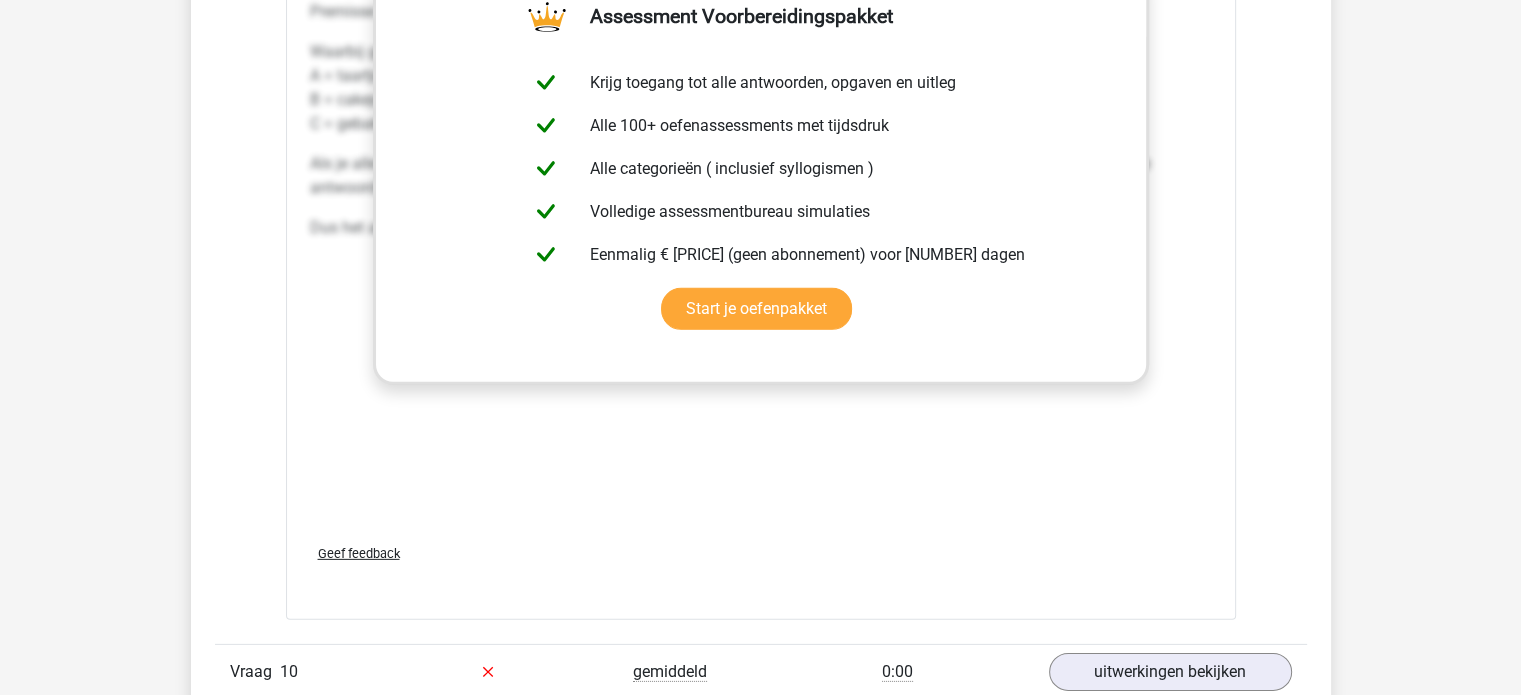 scroll, scrollTop: 6400, scrollLeft: 0, axis: vertical 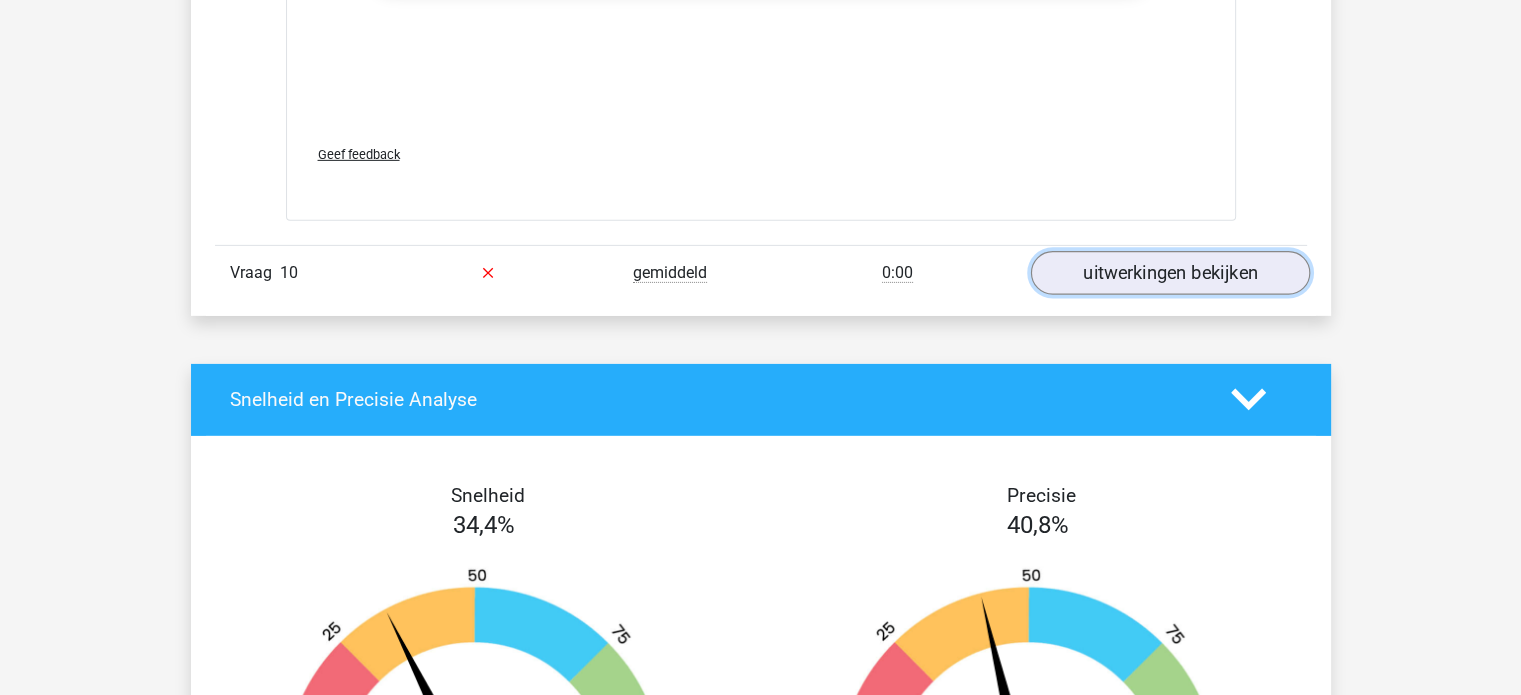 click on "uitwerkingen bekijken" at bounding box center [1169, 273] 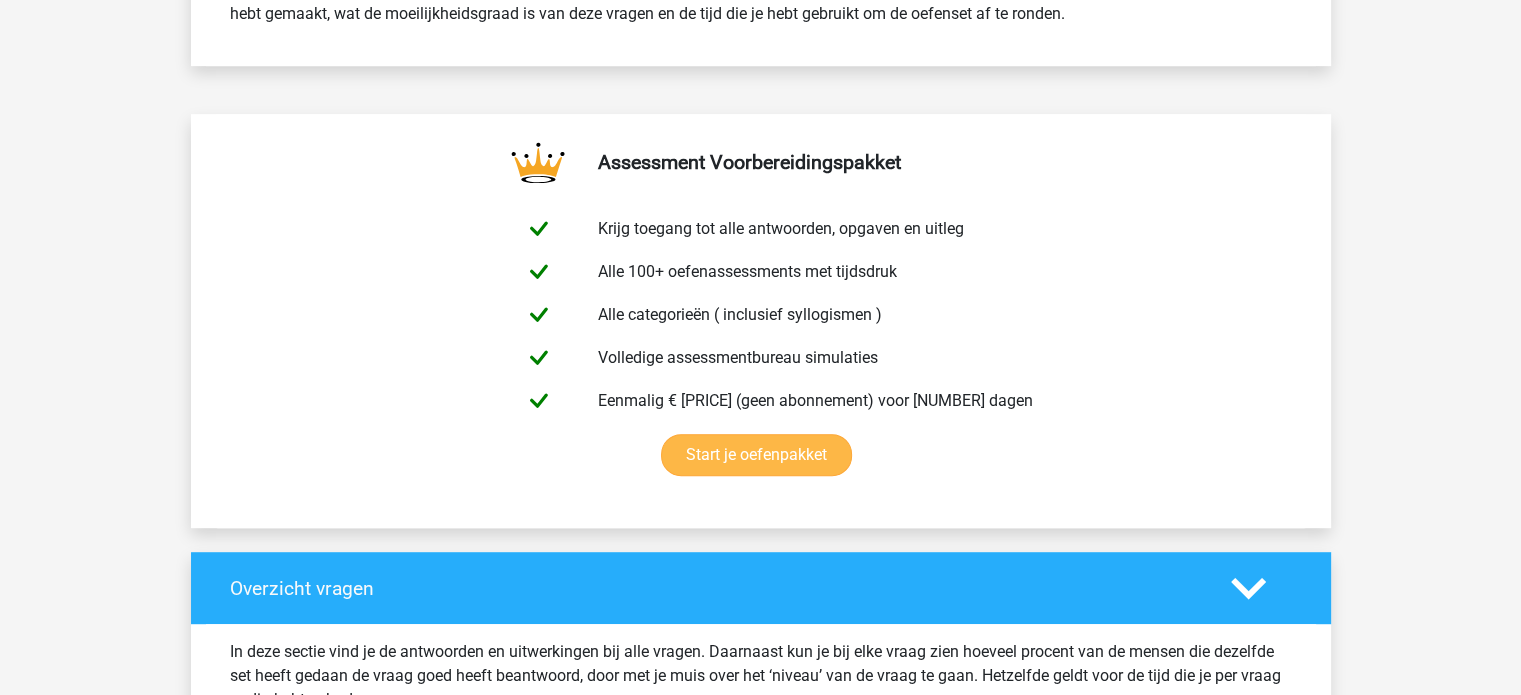 scroll, scrollTop: 700, scrollLeft: 0, axis: vertical 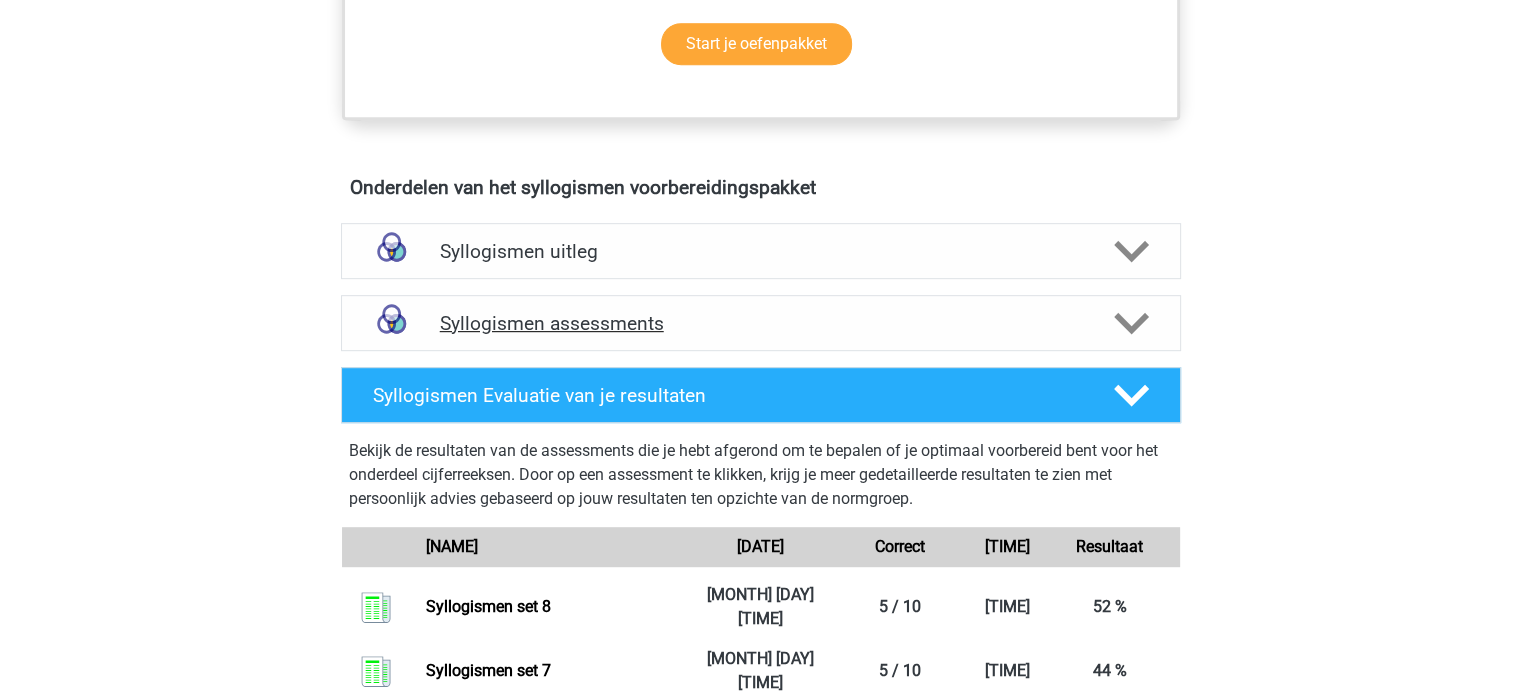 click at bounding box center (1131, 323) 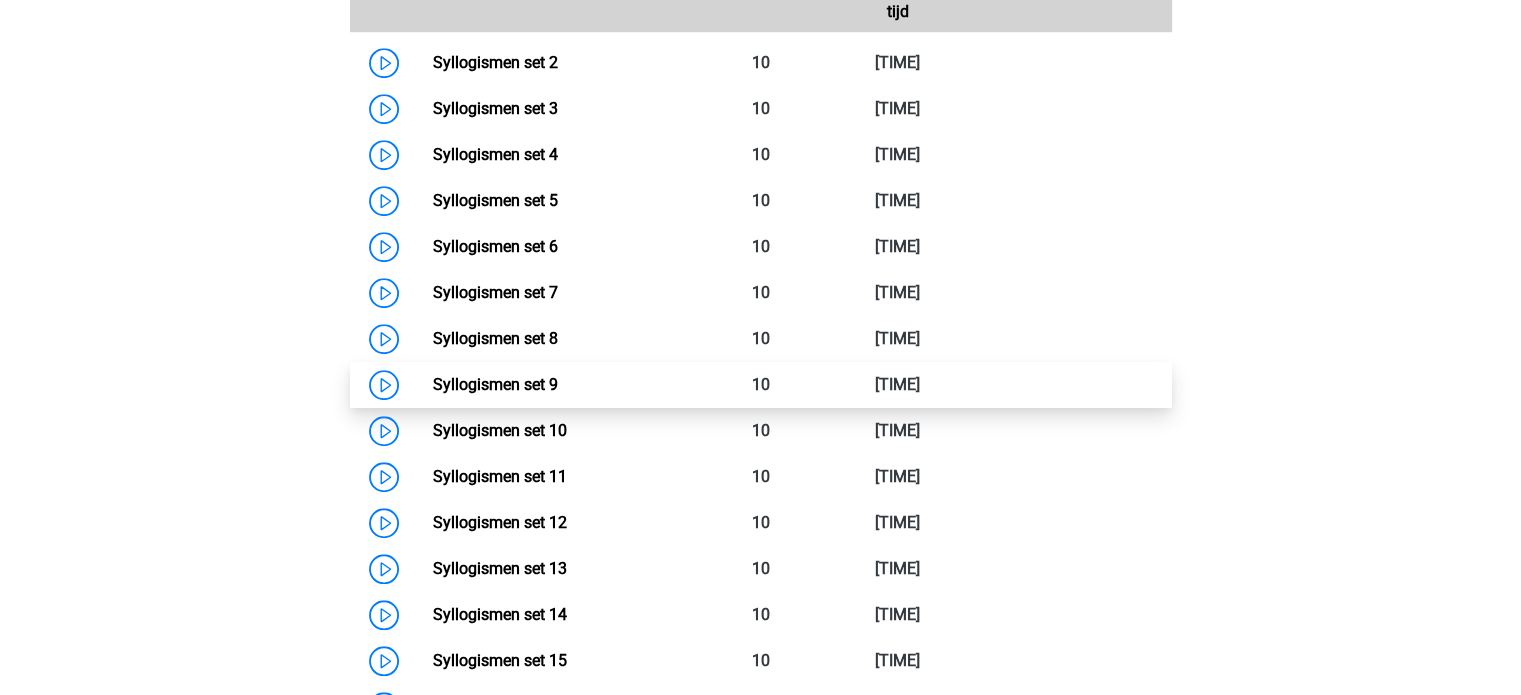 scroll, scrollTop: 1500, scrollLeft: 0, axis: vertical 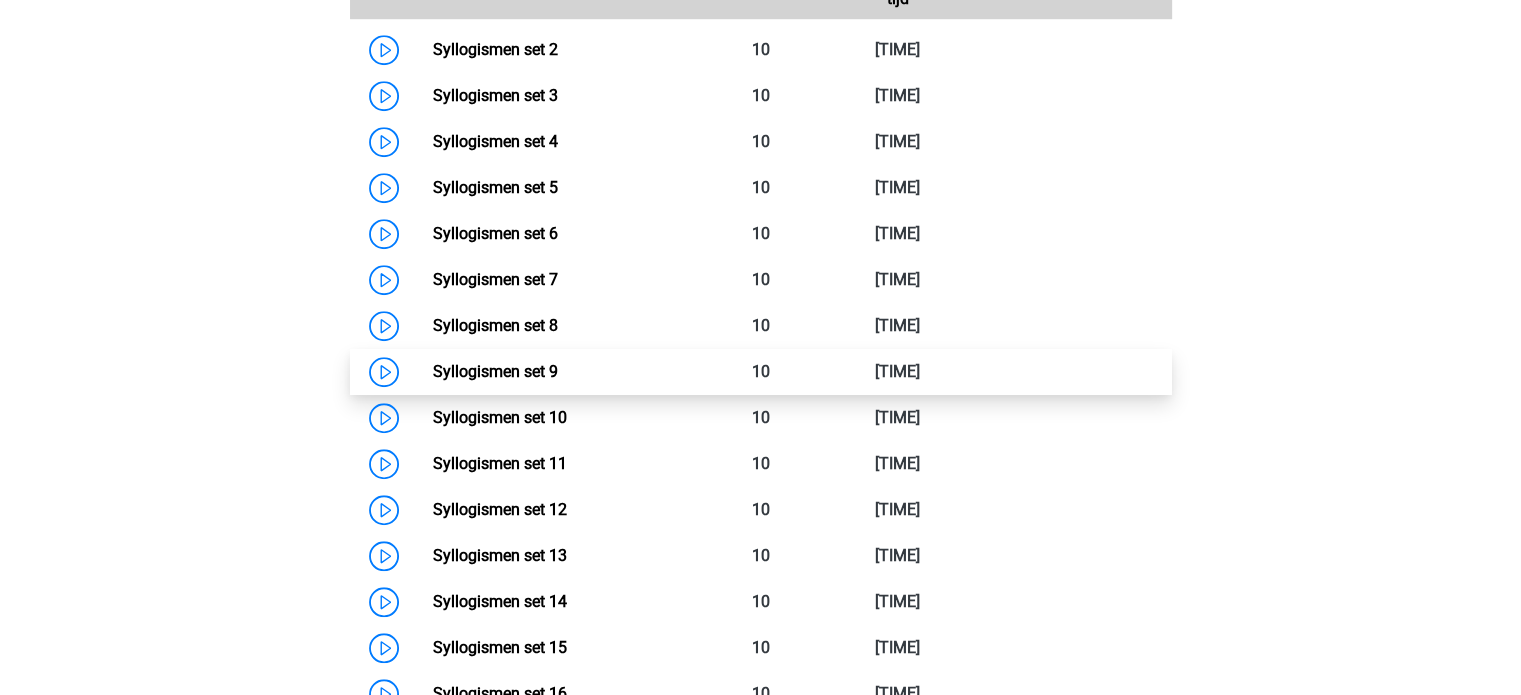 click on "Syllogismen
set 9" at bounding box center [495, 371] 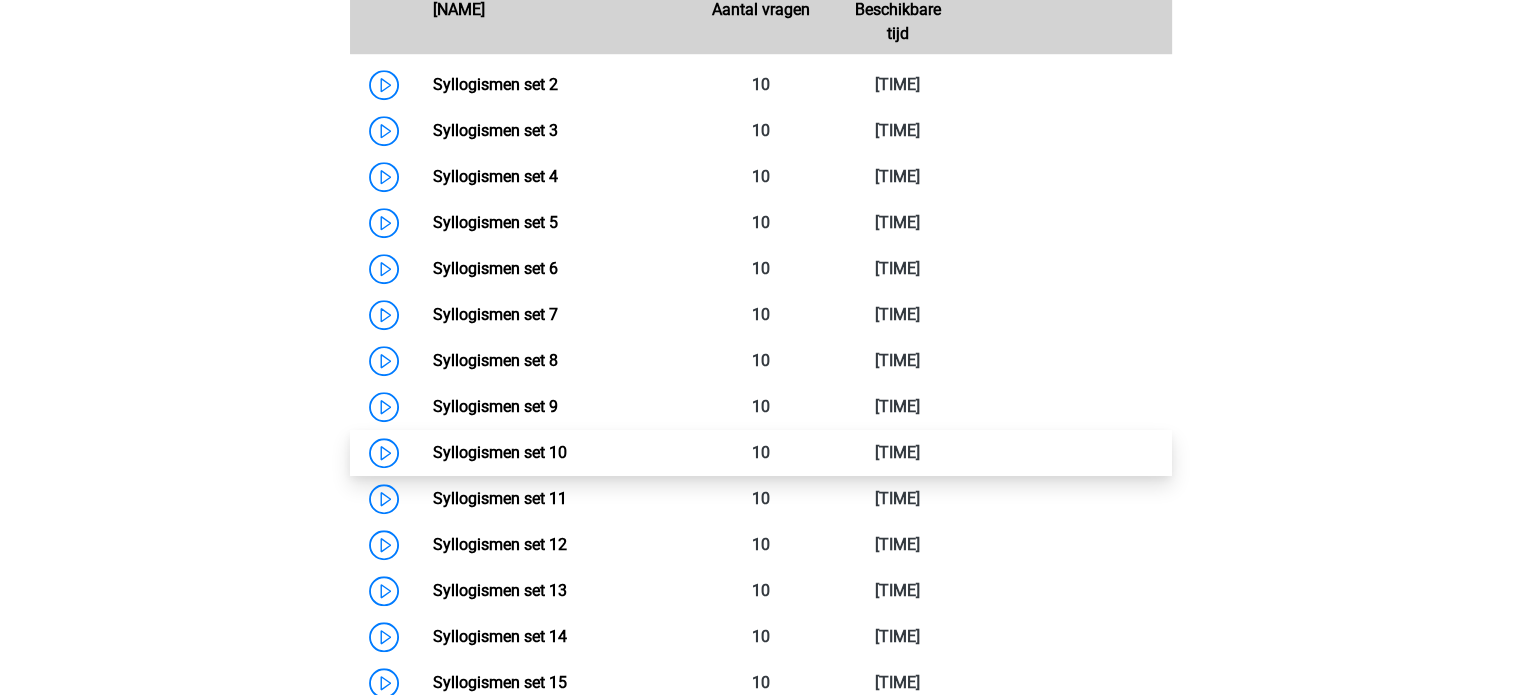 scroll, scrollTop: 1500, scrollLeft: 0, axis: vertical 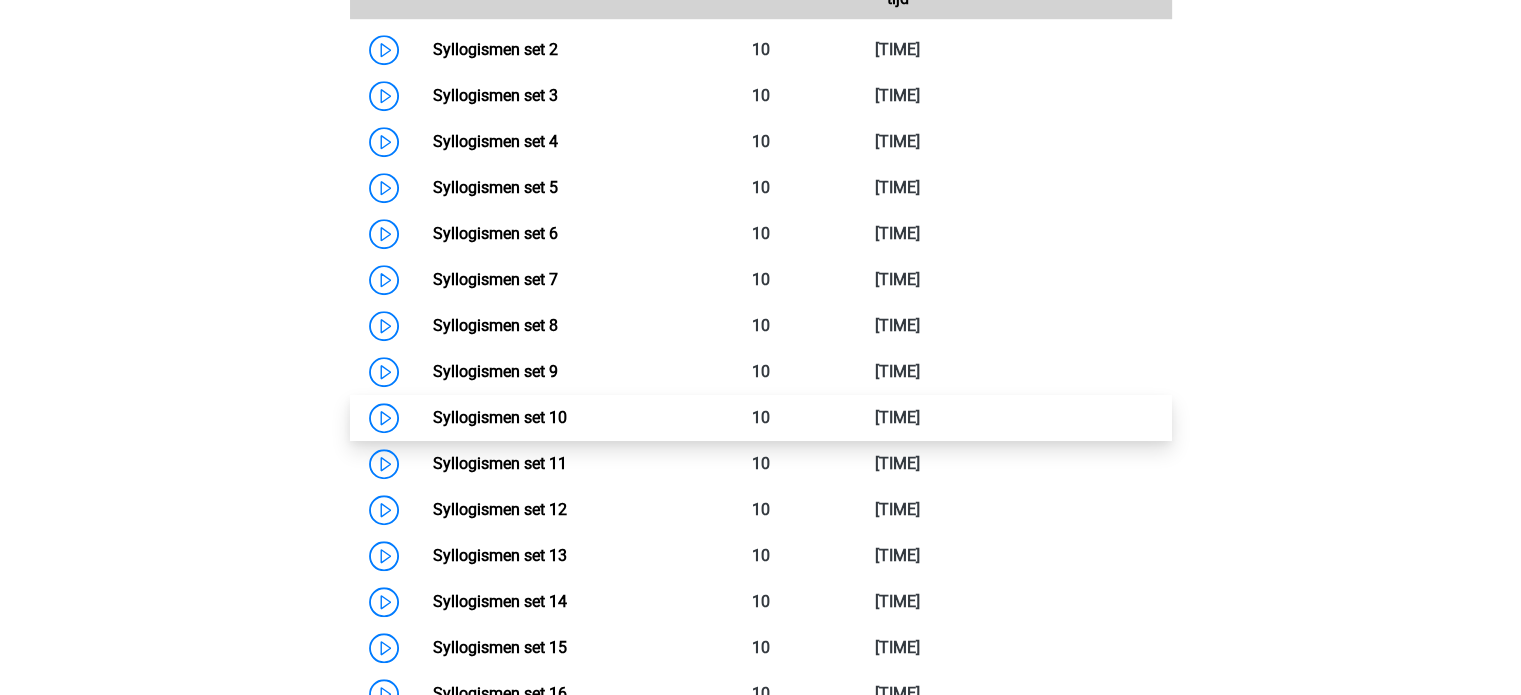 click on "Syllogismen
set 10" at bounding box center [500, 417] 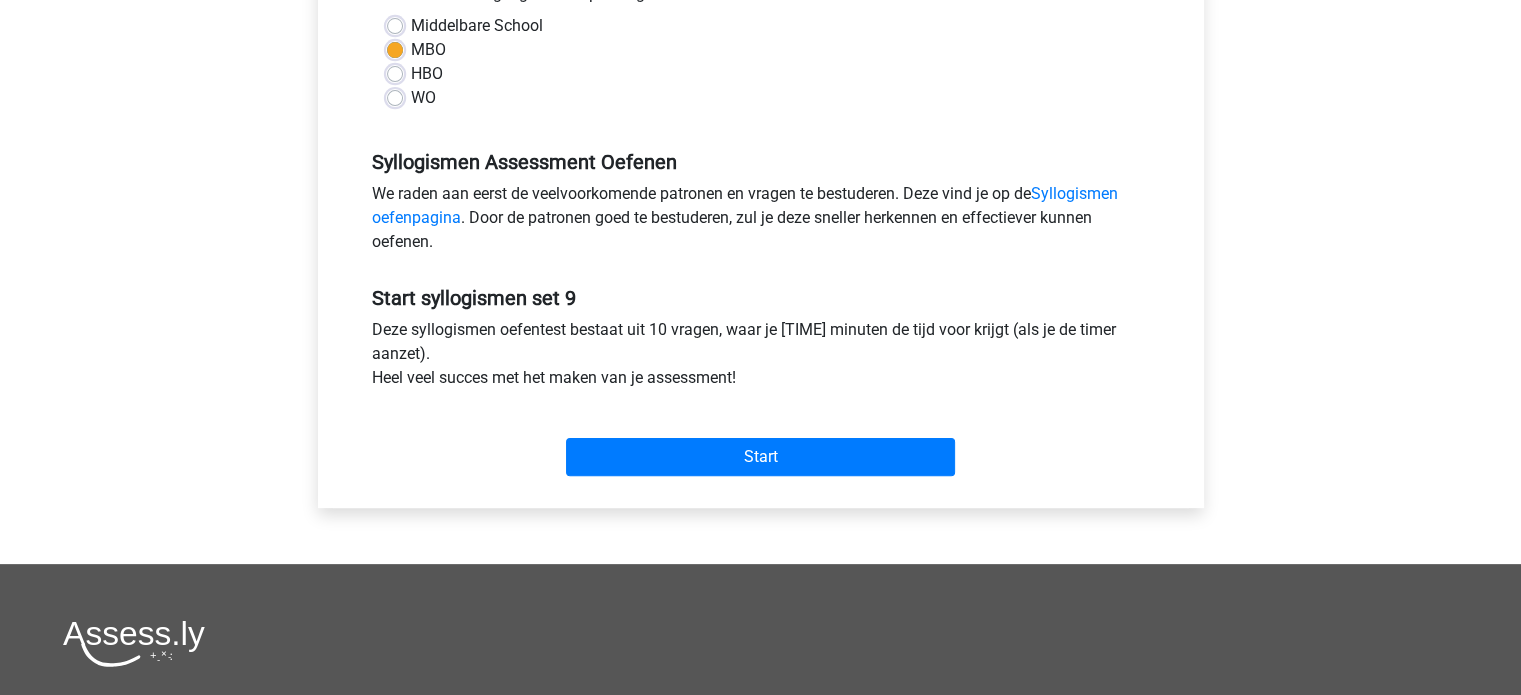 scroll, scrollTop: 500, scrollLeft: 0, axis: vertical 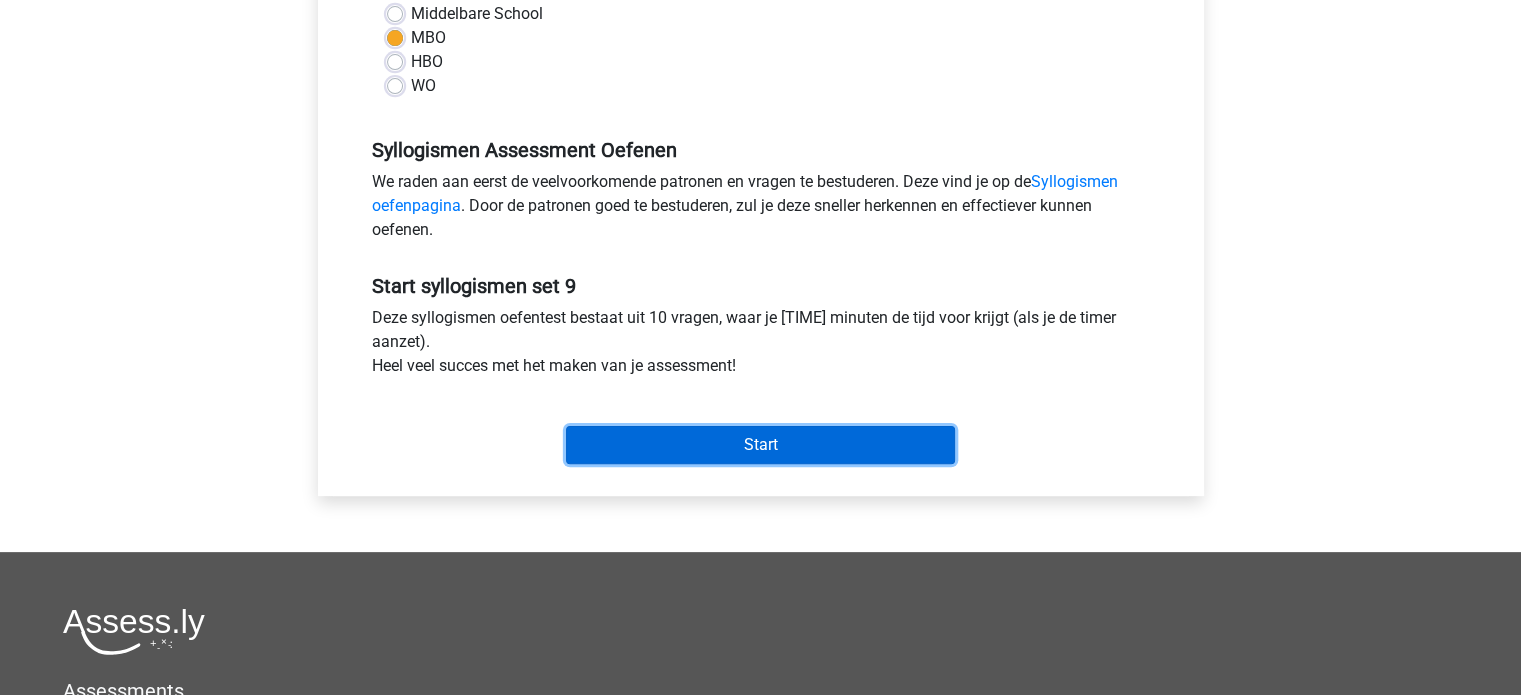 click on "Start" at bounding box center (760, 445) 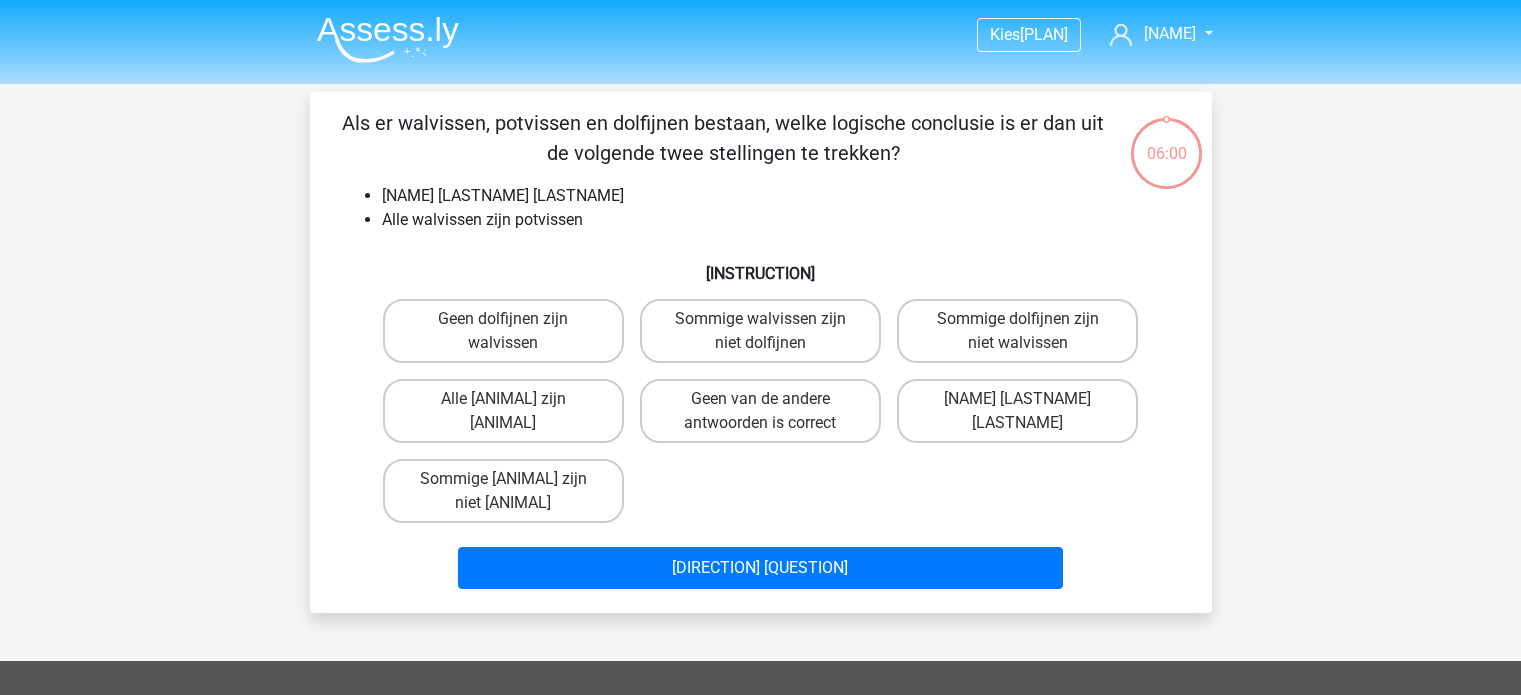 scroll, scrollTop: 0, scrollLeft: 0, axis: both 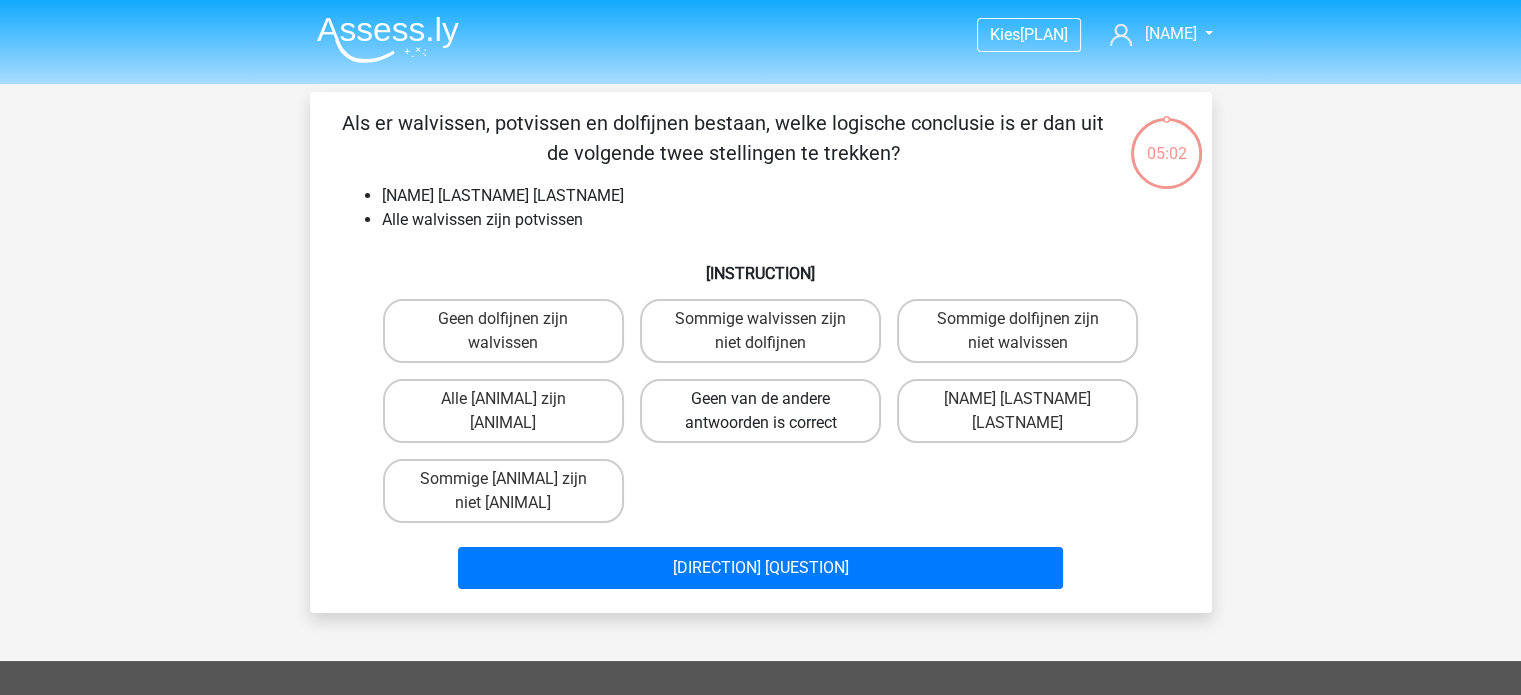 click on "Geen van de andere antwoorden is correct" at bounding box center (760, 411) 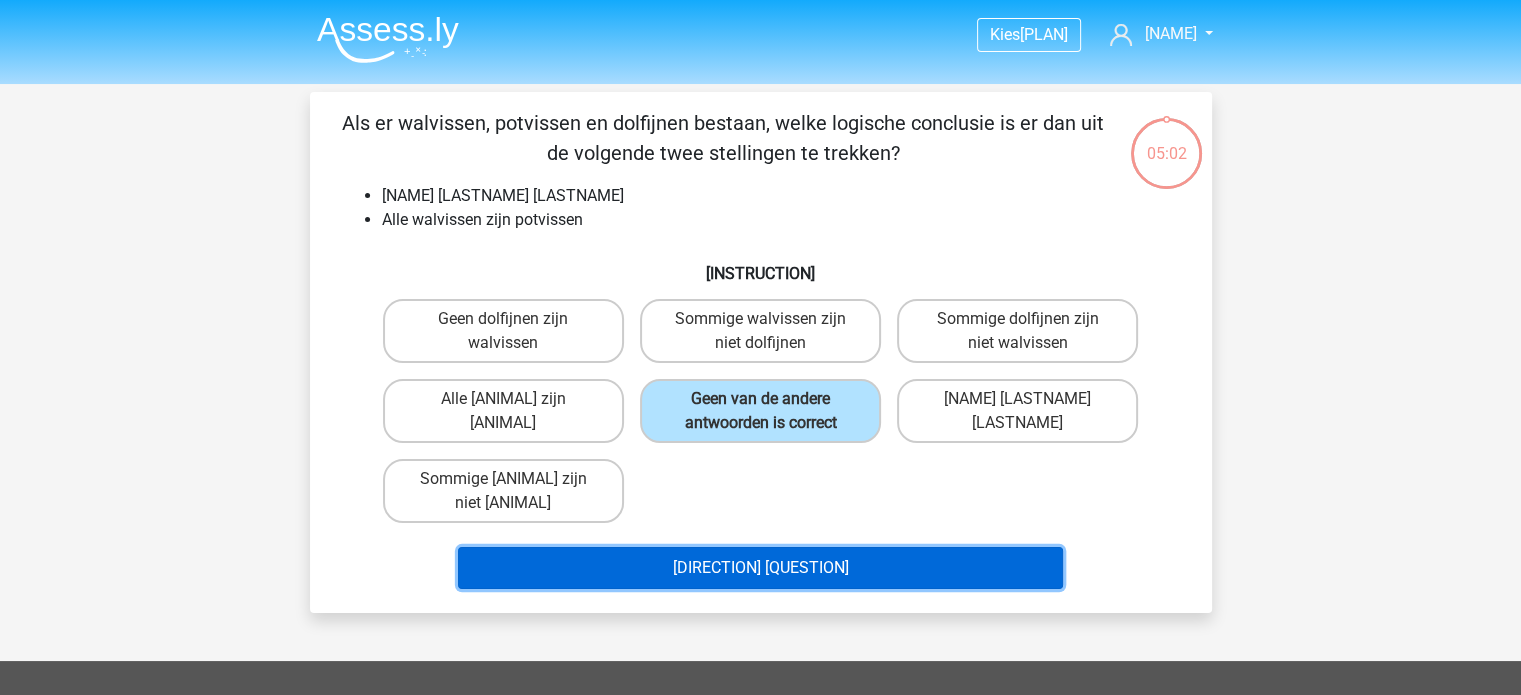 click on "Volgende vraag" at bounding box center [760, 568] 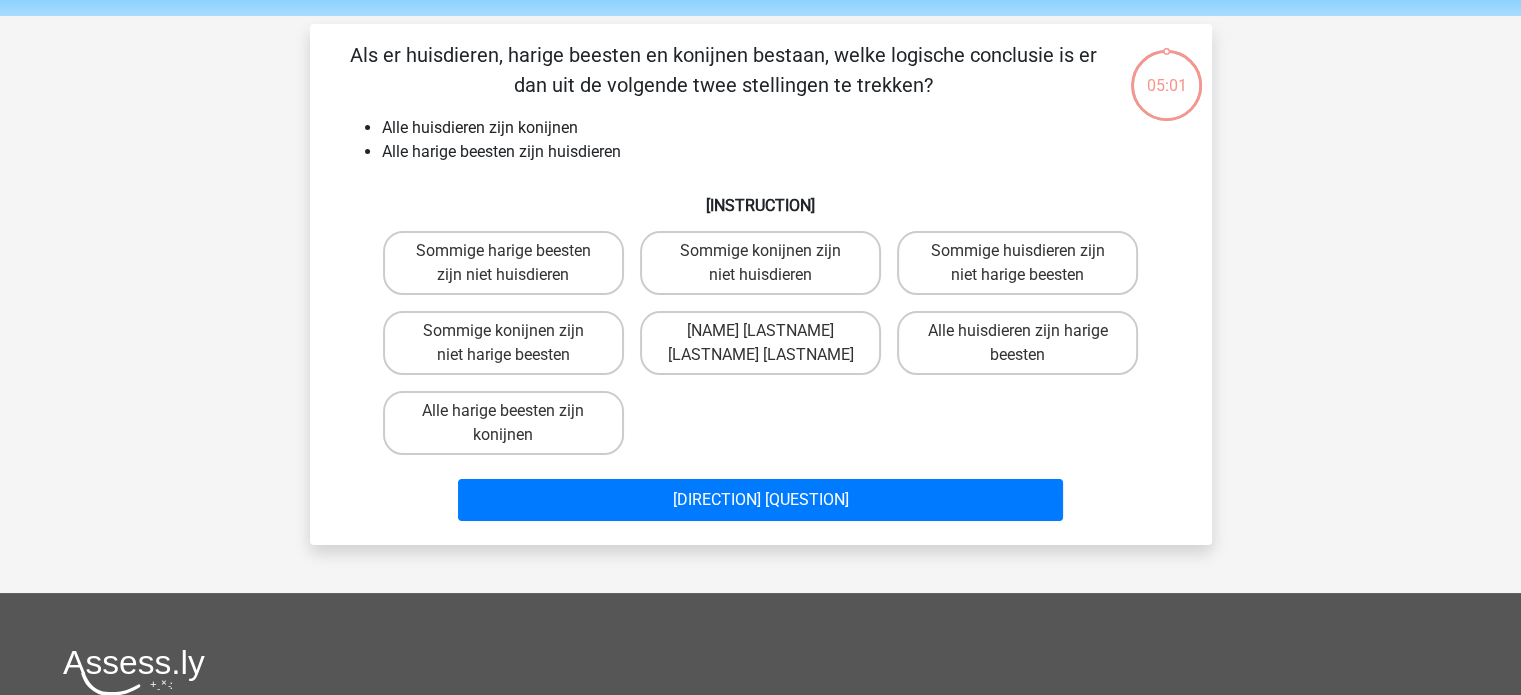 scroll, scrollTop: 92, scrollLeft: 0, axis: vertical 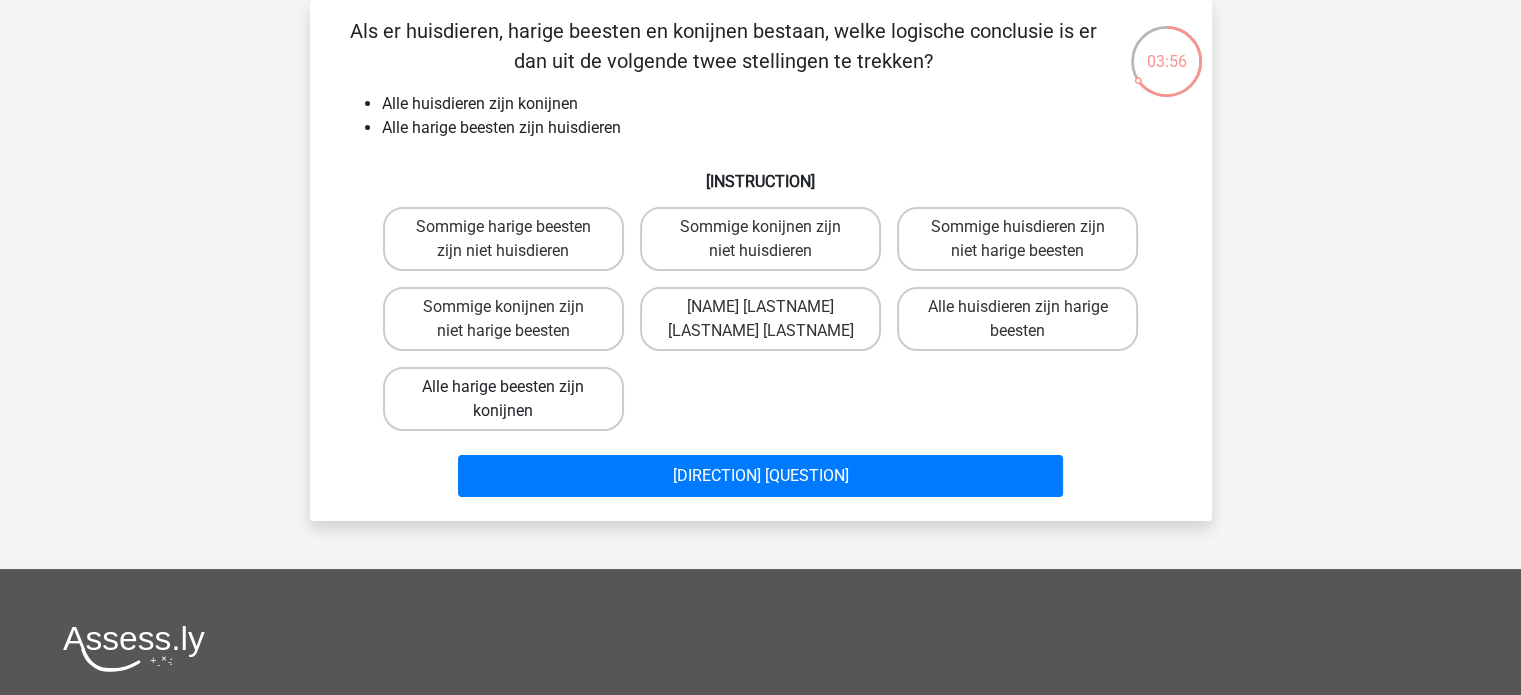 click on "Alle harige beesten zijn konijnen" at bounding box center [503, 399] 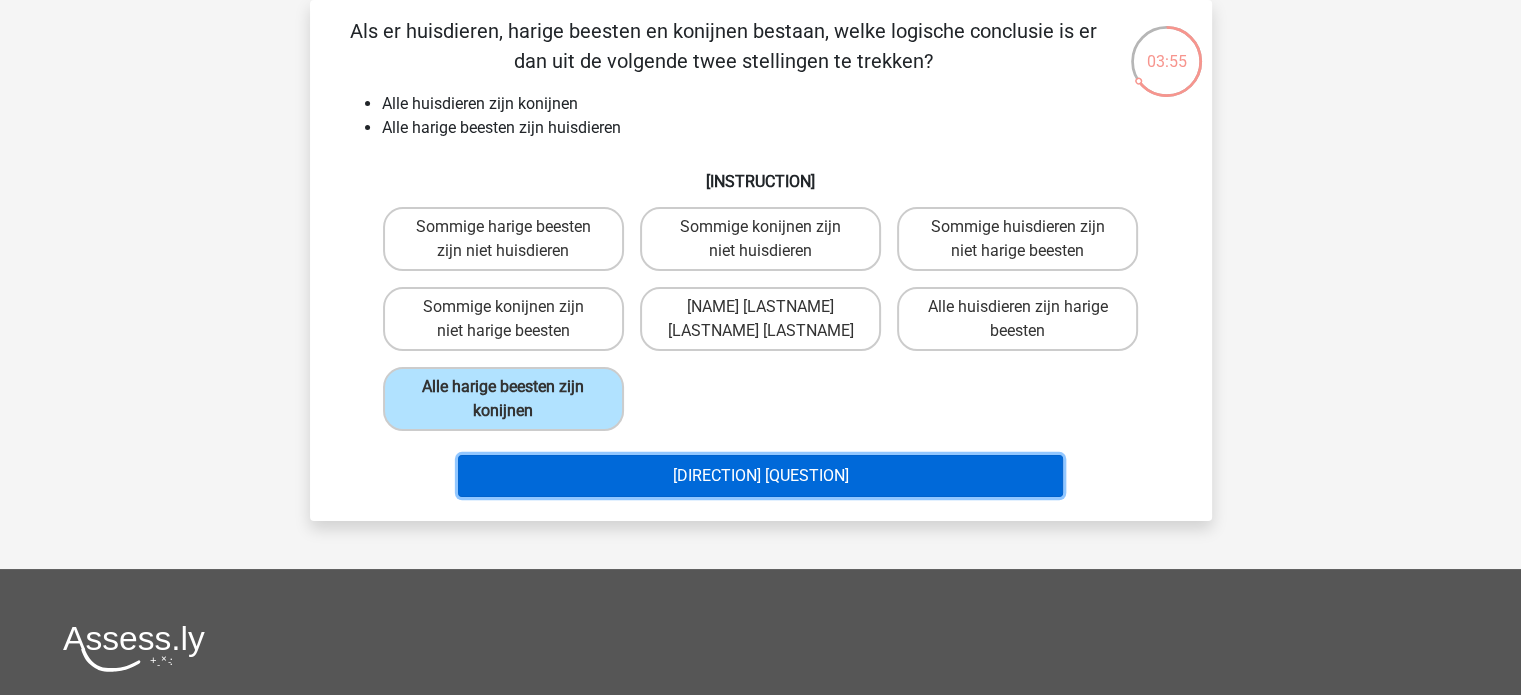 click on "Volgende vraag" at bounding box center (760, 476) 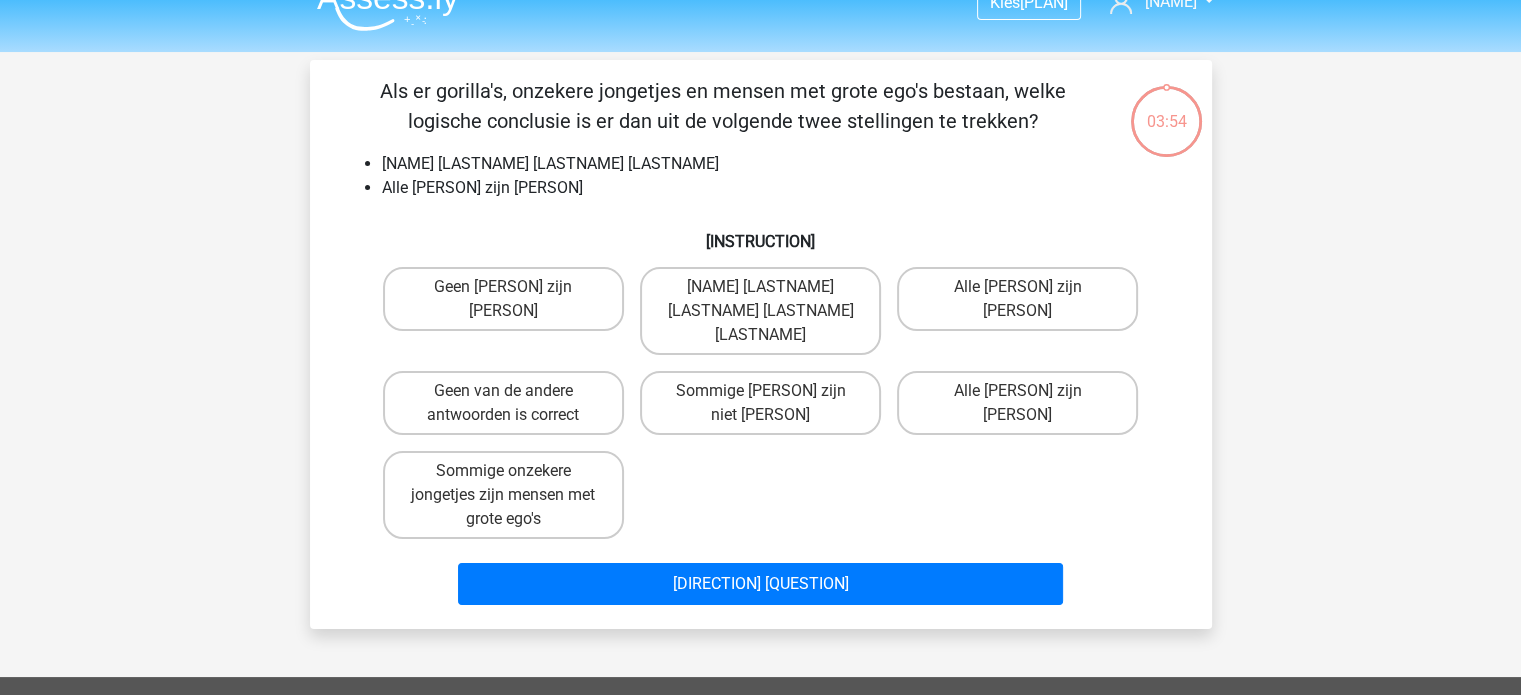 scroll, scrollTop: 0, scrollLeft: 0, axis: both 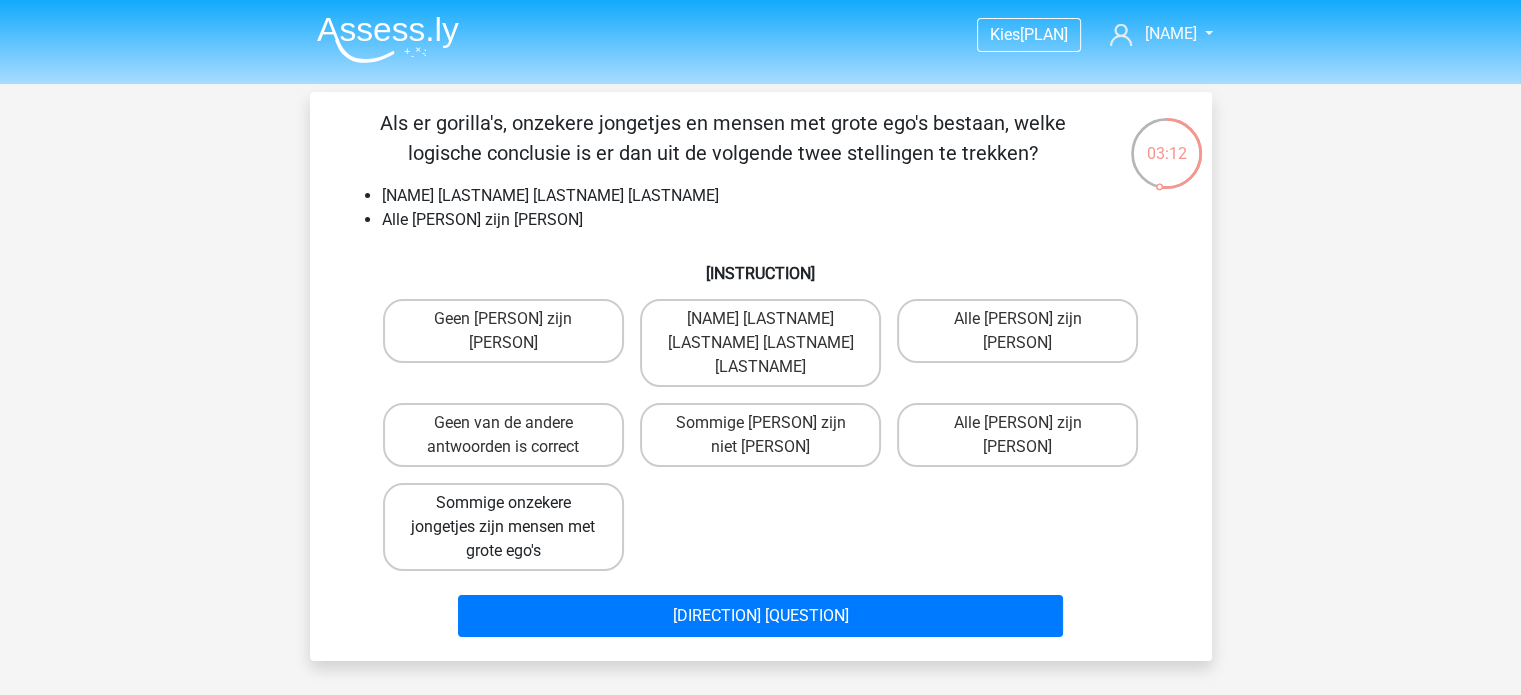 click on "Sommige onzekere jongetjes zijn mensen met grote ego's" at bounding box center (503, 551) 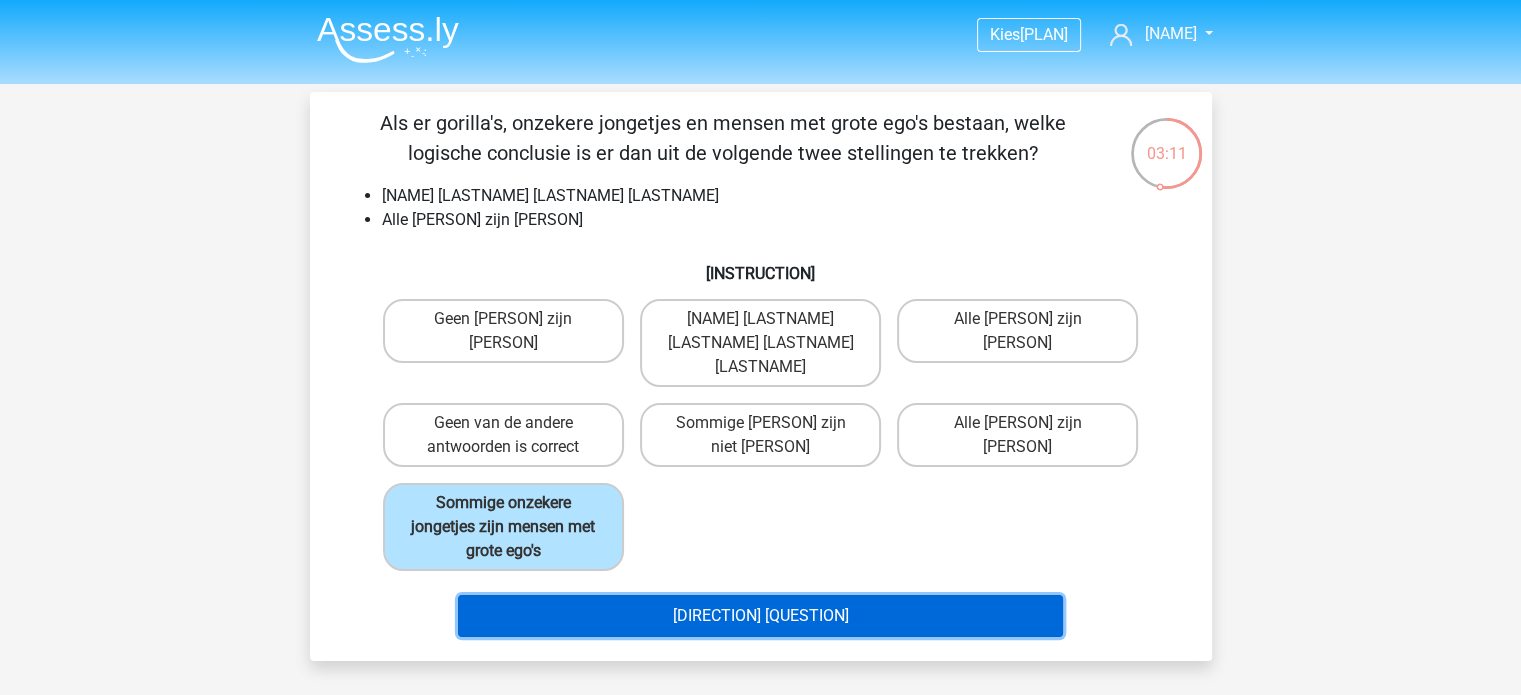 click on "Volgende vraag" at bounding box center [760, 640] 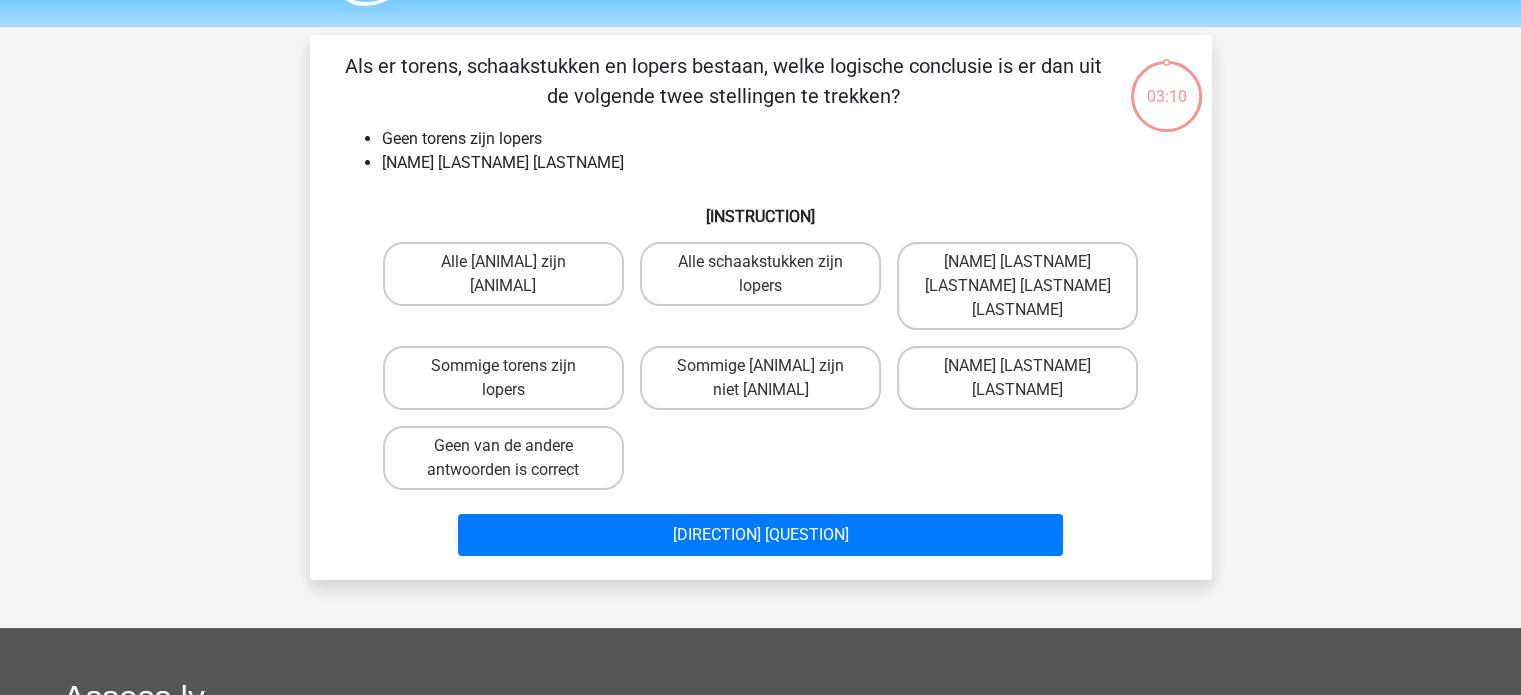 scroll, scrollTop: 0, scrollLeft: 0, axis: both 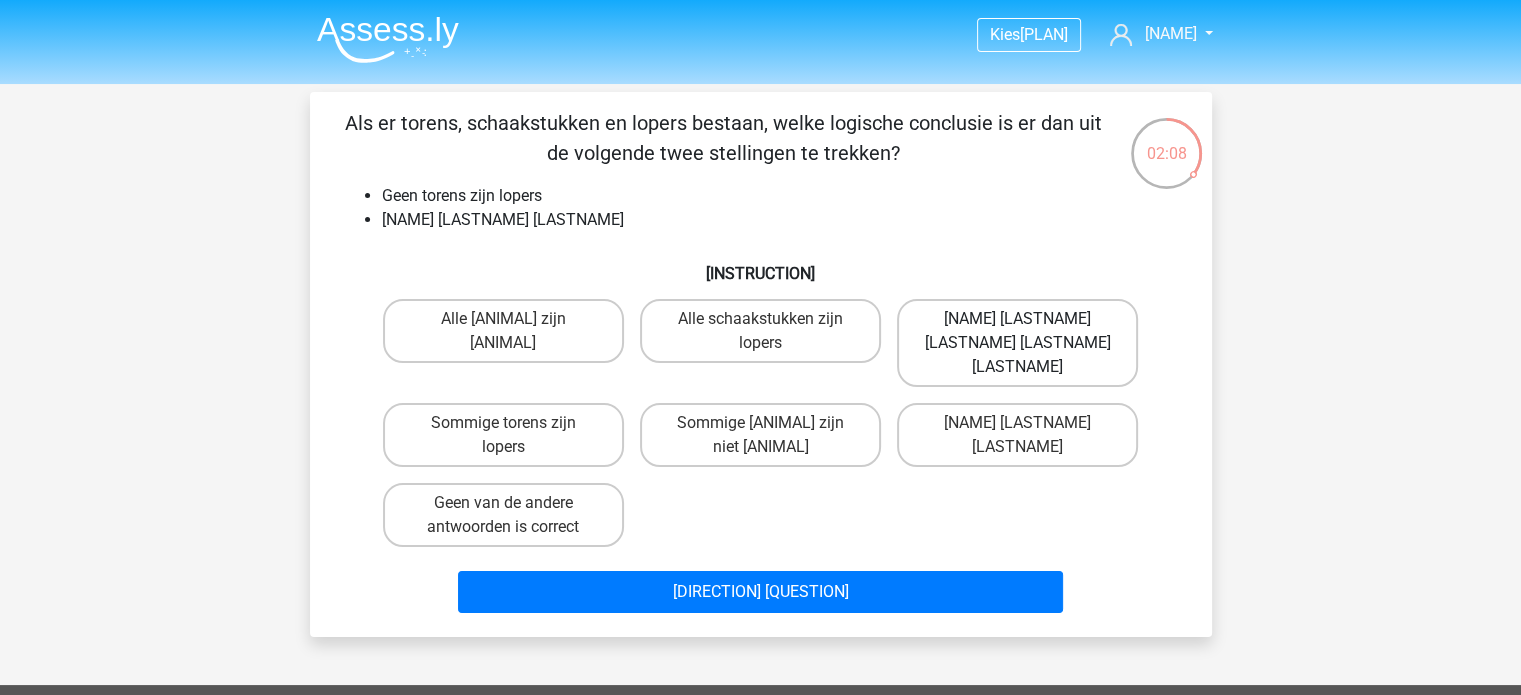 click on "Sommige lopers zijn niet schaakstukken" at bounding box center (1017, 331) 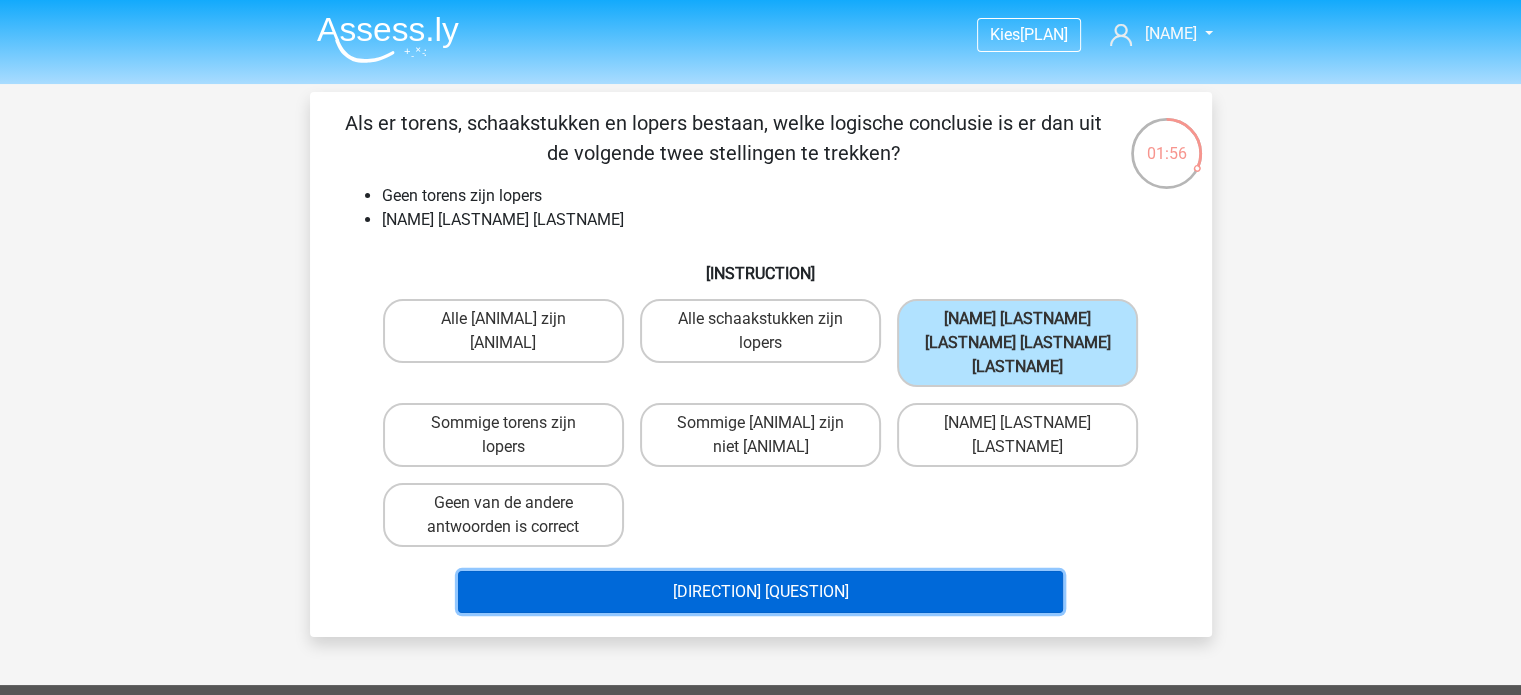 click on "Volgende vraag" at bounding box center (760, 568) 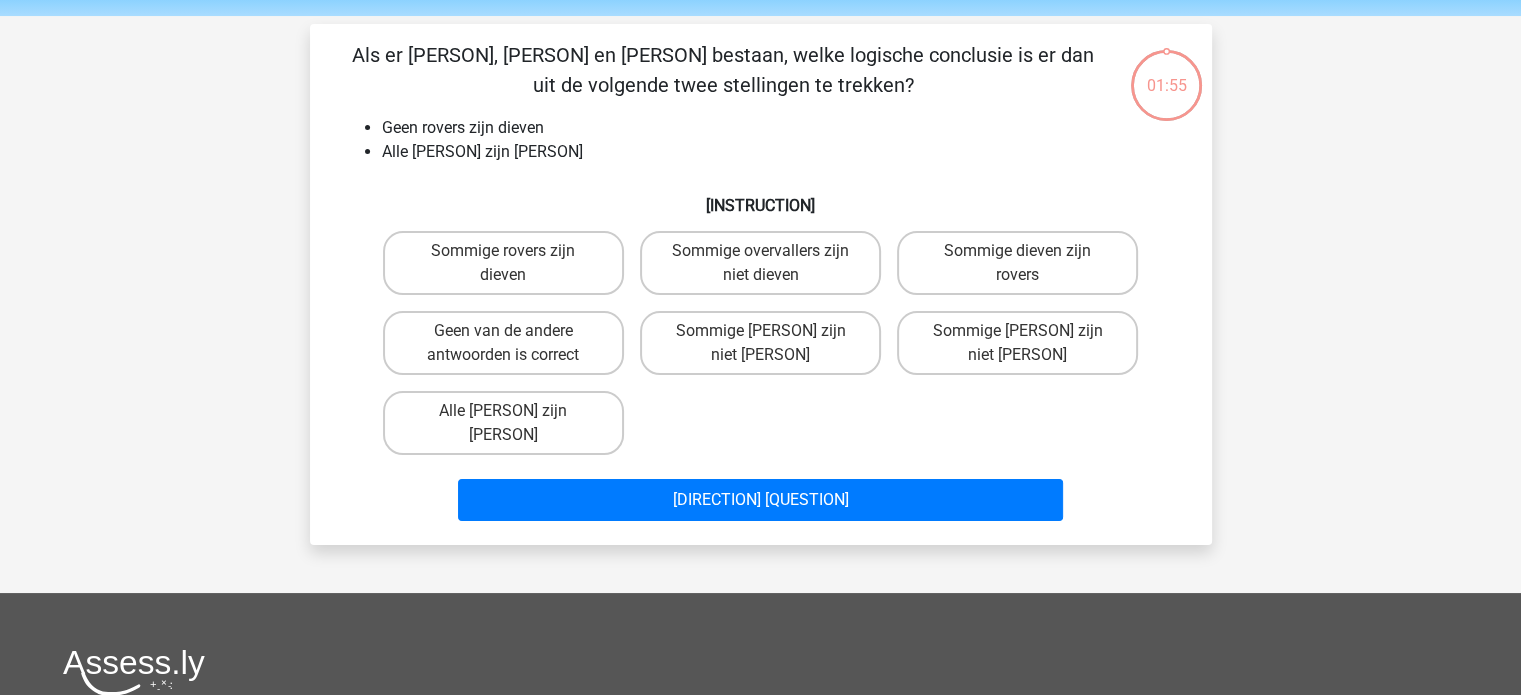 scroll, scrollTop: 92, scrollLeft: 0, axis: vertical 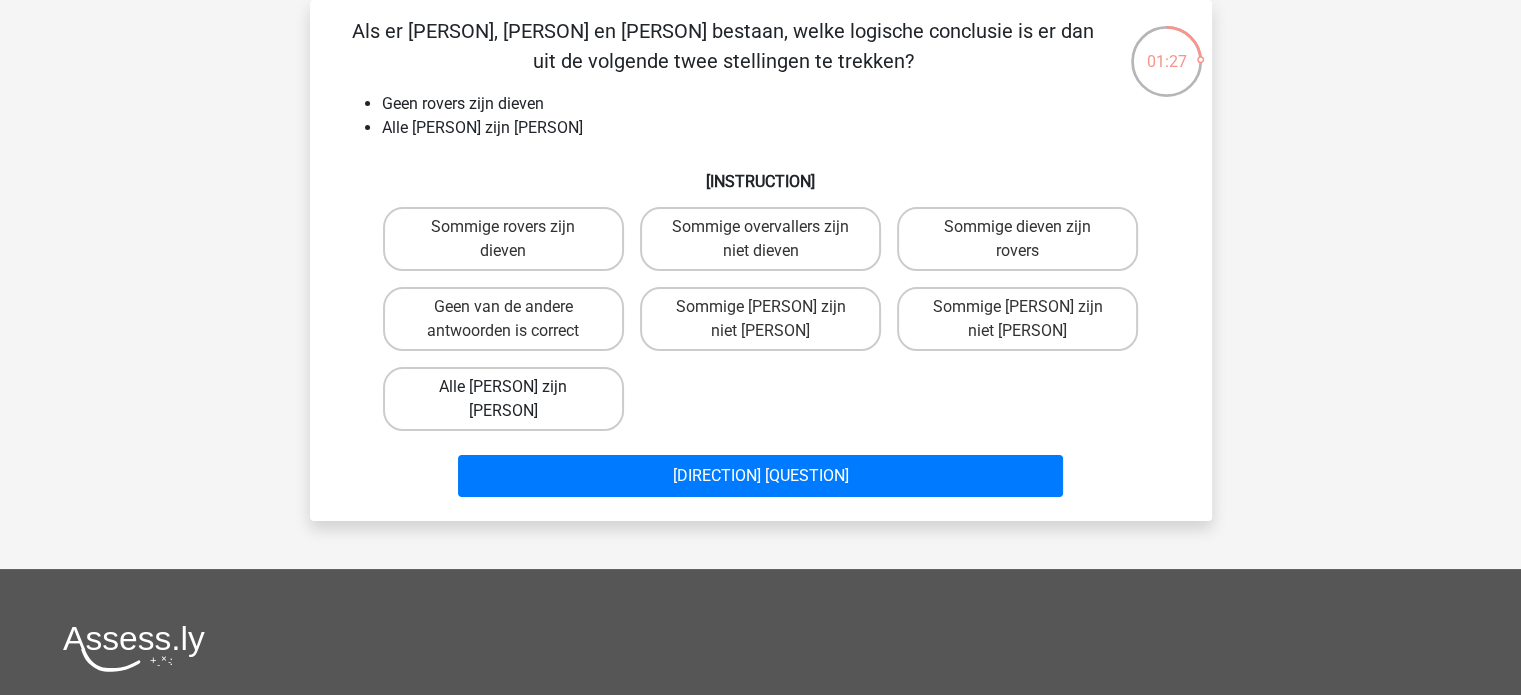 click on "Alle dieven zijn overvallers" at bounding box center [503, 387] 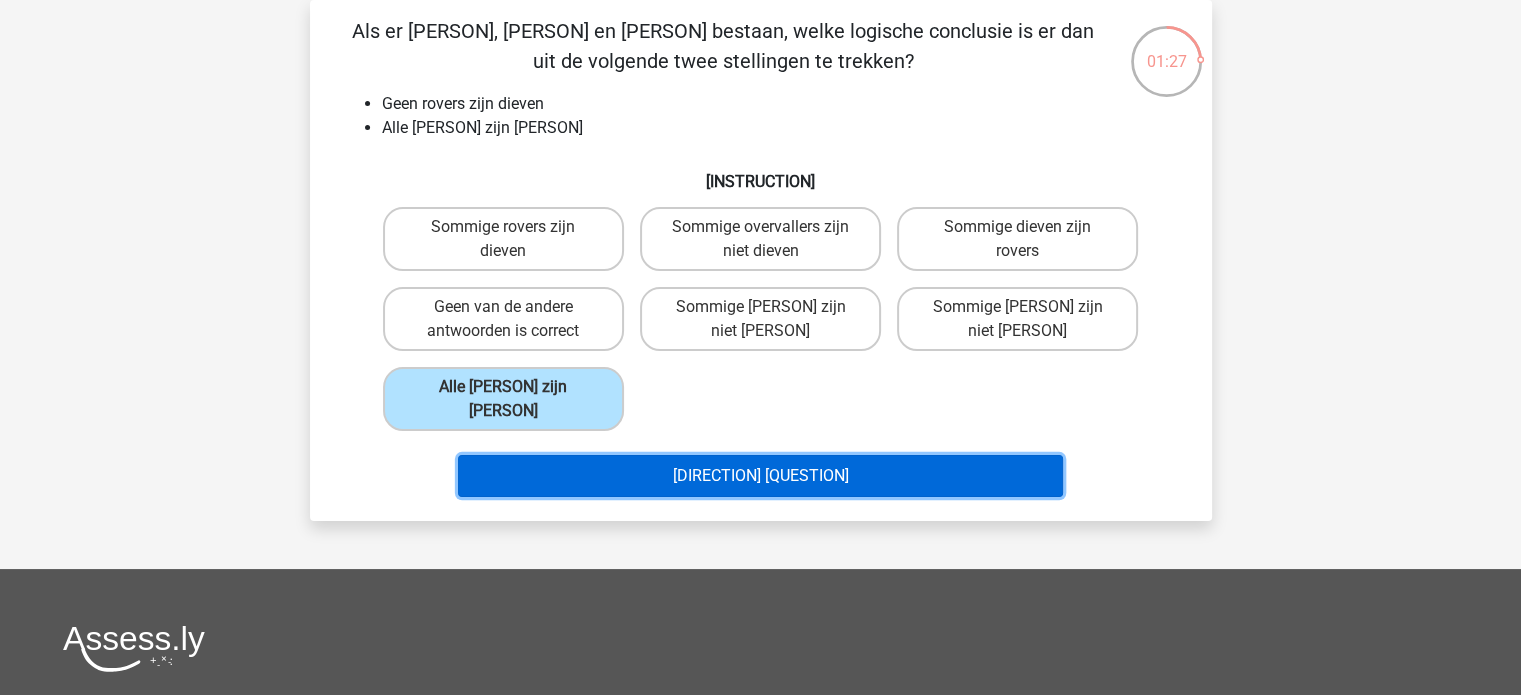click on "Volgende vraag" at bounding box center [760, 452] 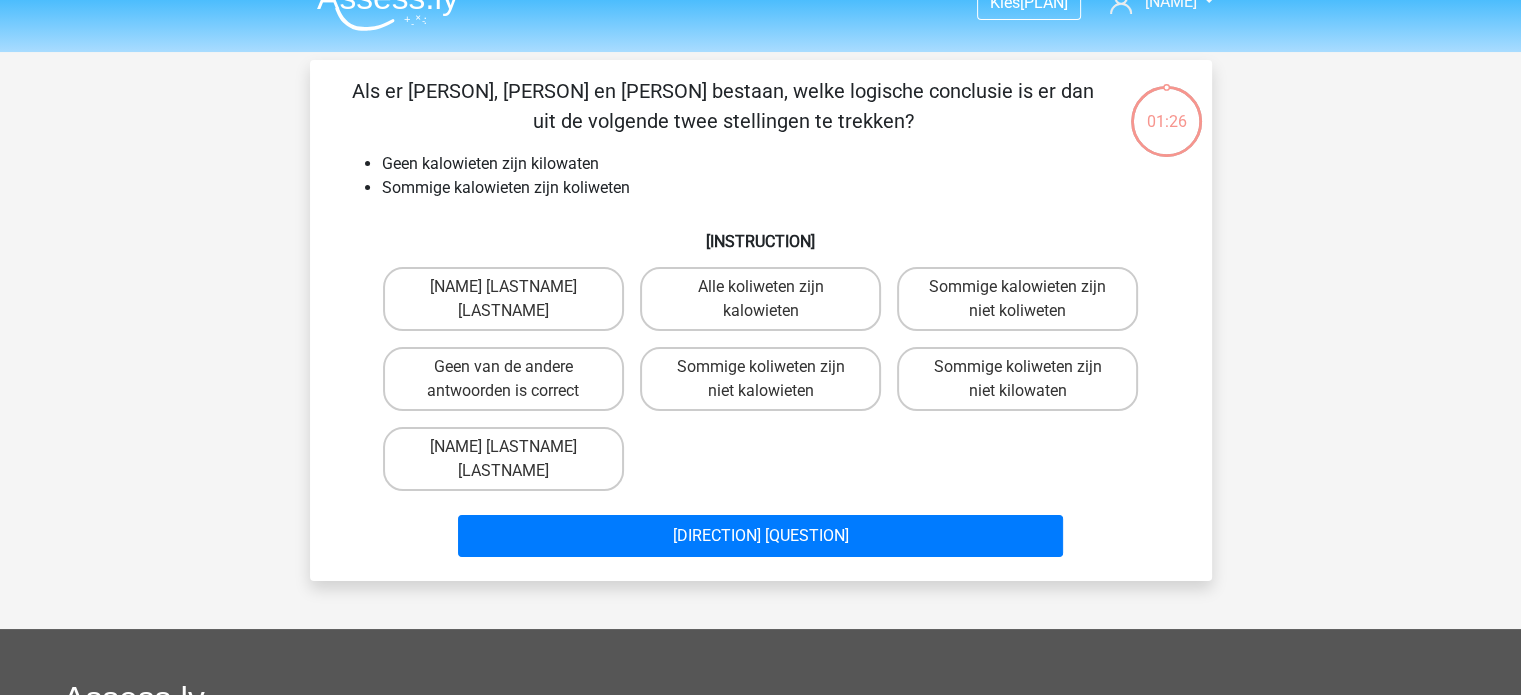 scroll, scrollTop: 0, scrollLeft: 0, axis: both 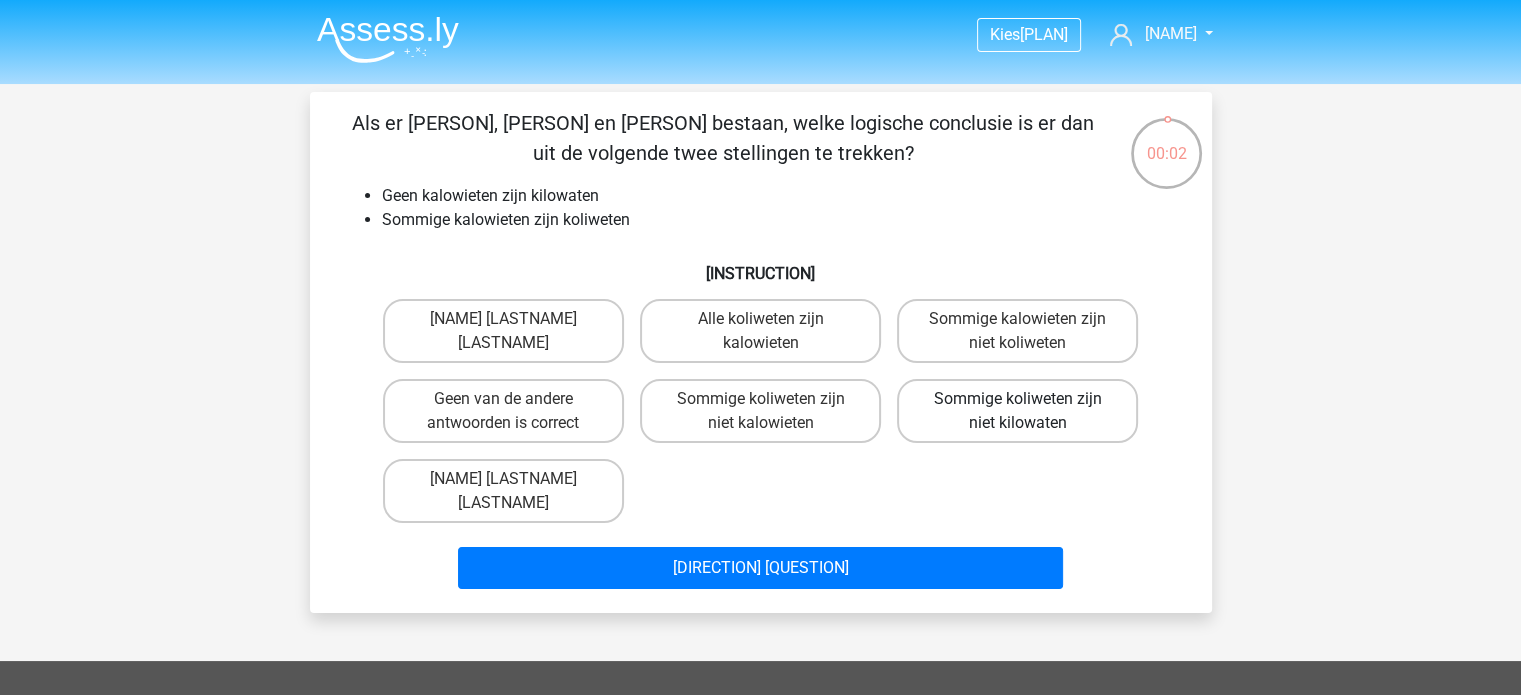 click on "Sommige koliweten zijn niet kilowaten" at bounding box center (1017, 411) 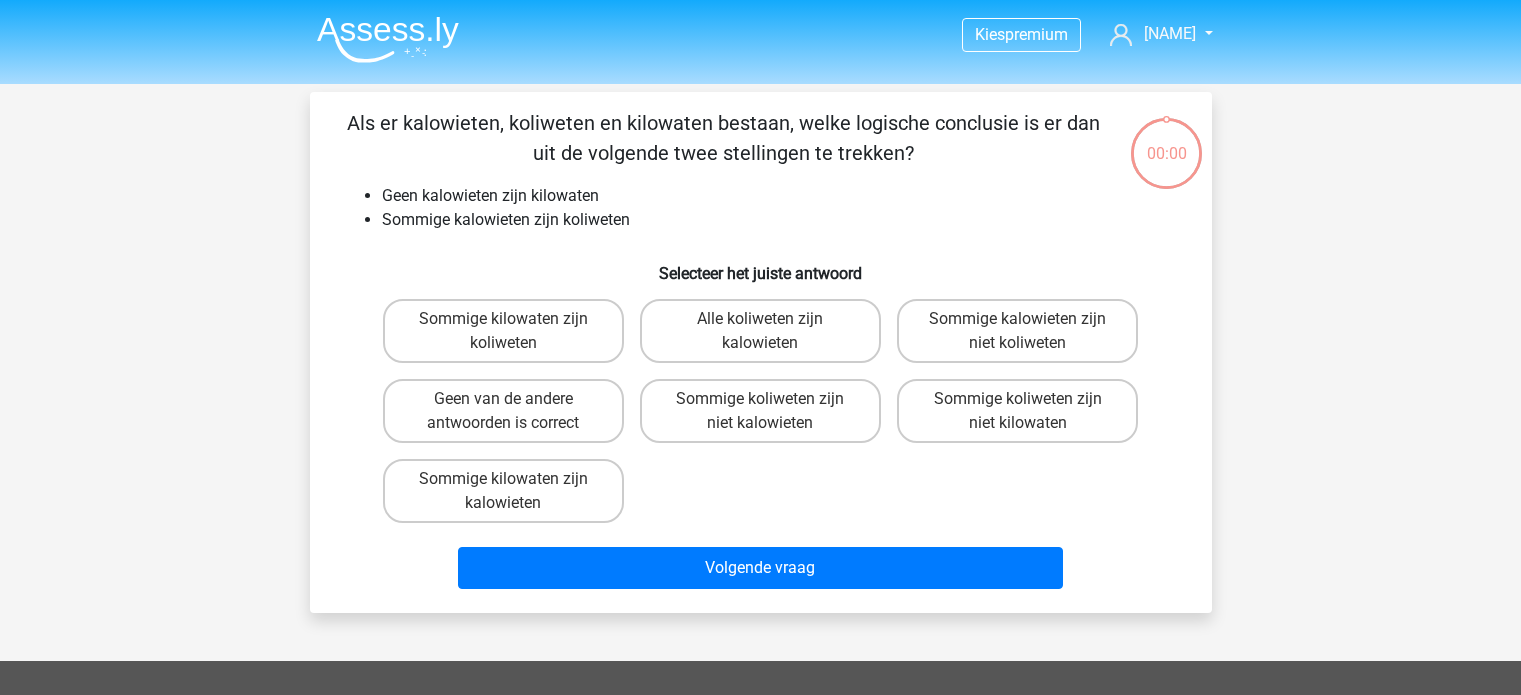 scroll, scrollTop: 0, scrollLeft: 0, axis: both 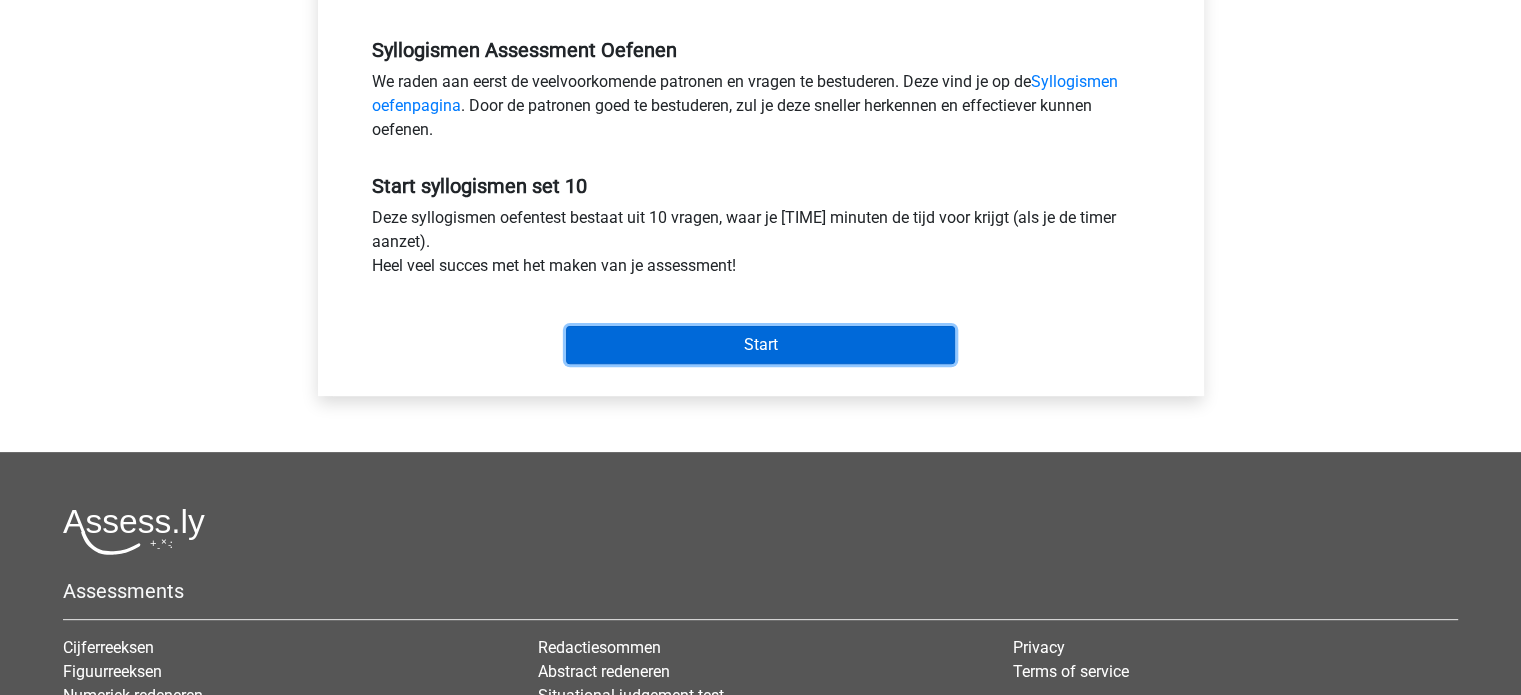 click on "Start" at bounding box center [760, 345] 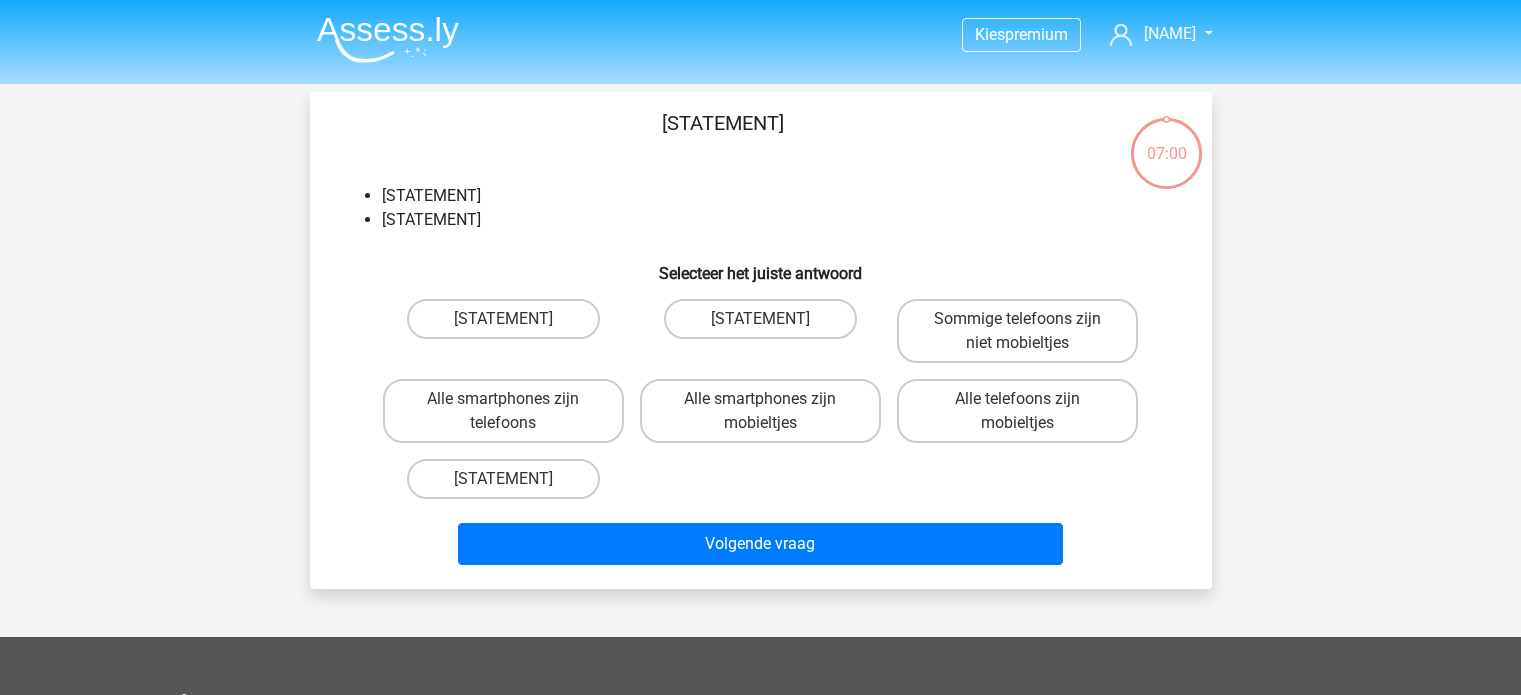 scroll, scrollTop: 0, scrollLeft: 0, axis: both 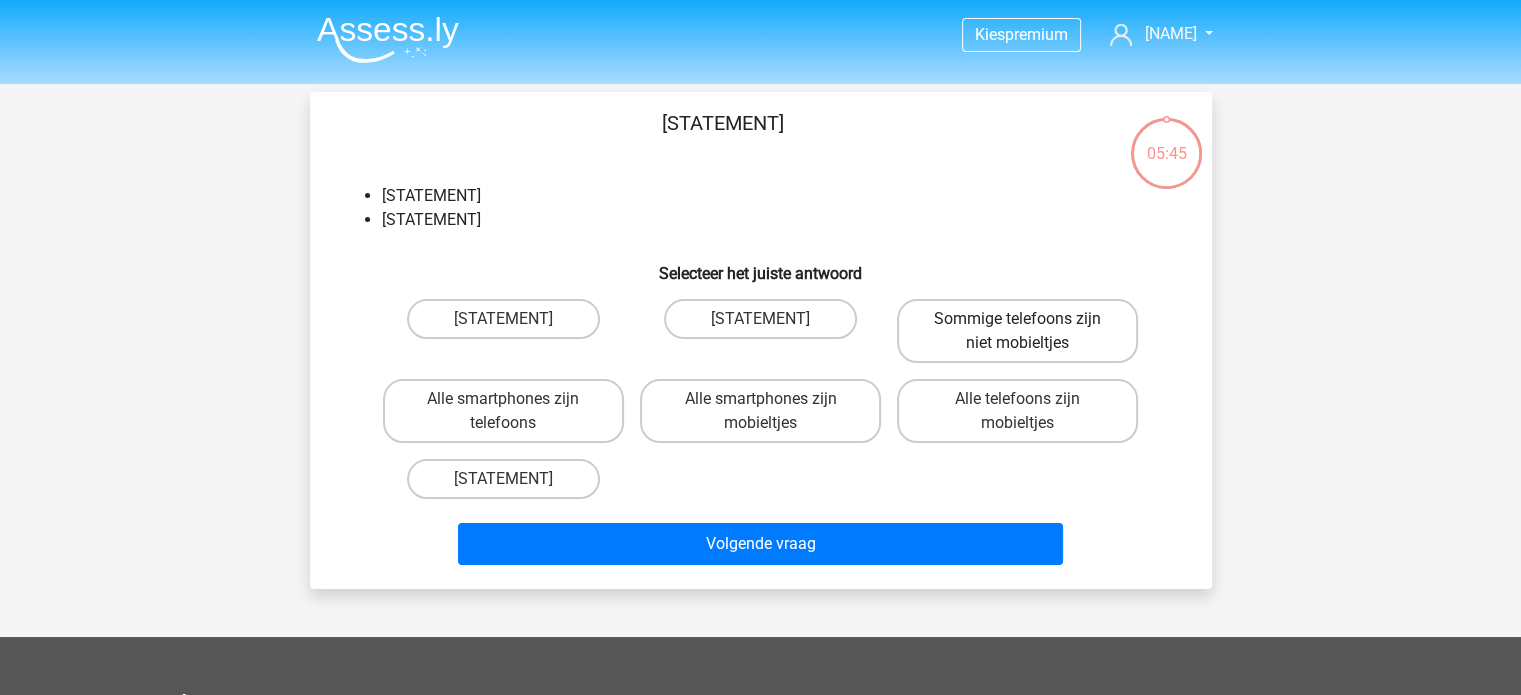 click on "Sommige telefoons zijn niet mobieltjes" at bounding box center (1017, 331) 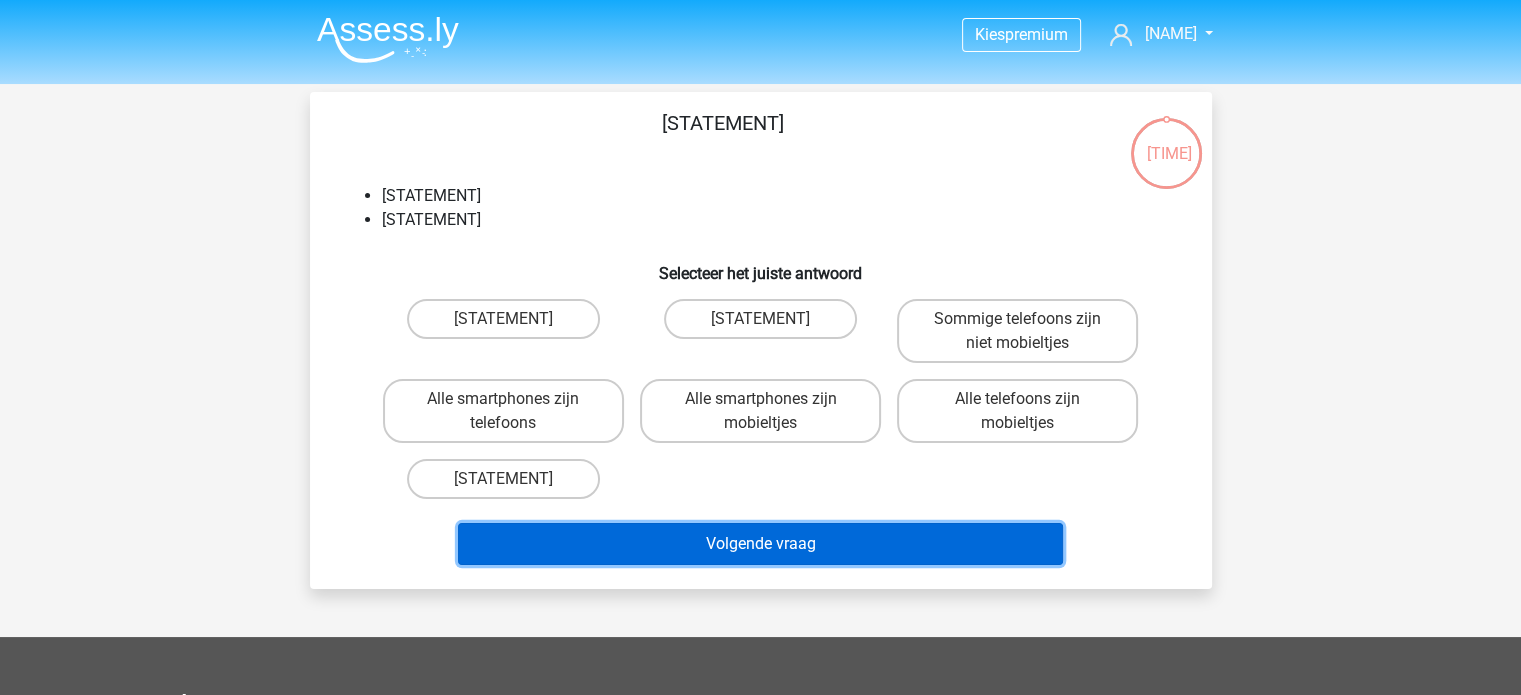 click on "Volgende vraag" at bounding box center [760, 568] 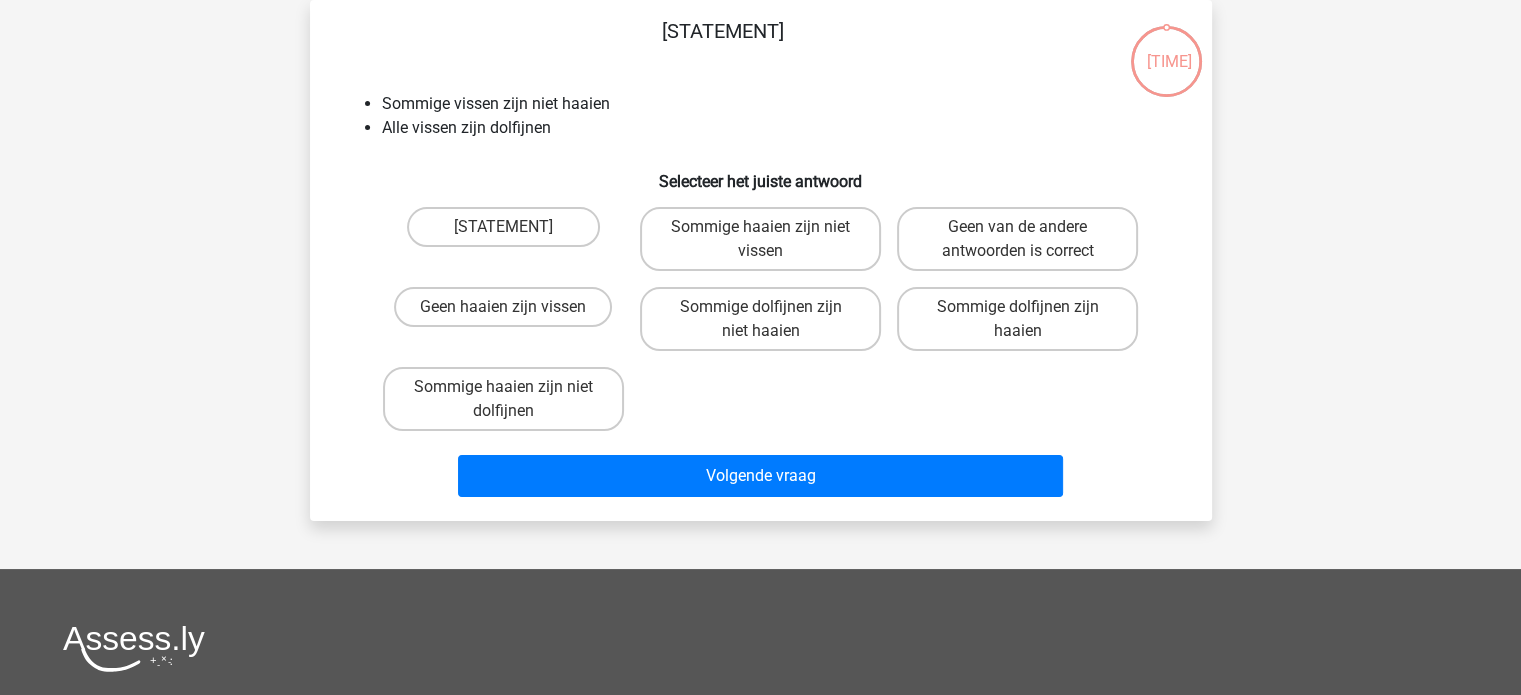 scroll, scrollTop: 0, scrollLeft: 0, axis: both 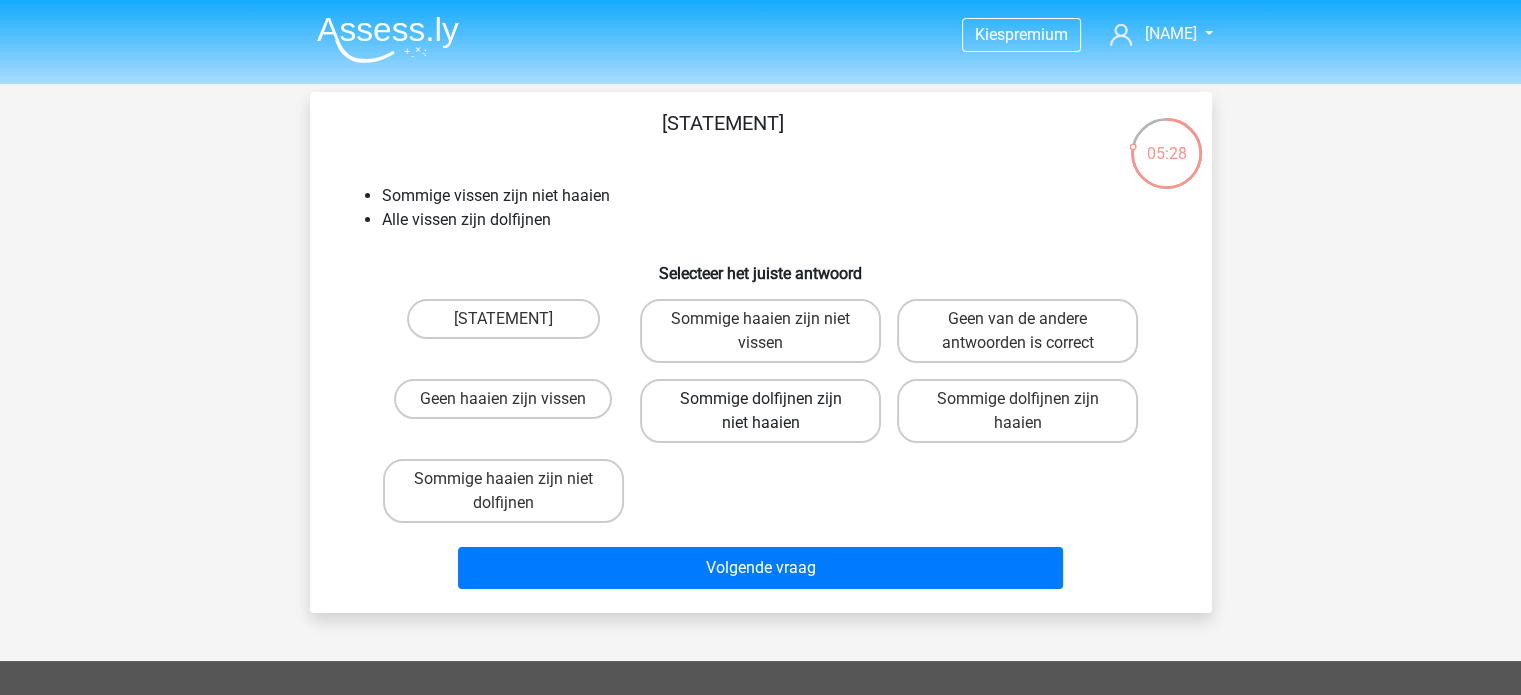 click on "Sommige dolfijnen zijn niet haaien" at bounding box center [760, 399] 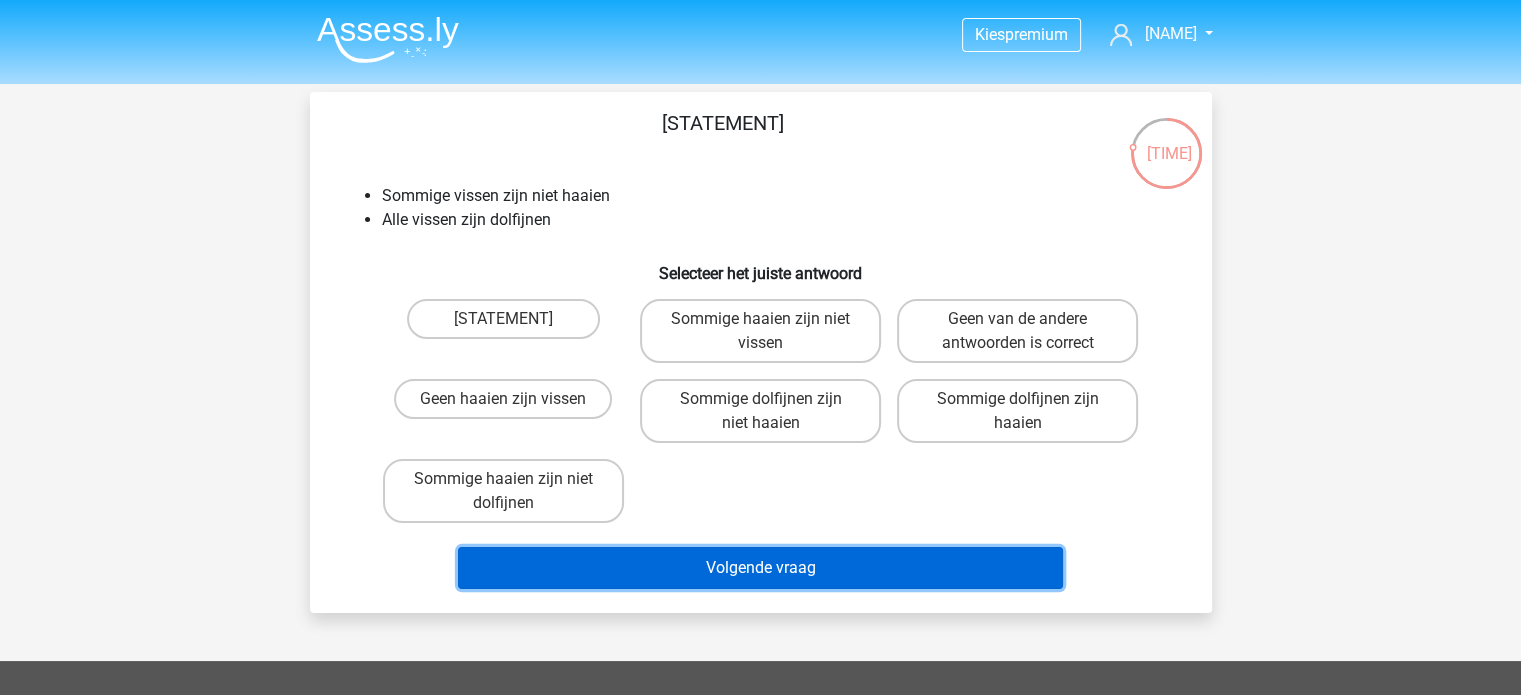 click on "Volgende vraag" at bounding box center (760, 544) 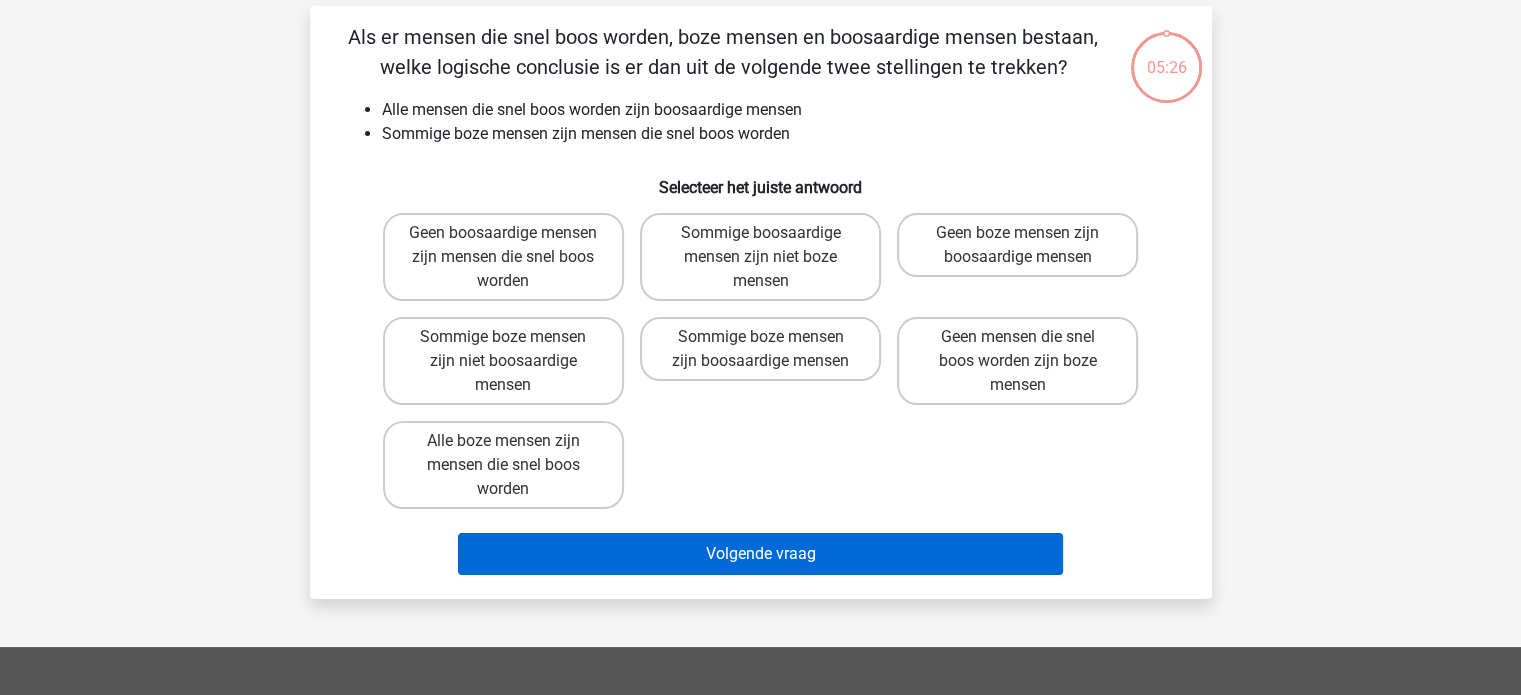 scroll, scrollTop: 0, scrollLeft: 0, axis: both 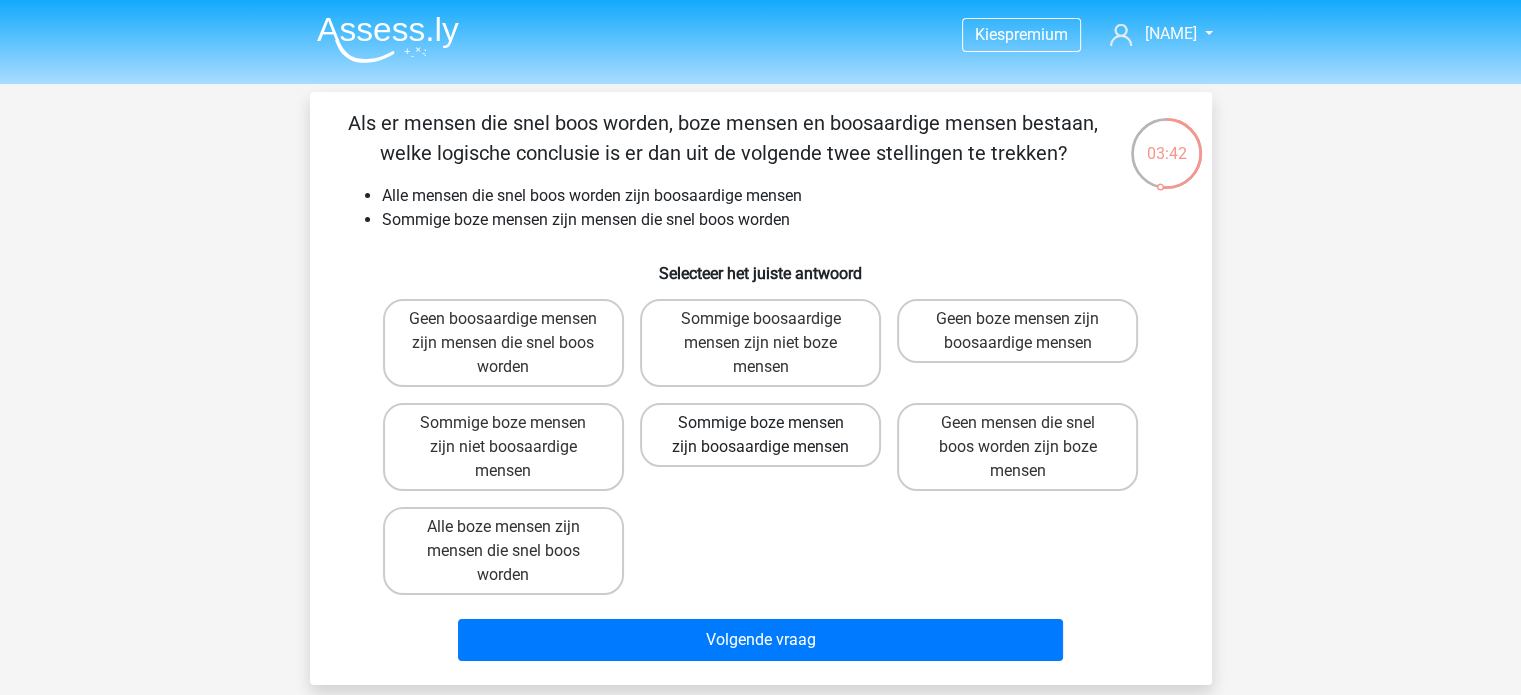 click on "Sommige boze mensen zijn boosaardige mensen" at bounding box center [760, 423] 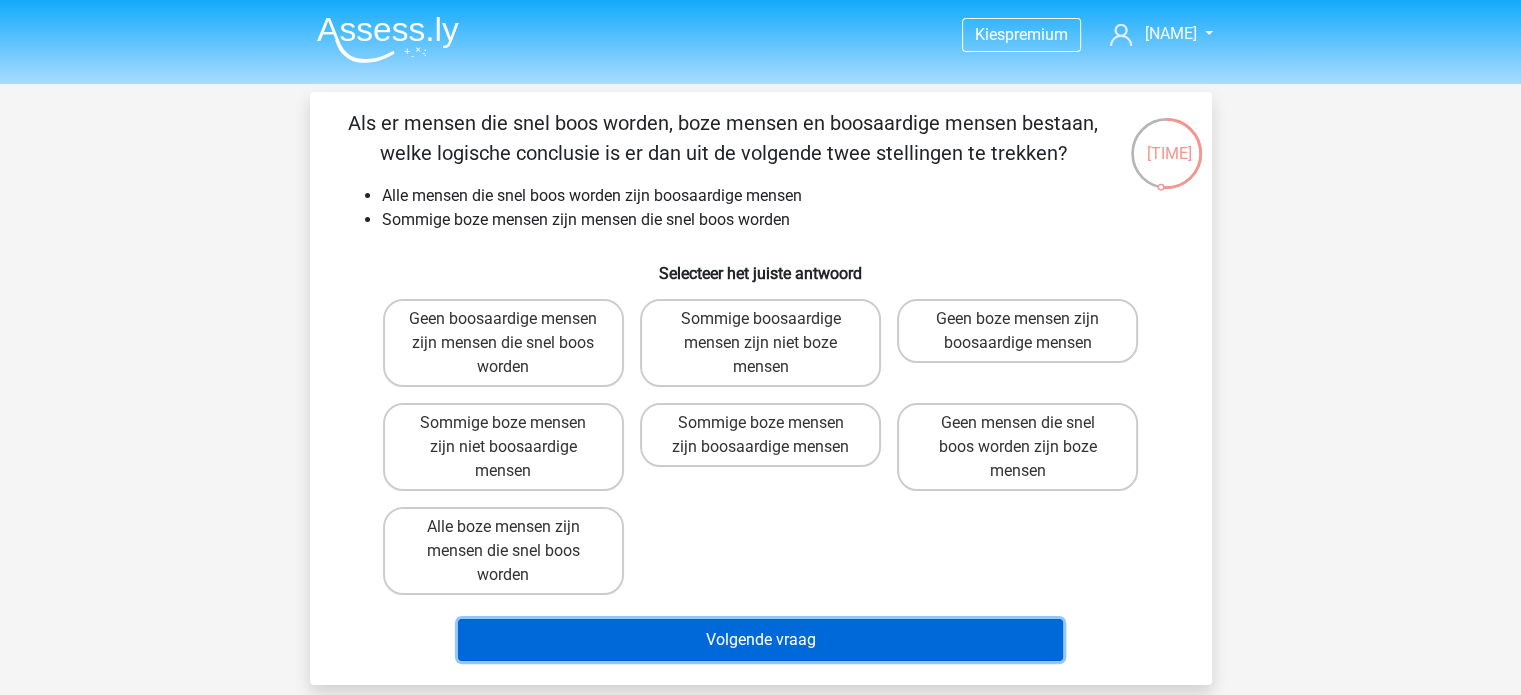 click on "Volgende vraag" at bounding box center (760, 640) 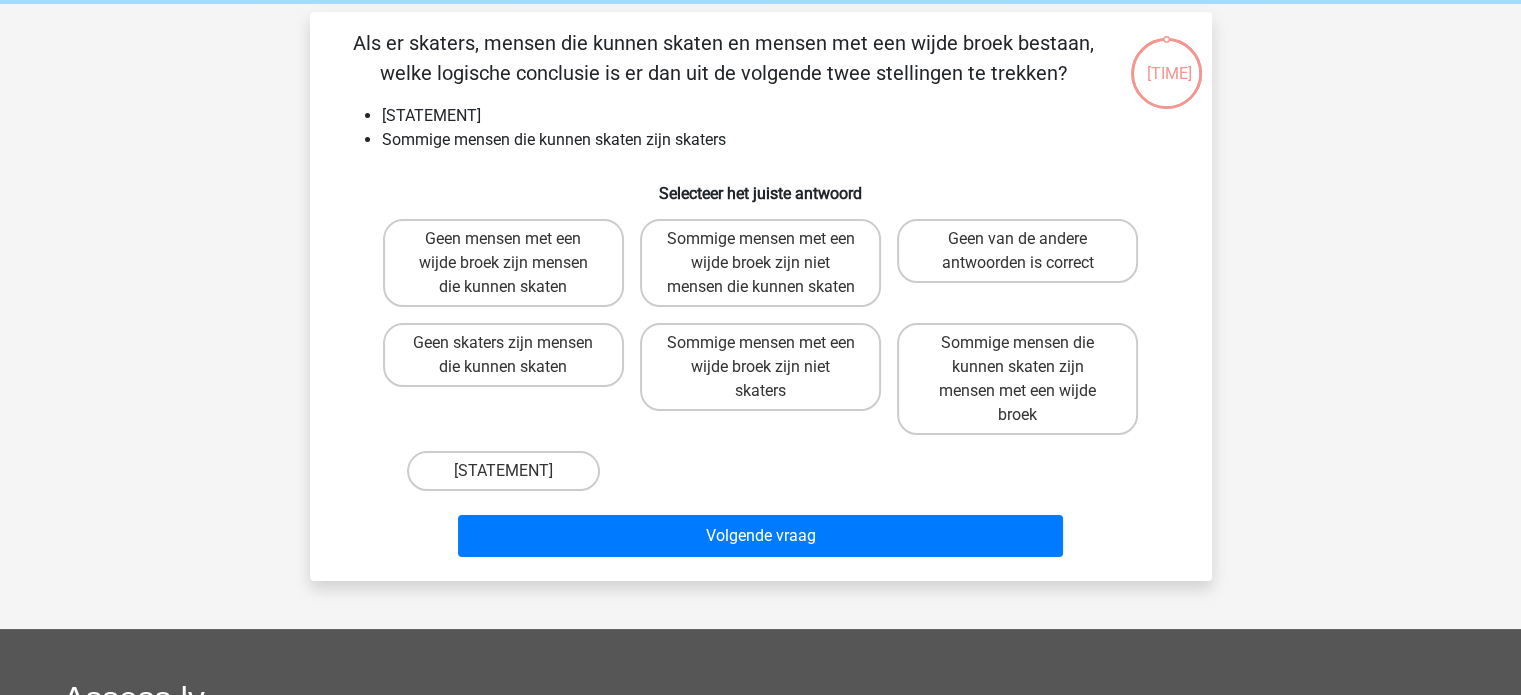 scroll, scrollTop: 0, scrollLeft: 0, axis: both 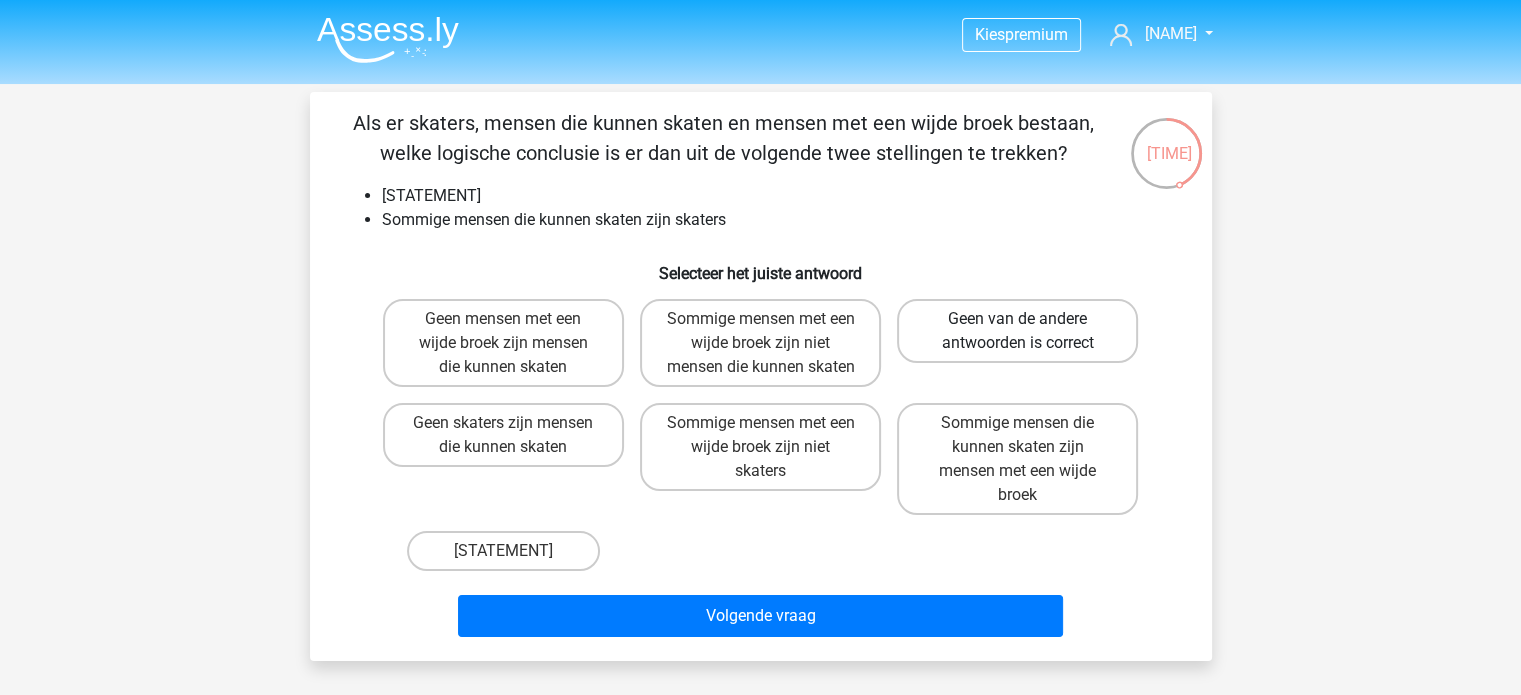click on "Geen van de andere antwoorden is correct" at bounding box center [1017, 319] 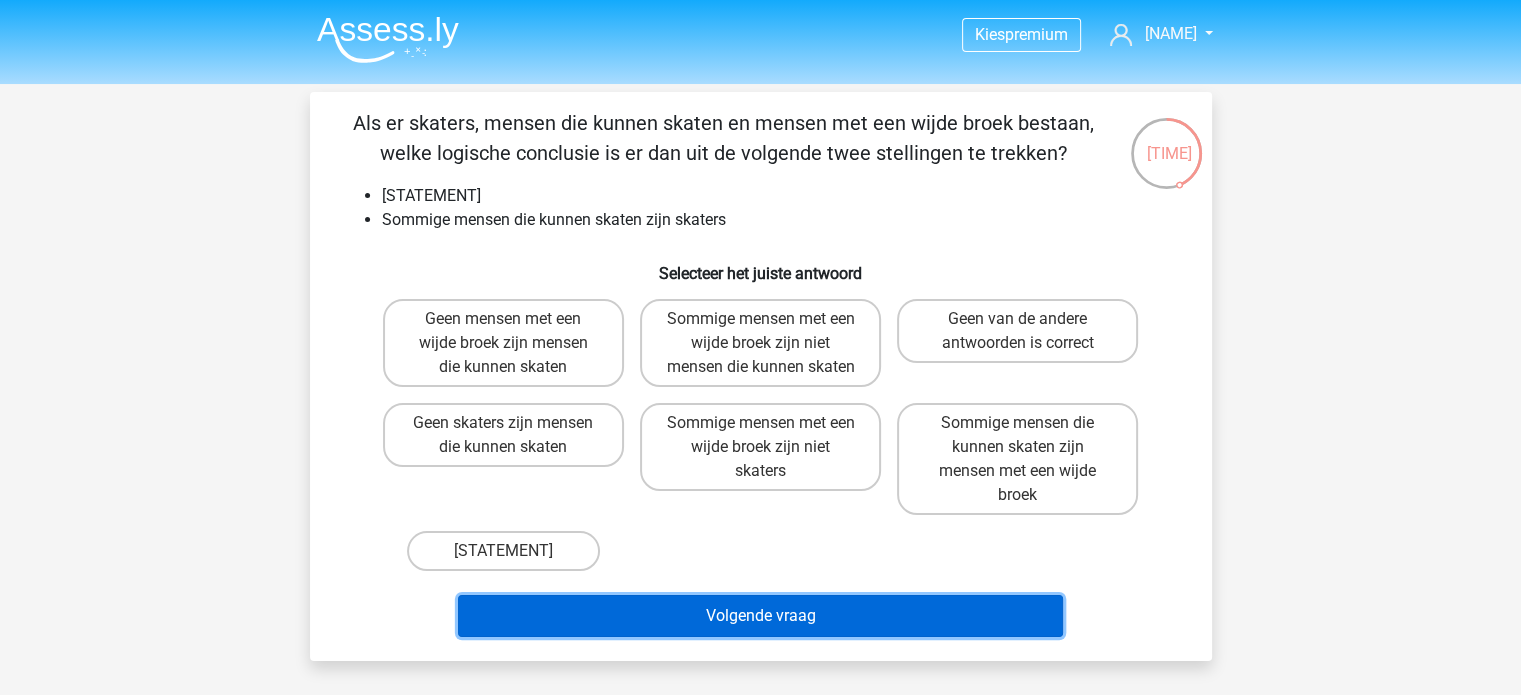 click on "Volgende vraag" at bounding box center [760, 664] 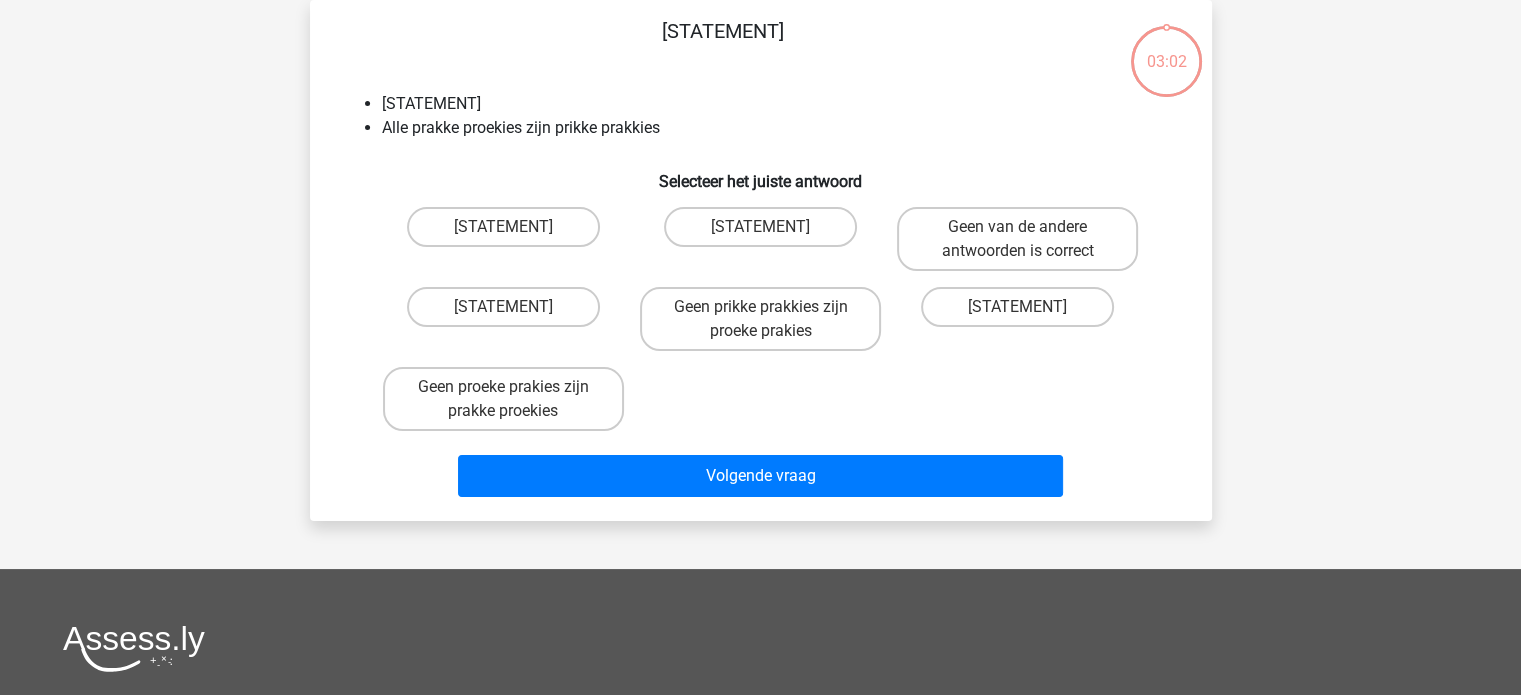 scroll, scrollTop: 0, scrollLeft: 0, axis: both 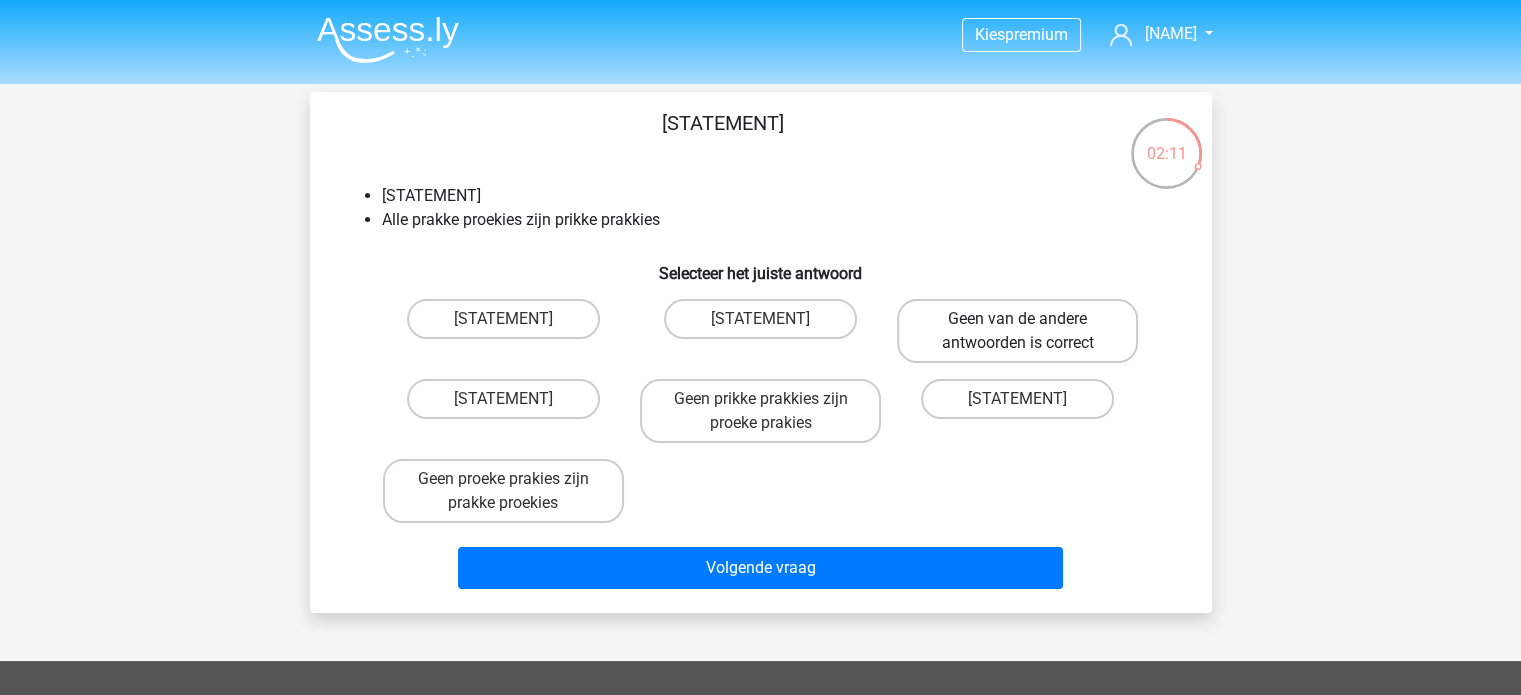 click on "Geen van de andere antwoorden is correct" at bounding box center [1017, 319] 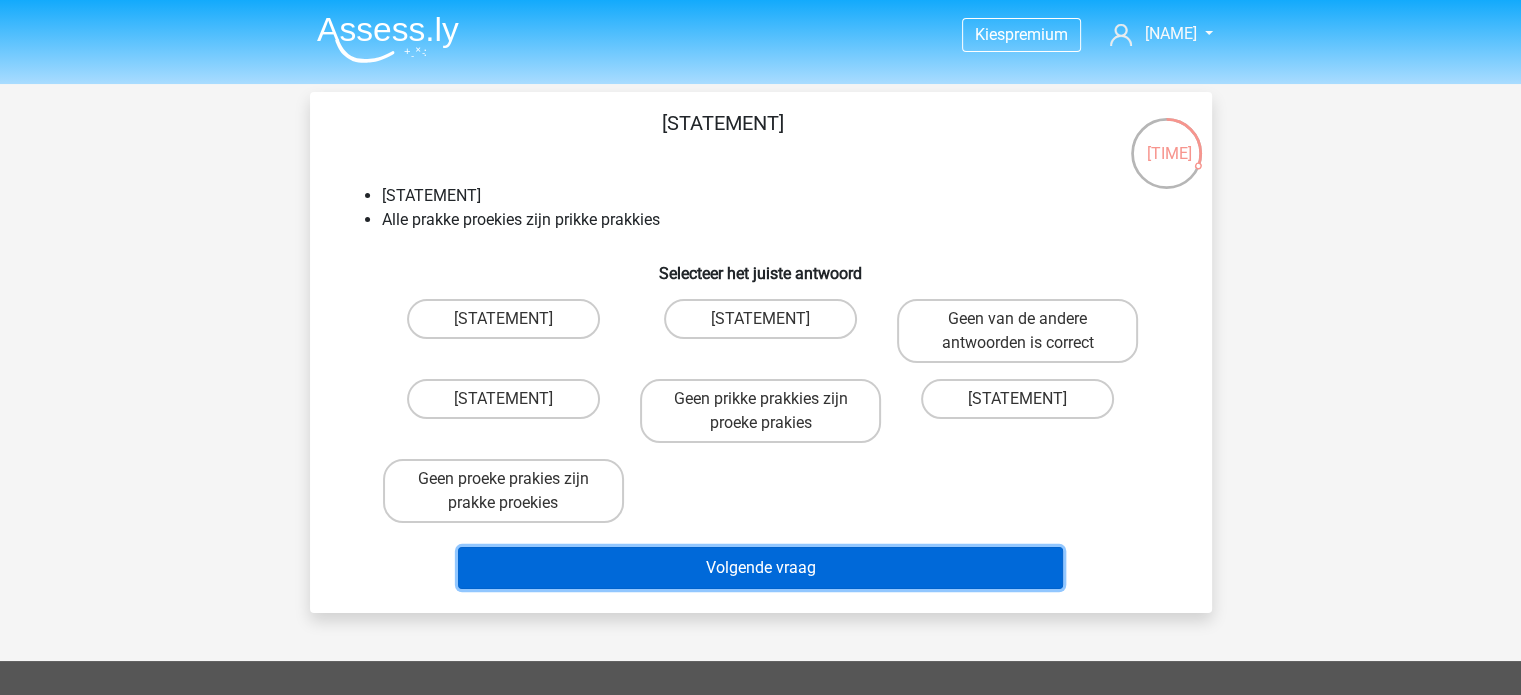 click on "Volgende vraag" at bounding box center (760, 544) 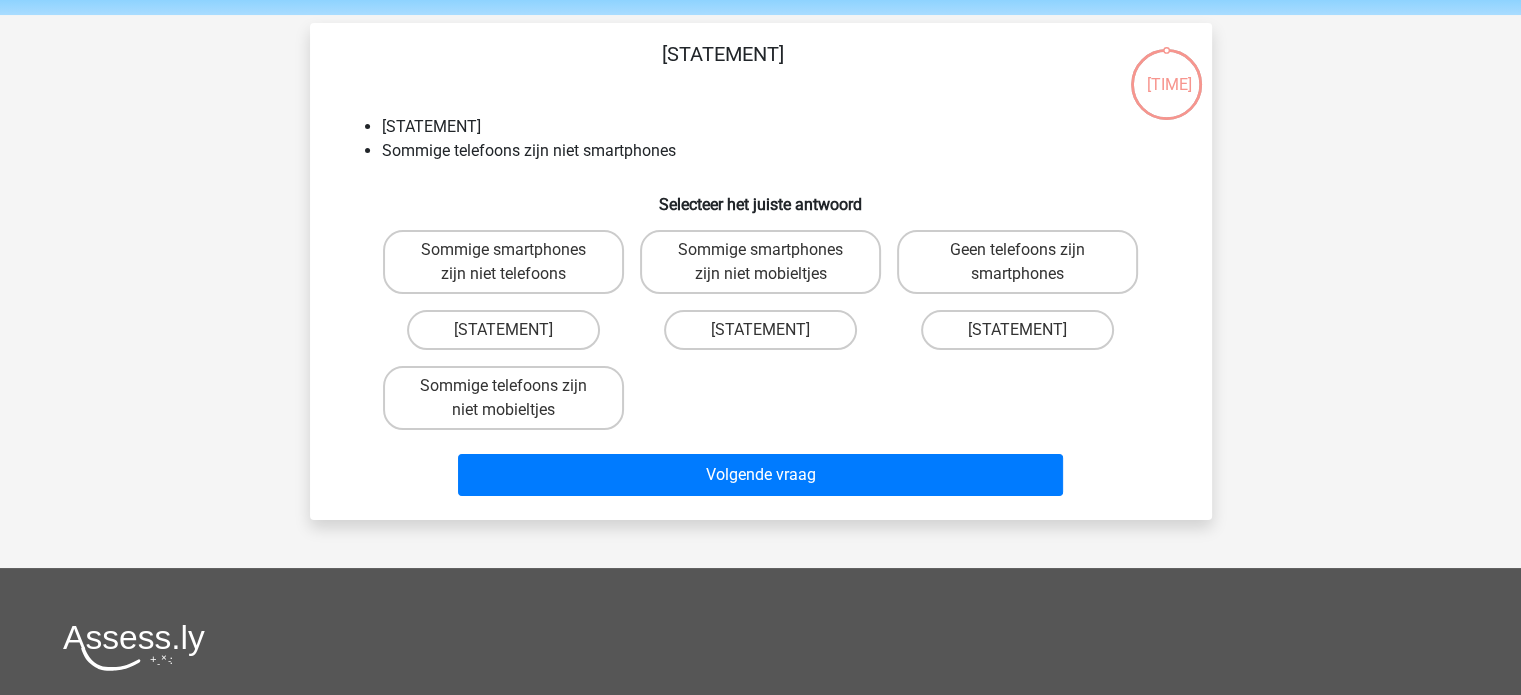 scroll, scrollTop: 92, scrollLeft: 0, axis: vertical 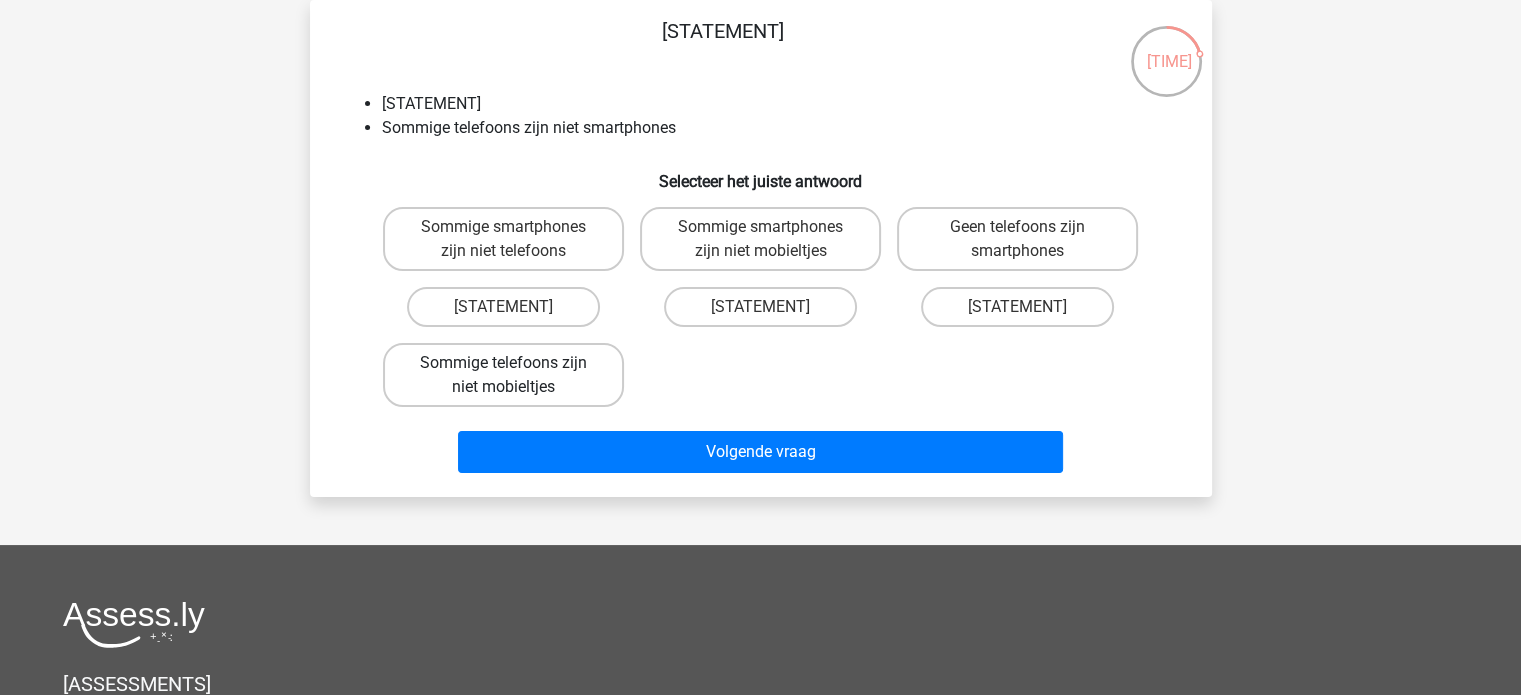 click on "Sommige telefoons zijn niet mobieltjes" at bounding box center [503, 399] 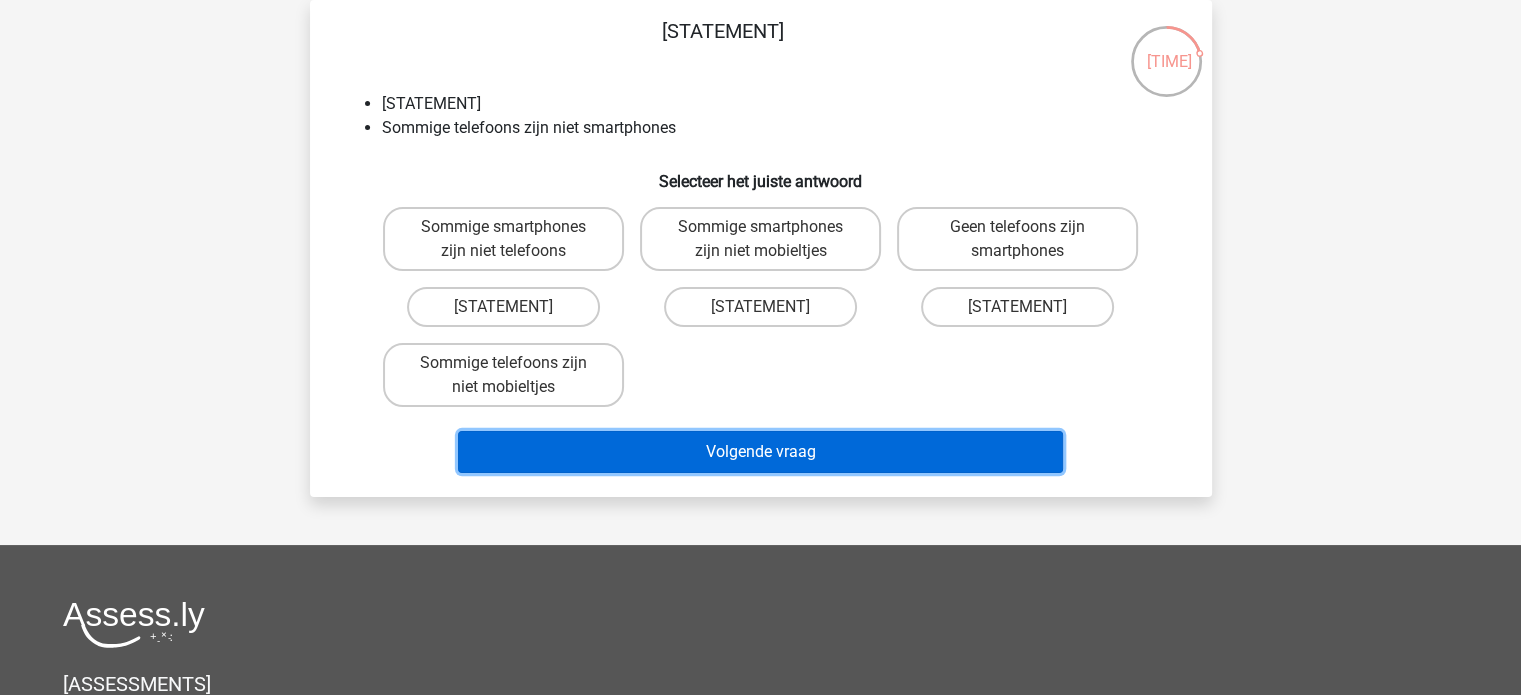 click on "Volgende vraag" at bounding box center (760, 476) 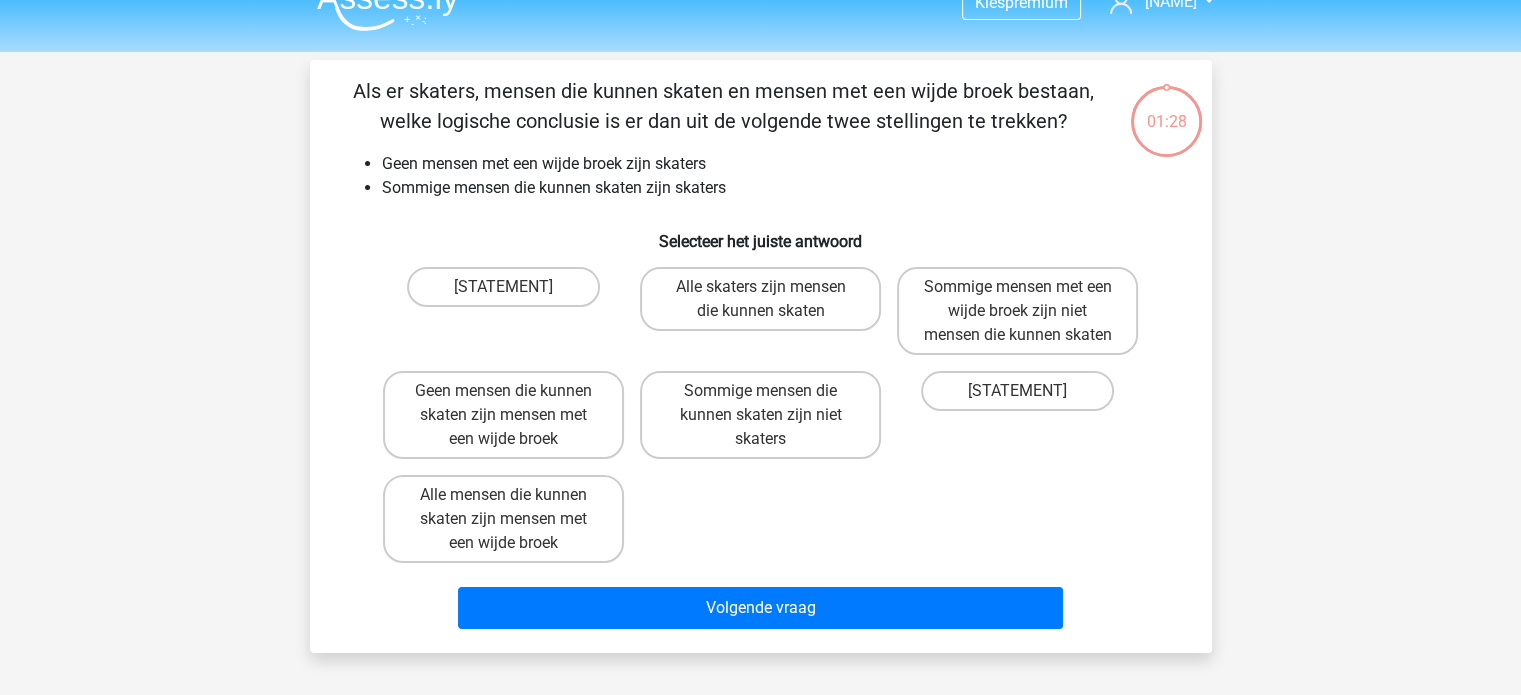 scroll, scrollTop: 0, scrollLeft: 0, axis: both 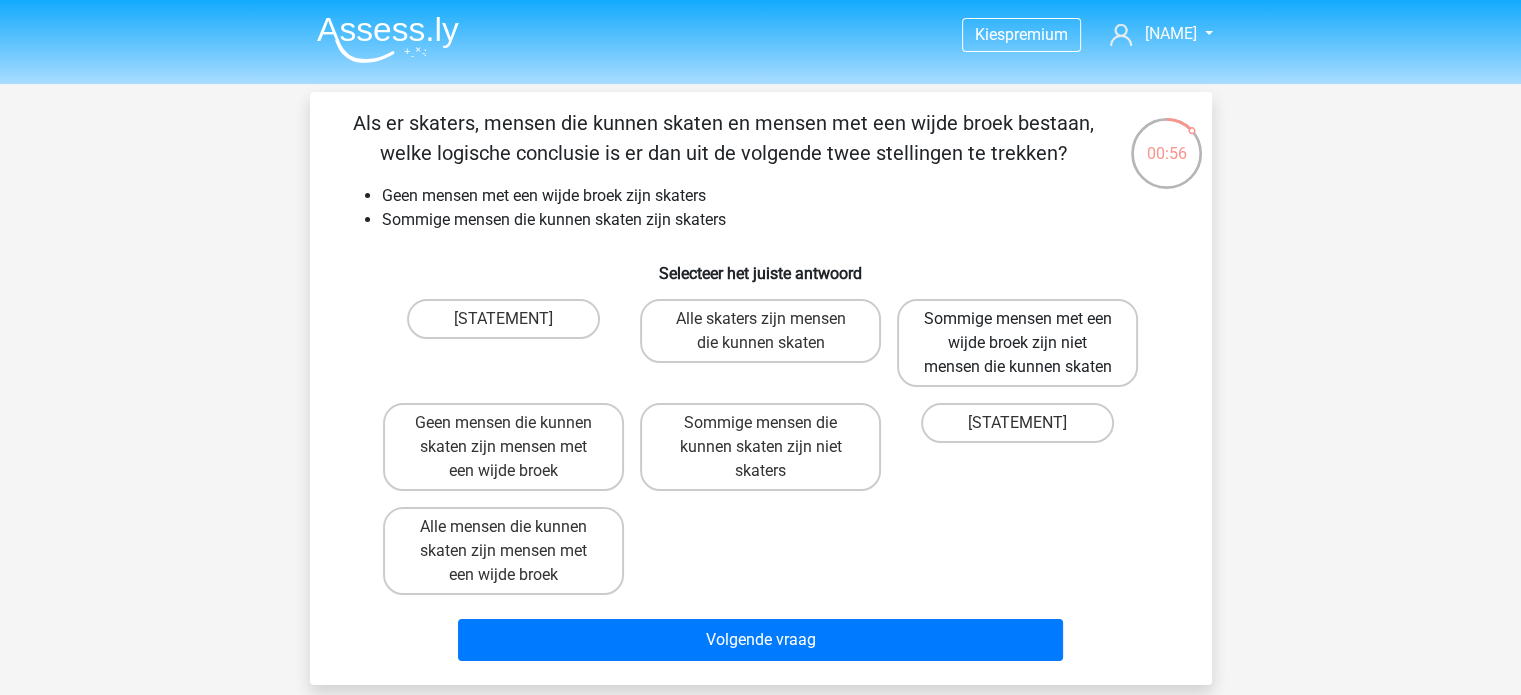 click on "Sommige mensen met een wijde broek zijn niet mensen die kunnen skaten" at bounding box center [1017, 343] 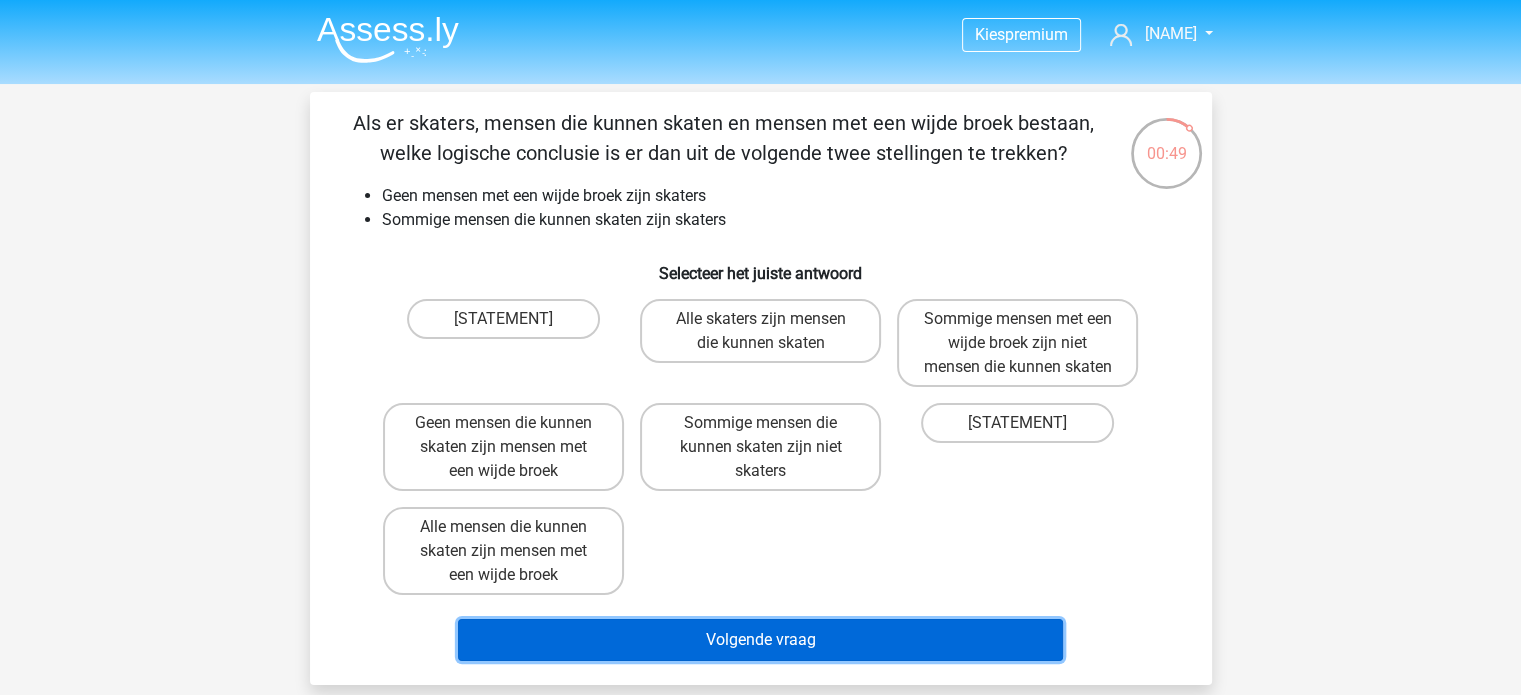 click on "Volgende vraag" at bounding box center (760, 544) 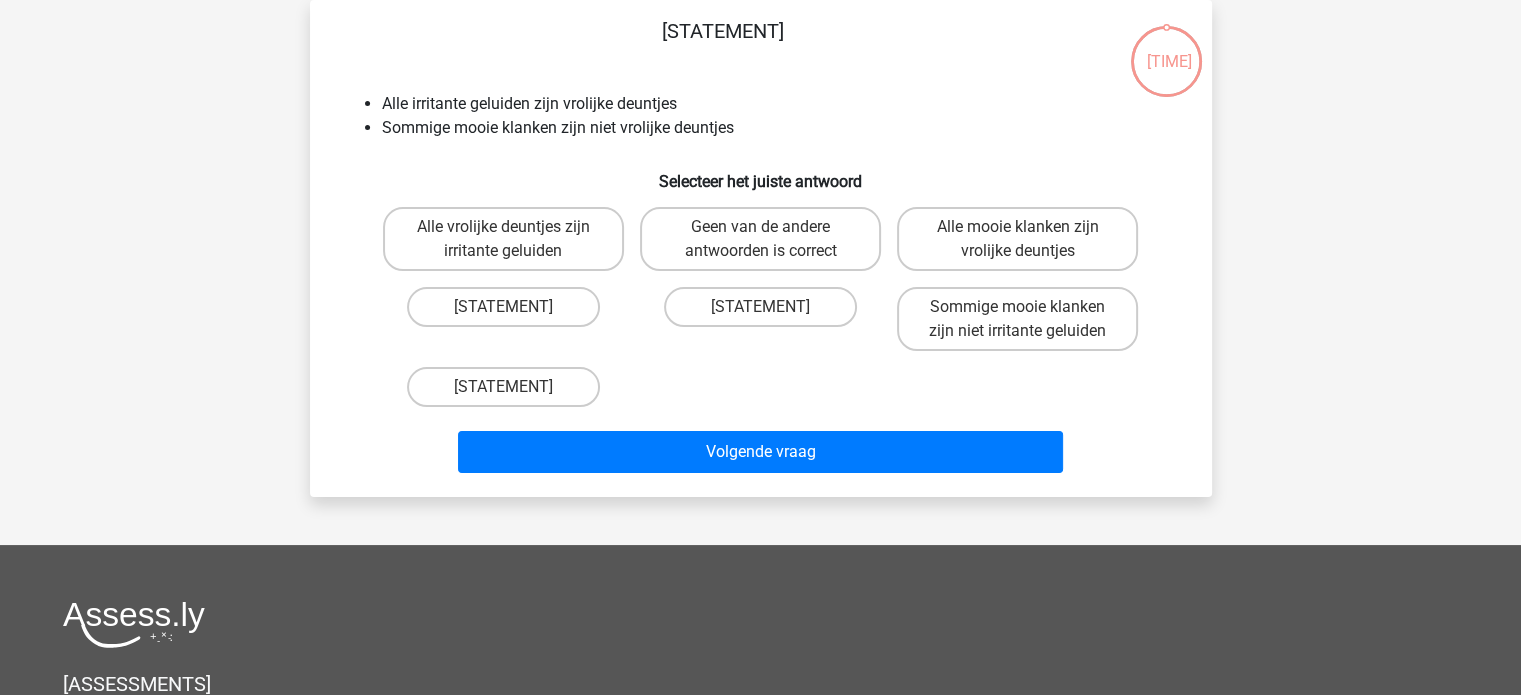 scroll, scrollTop: 0, scrollLeft: 0, axis: both 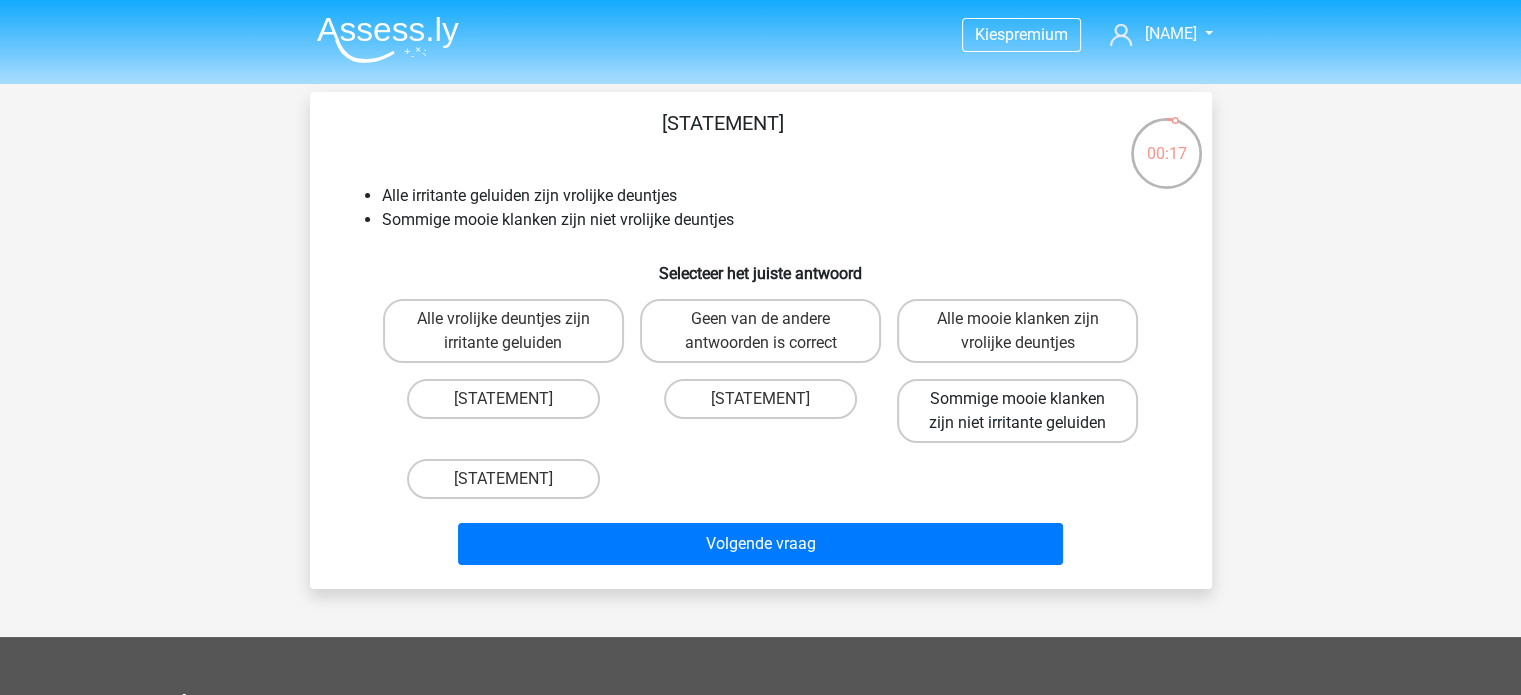 click on "Sommige mooie klanken zijn niet irritante geluiden" at bounding box center [1017, 411] 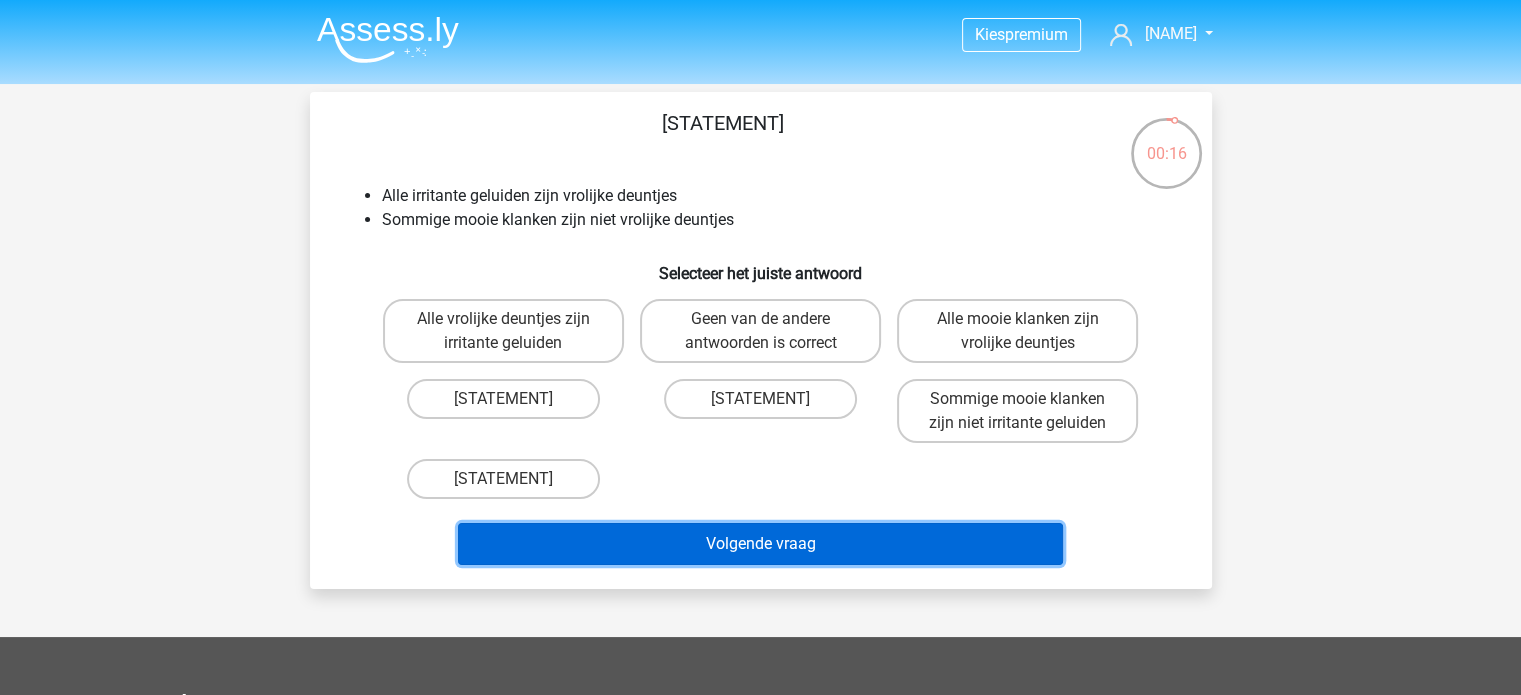 click on "Volgende vraag" at bounding box center (760, 568) 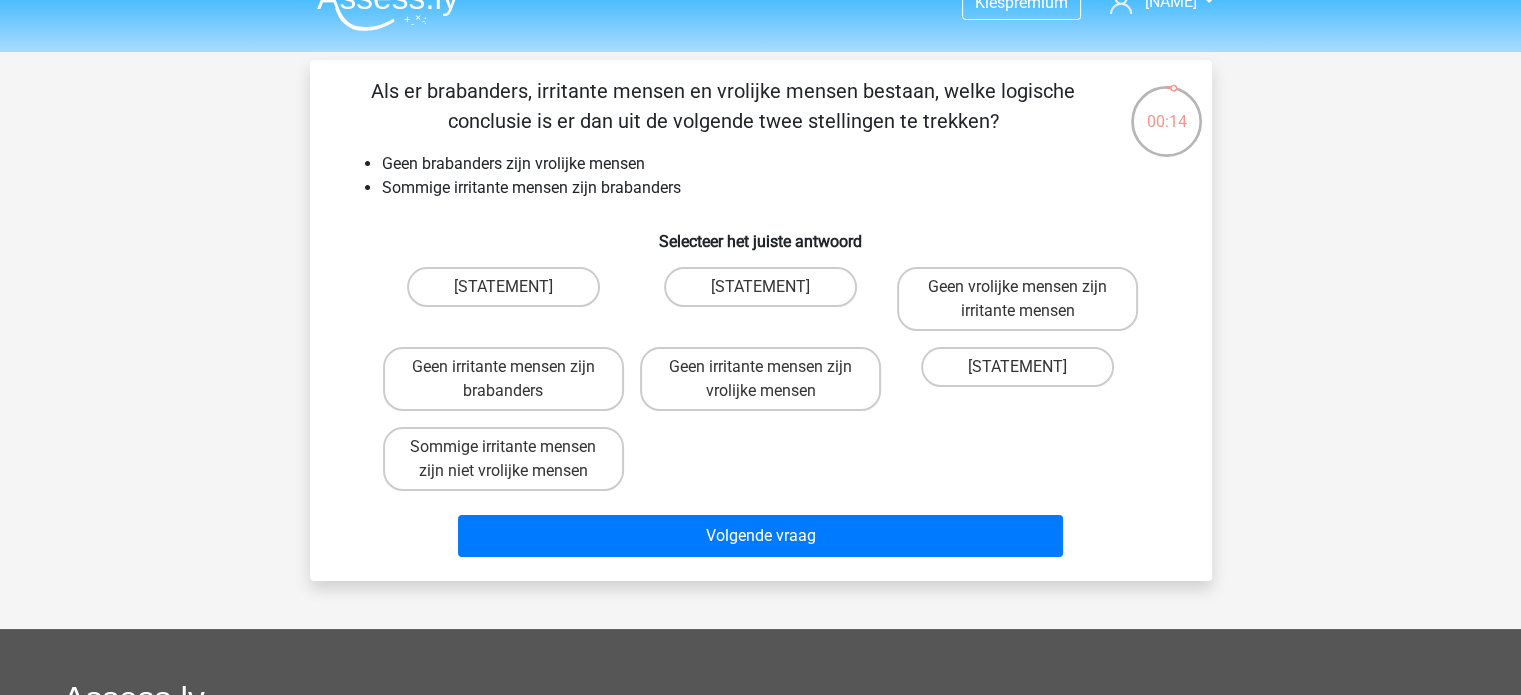 scroll, scrollTop: 0, scrollLeft: 0, axis: both 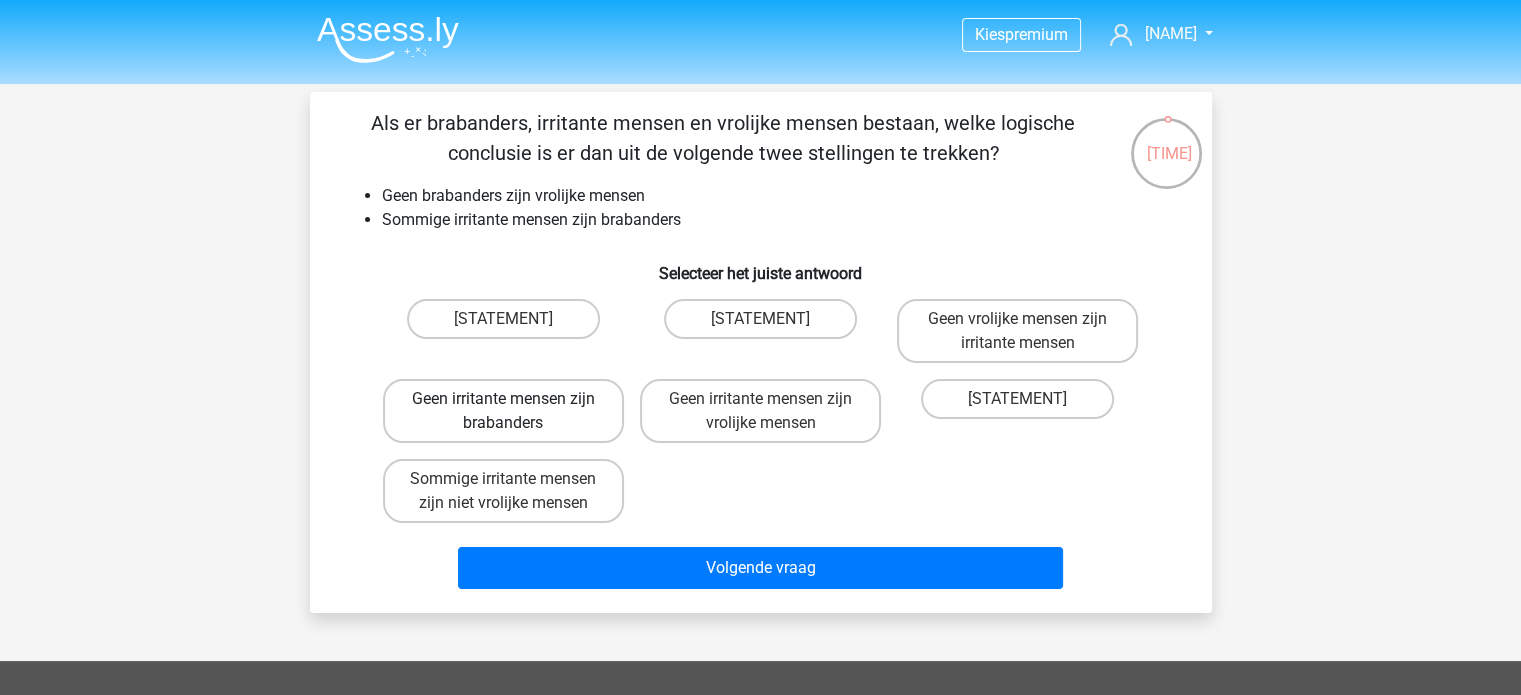 click on "Geen irritante mensen zijn brabanders" at bounding box center (503, 411) 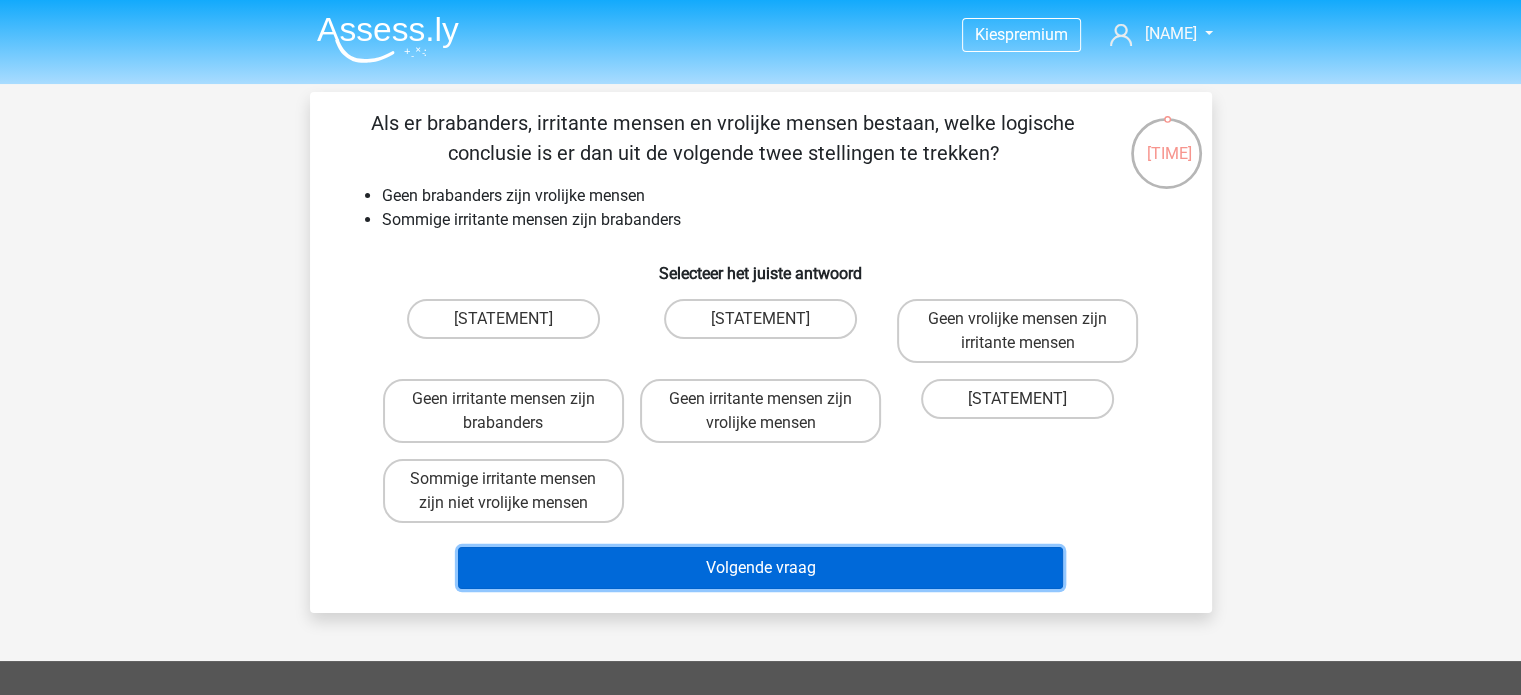 click on "Volgende vraag" at bounding box center (760, 568) 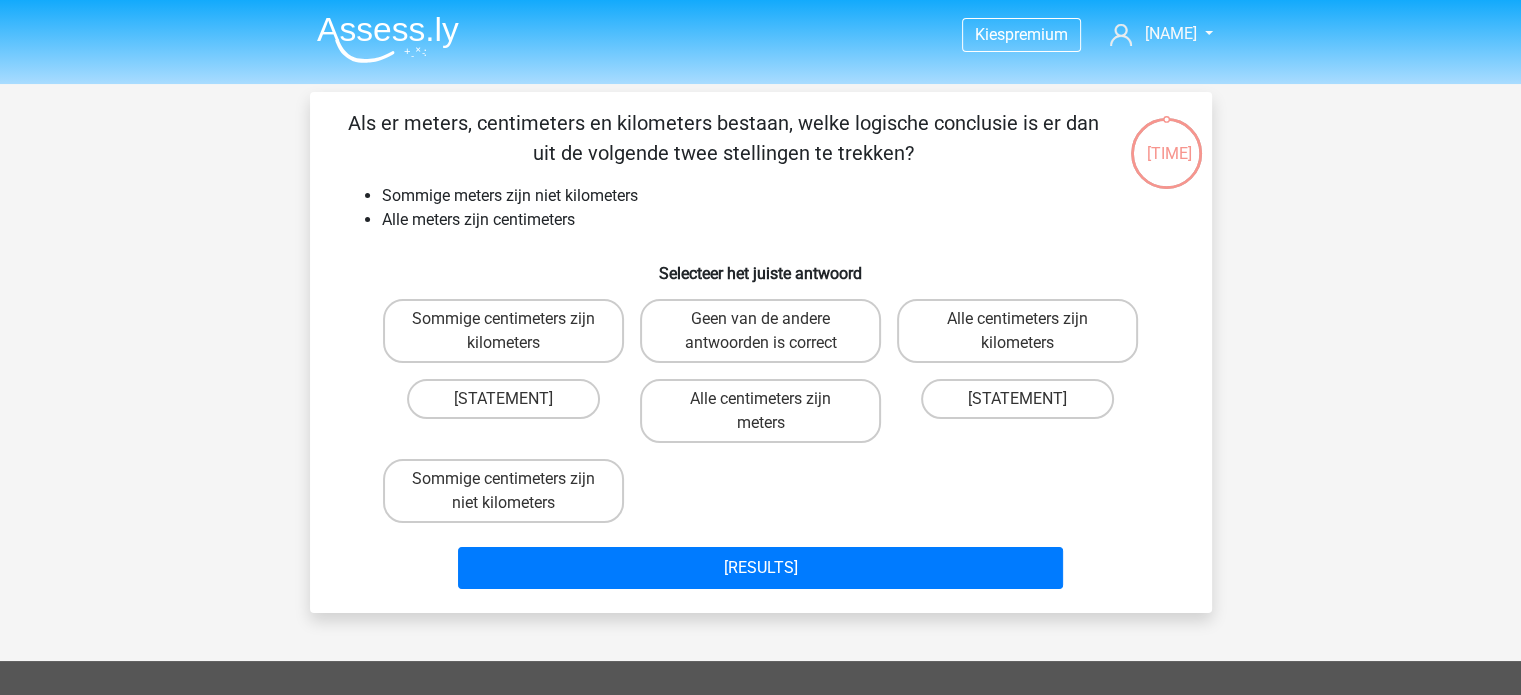 scroll, scrollTop: 92, scrollLeft: 0, axis: vertical 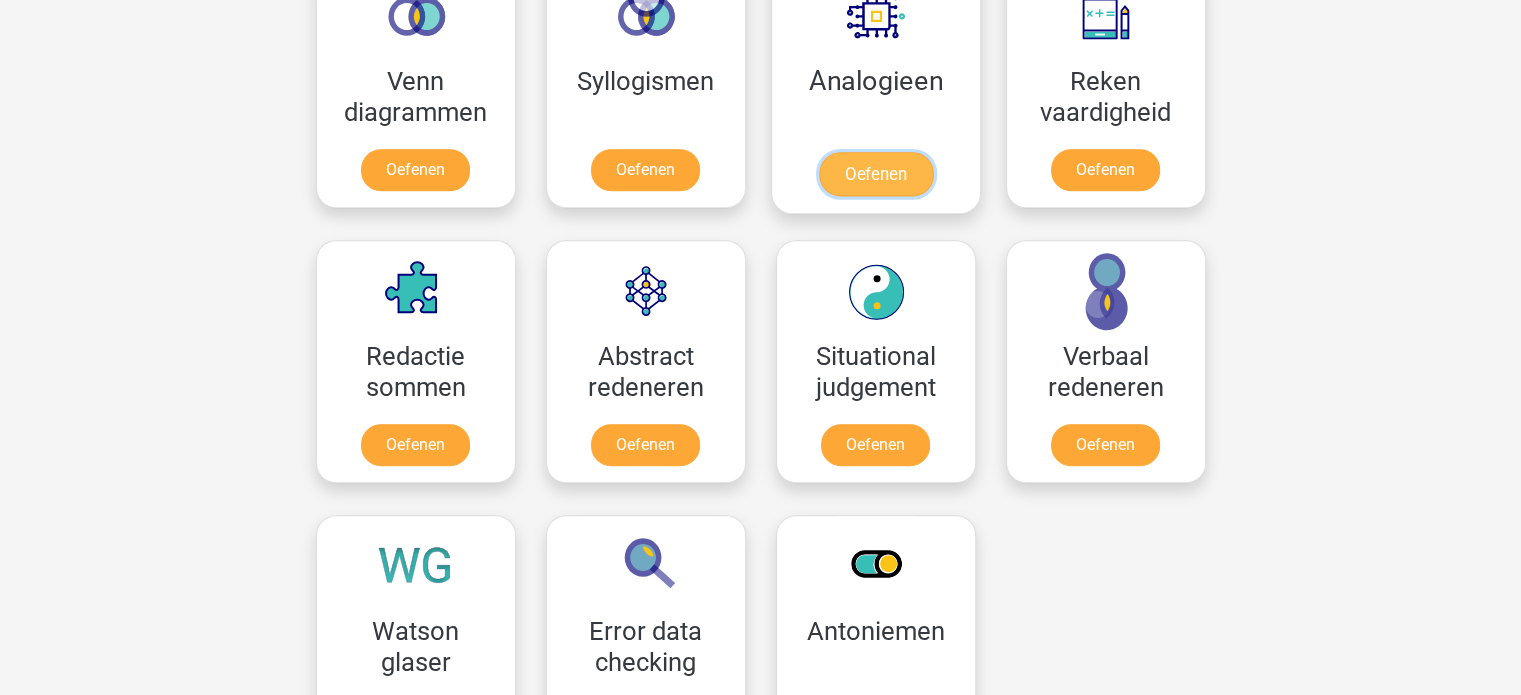 click on "Oefenen" at bounding box center (875, 174) 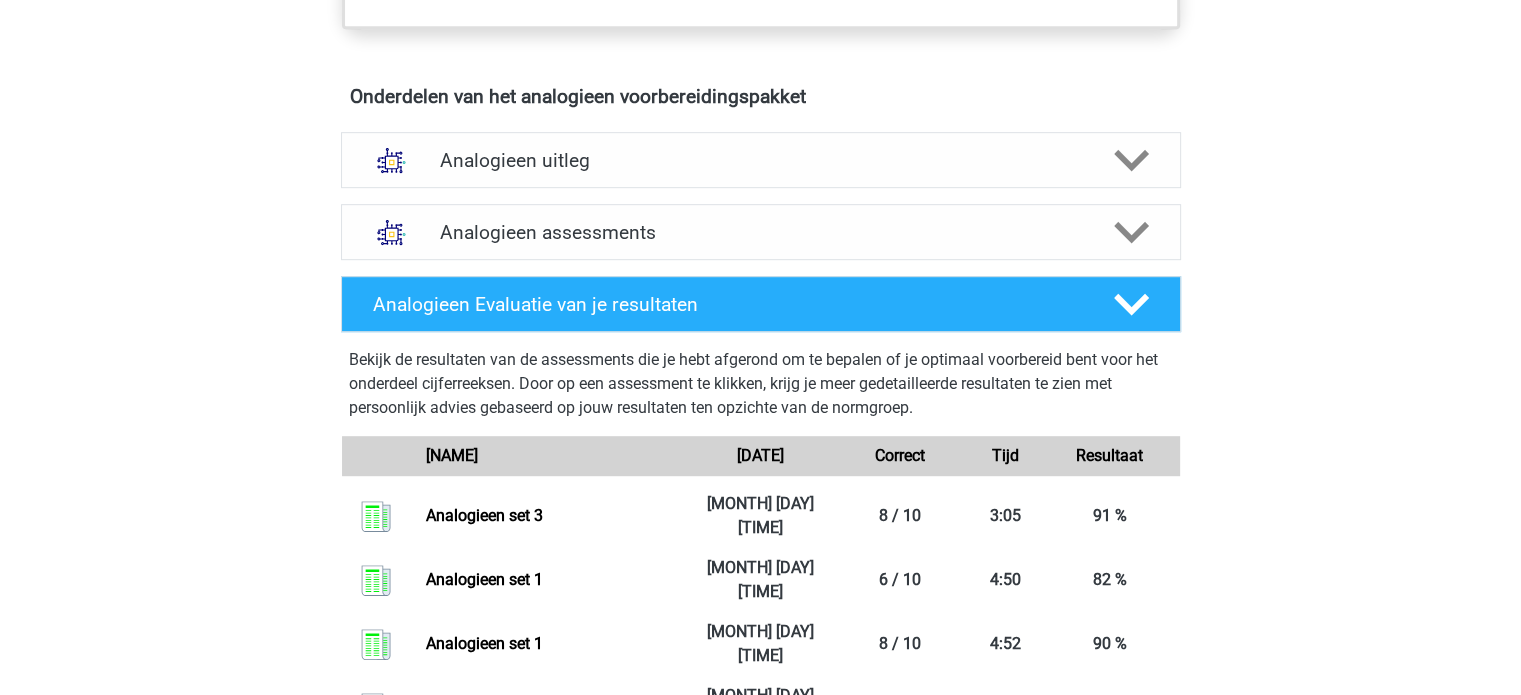 scroll, scrollTop: 1200, scrollLeft: 0, axis: vertical 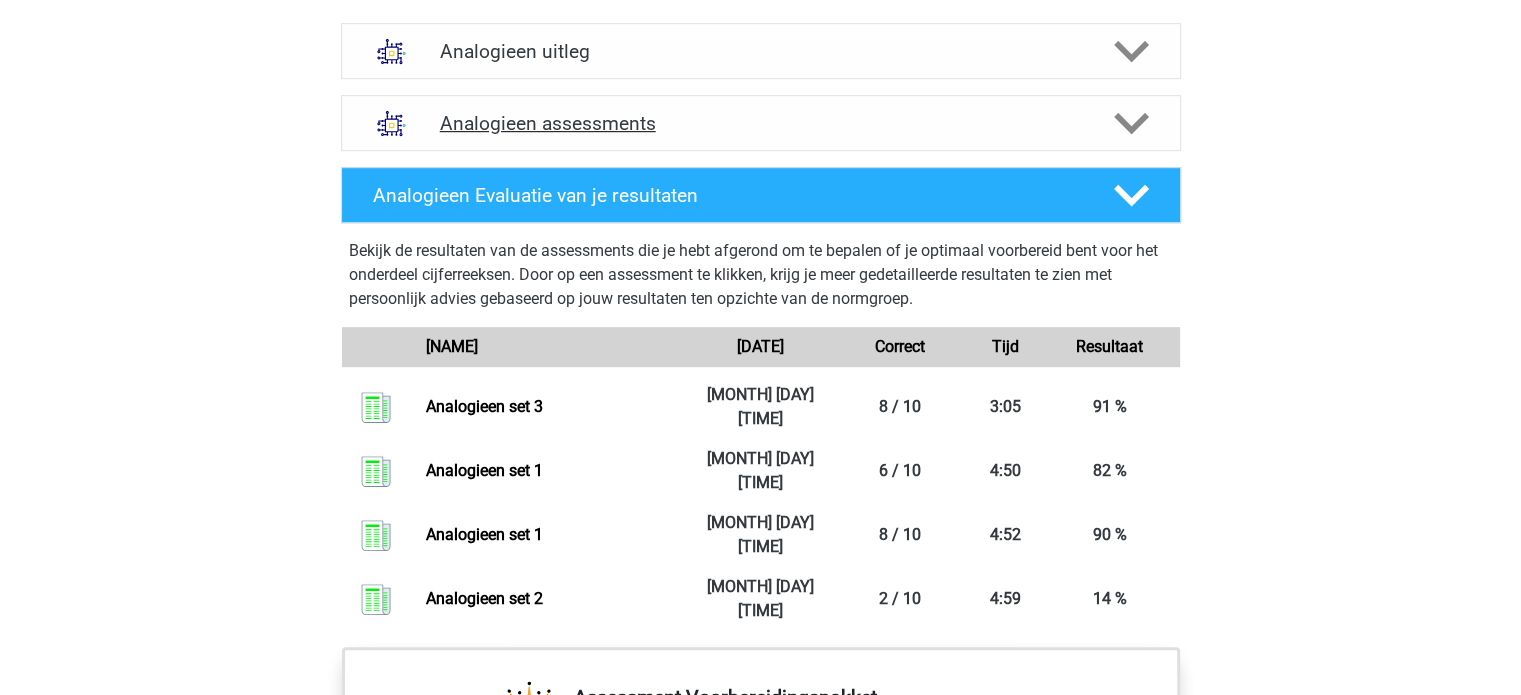 click at bounding box center (1131, 123) 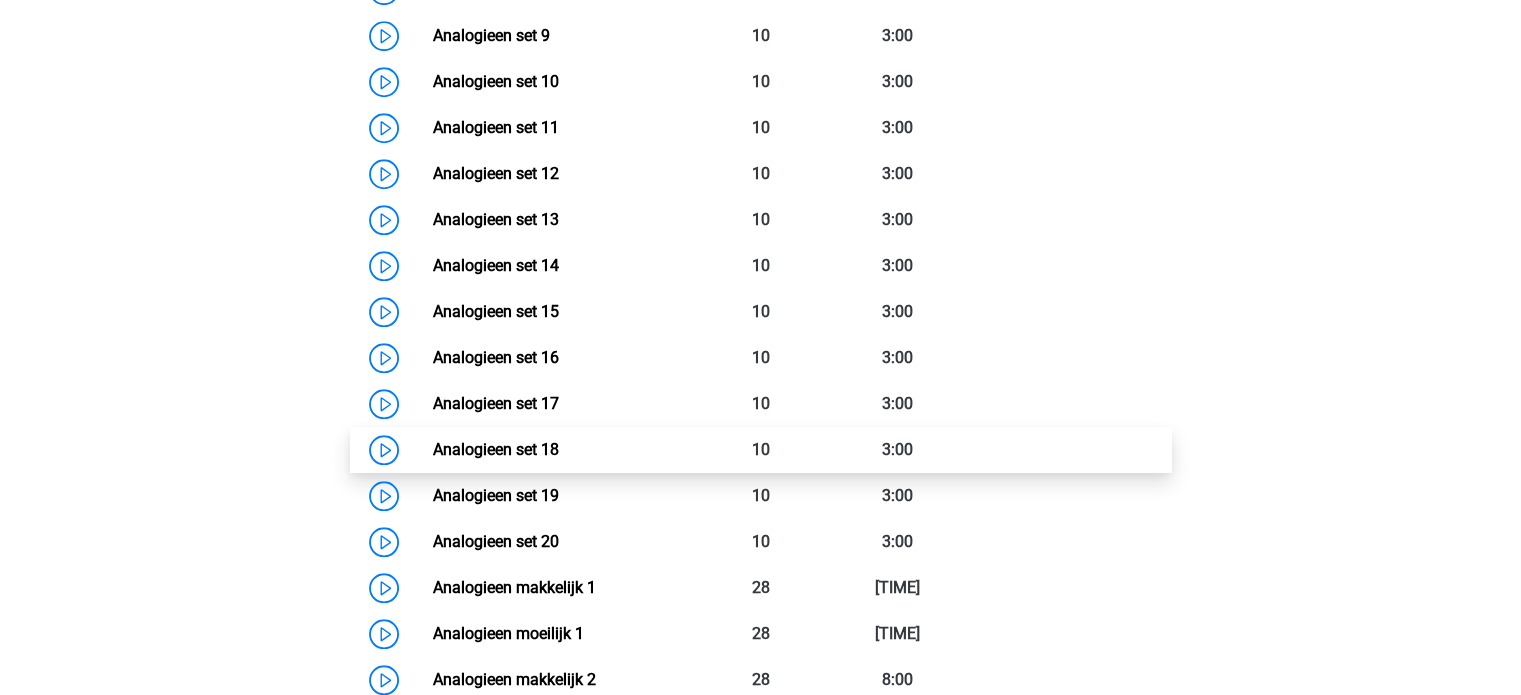 scroll, scrollTop: 1800, scrollLeft: 0, axis: vertical 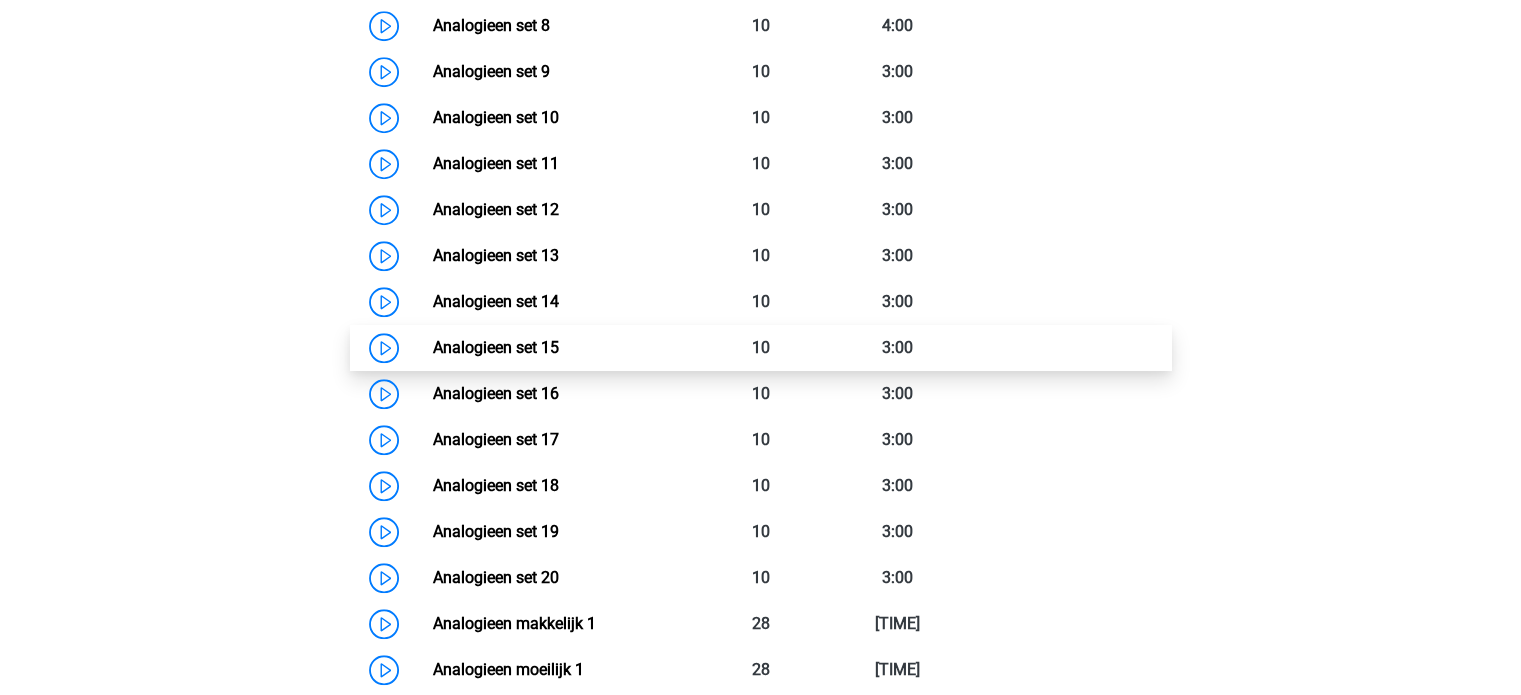 click on "Analogieen
set 15" at bounding box center (496, 347) 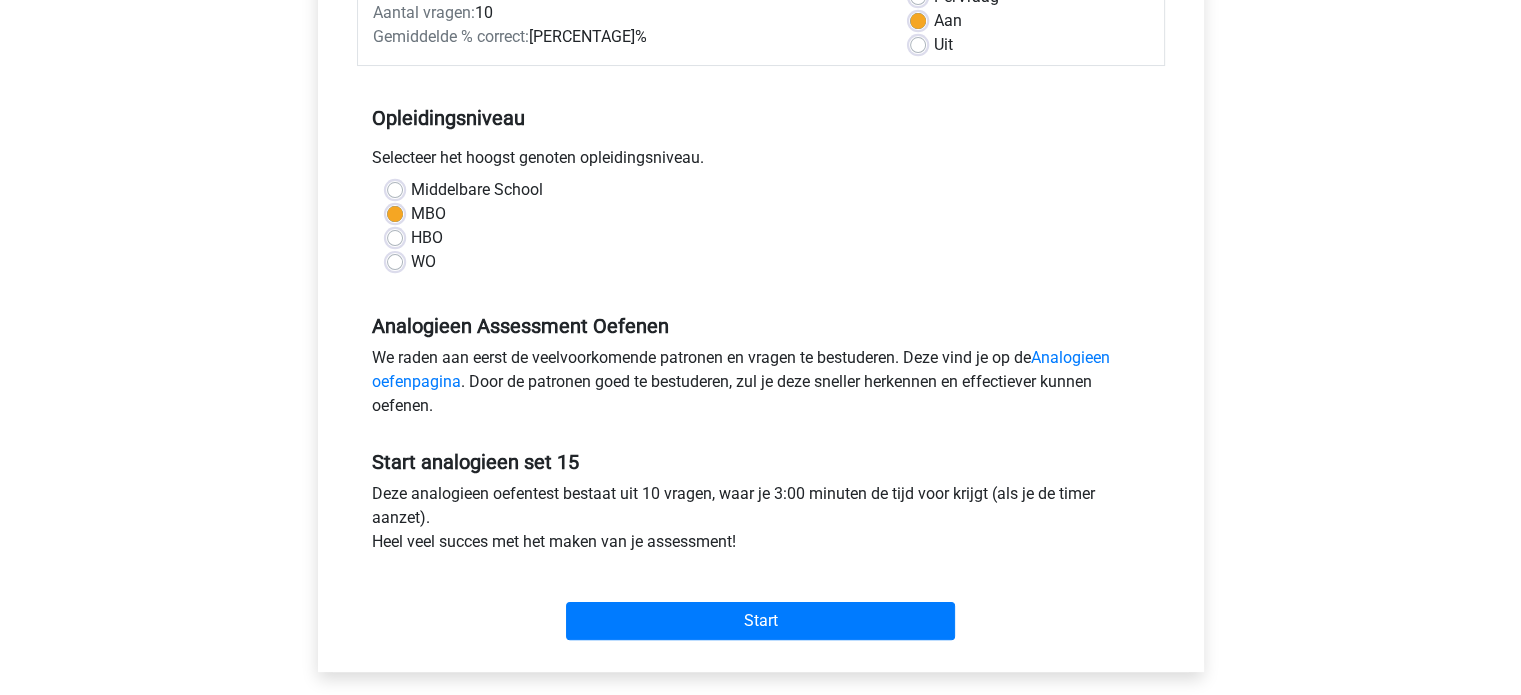 scroll, scrollTop: 400, scrollLeft: 0, axis: vertical 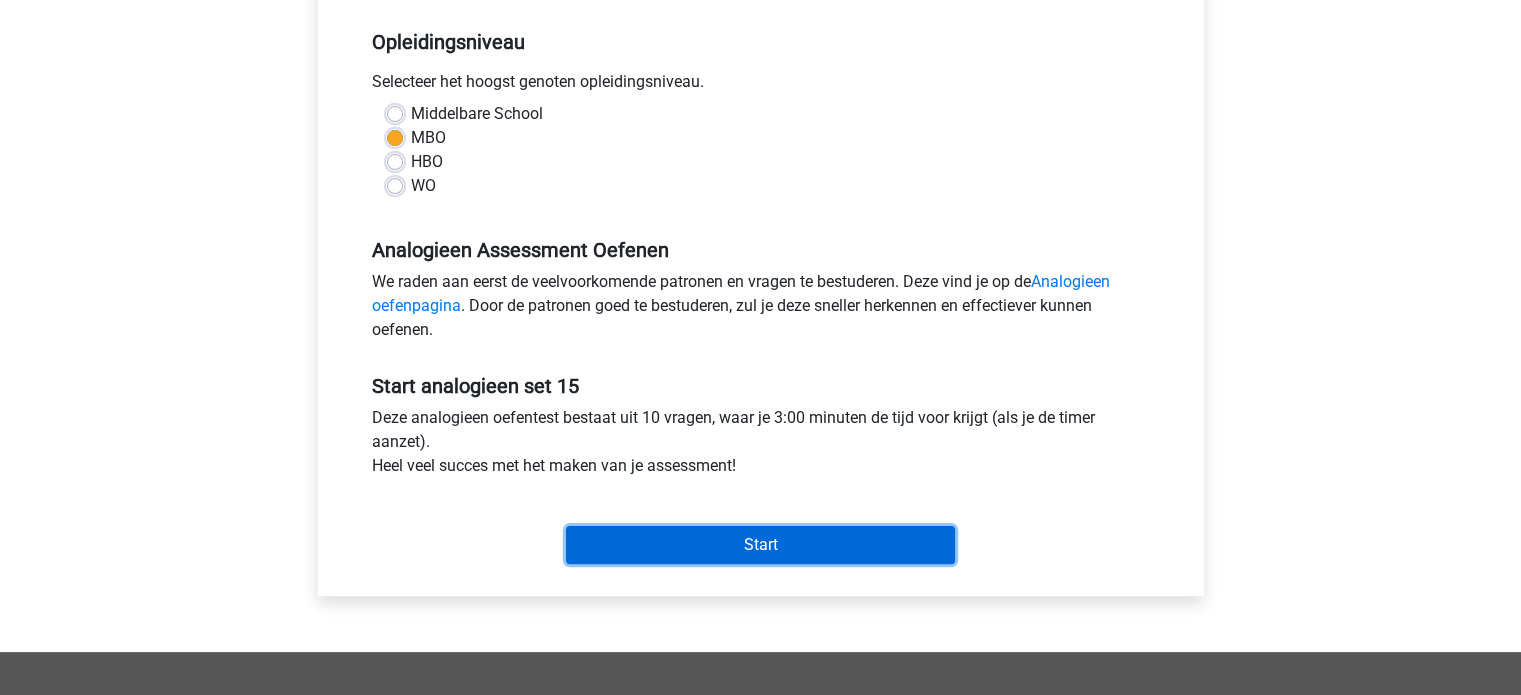 click on "Start" at bounding box center [760, 545] 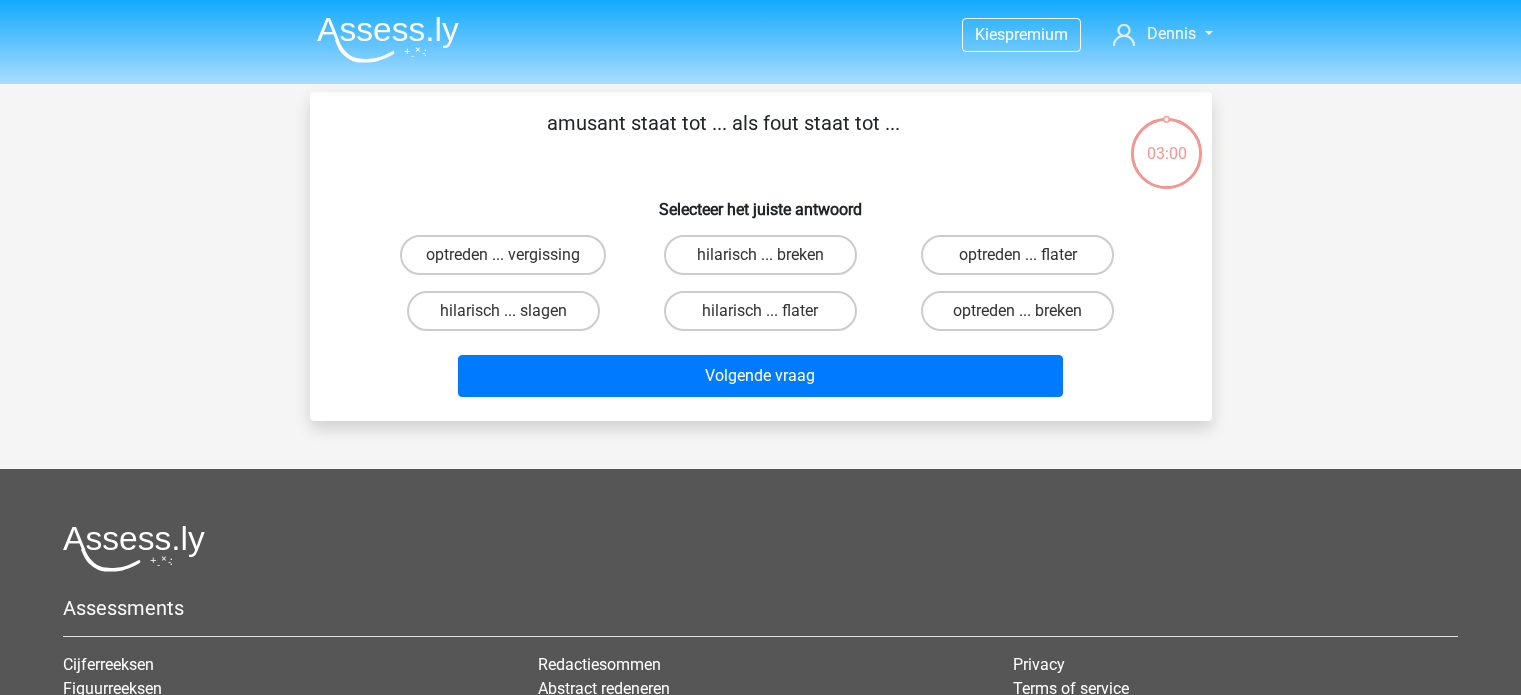 scroll, scrollTop: 0, scrollLeft: 0, axis: both 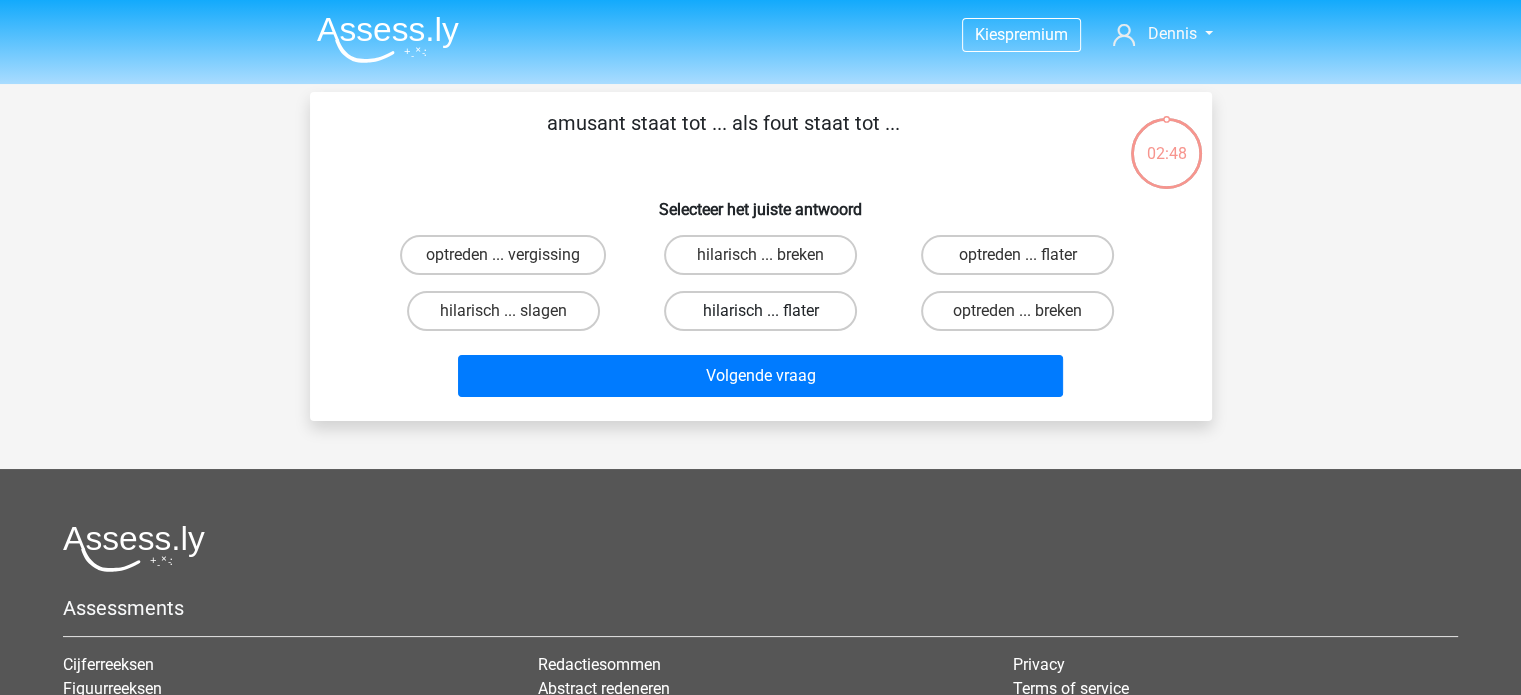click on "hilarisch ... flater" at bounding box center [760, 311] 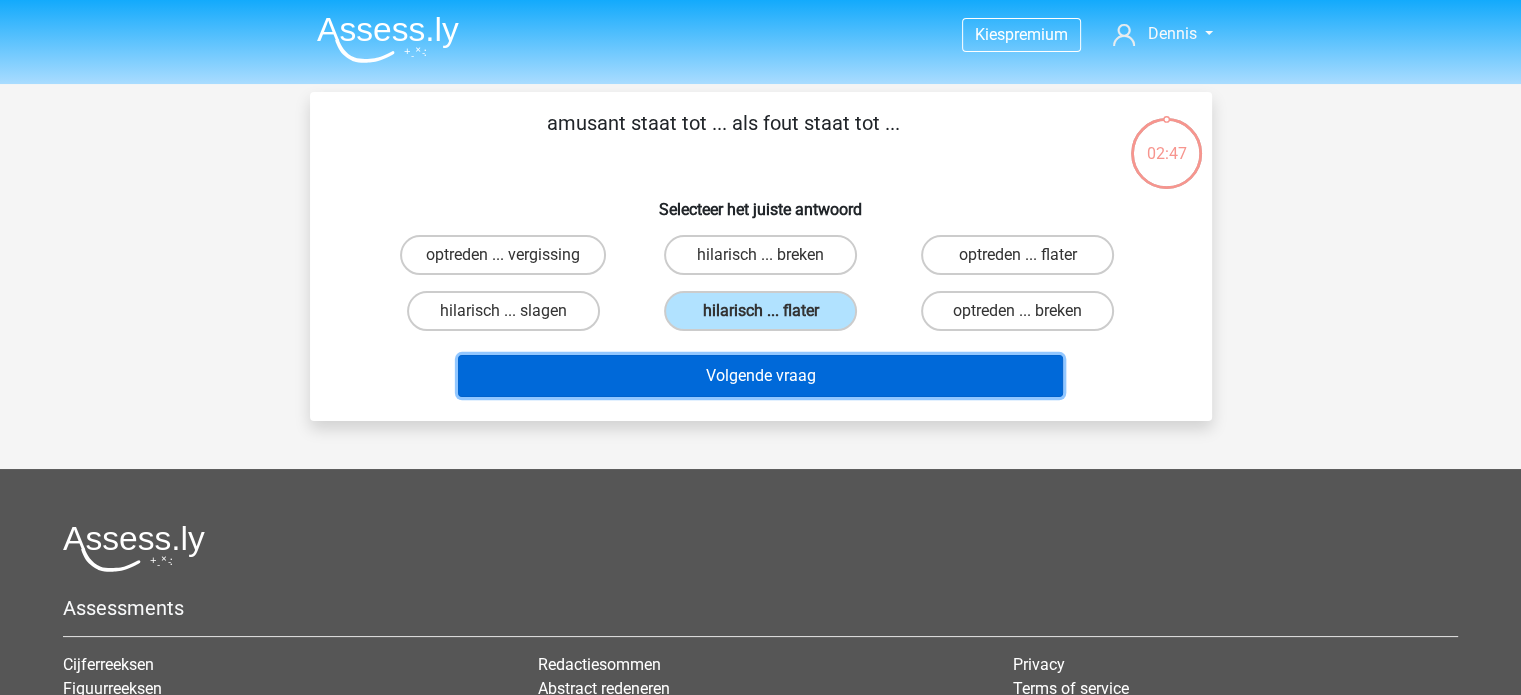 click on "Volgende vraag" at bounding box center [760, 376] 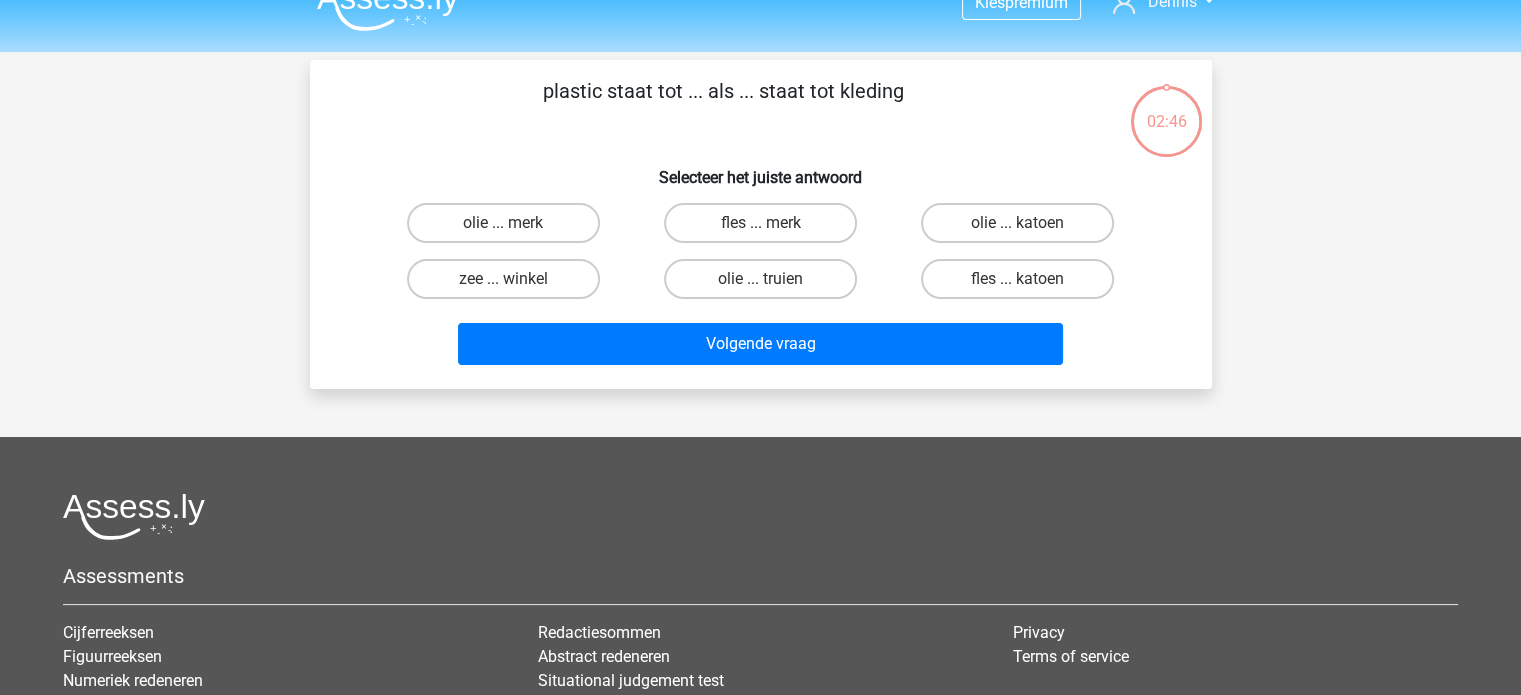 scroll, scrollTop: 0, scrollLeft: 0, axis: both 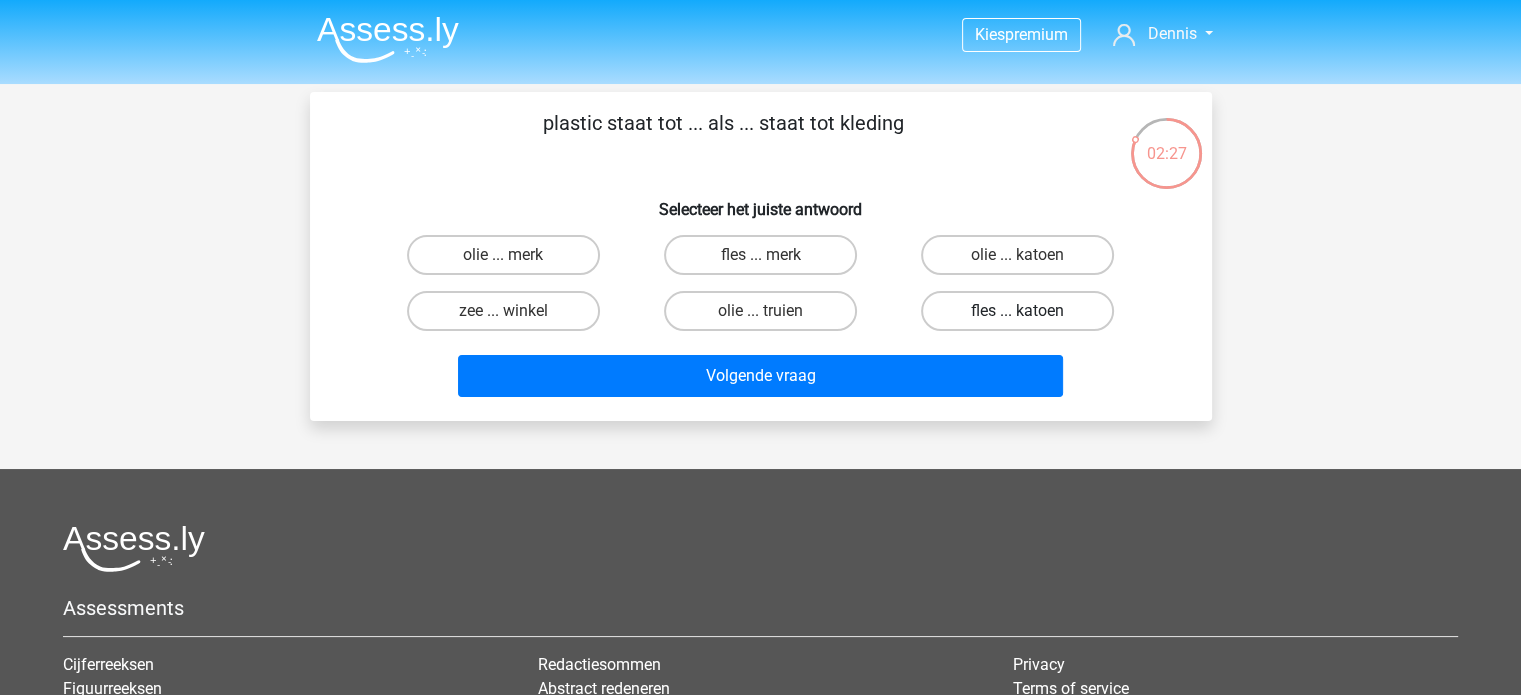 click on "fles ... katoen" at bounding box center [1017, 311] 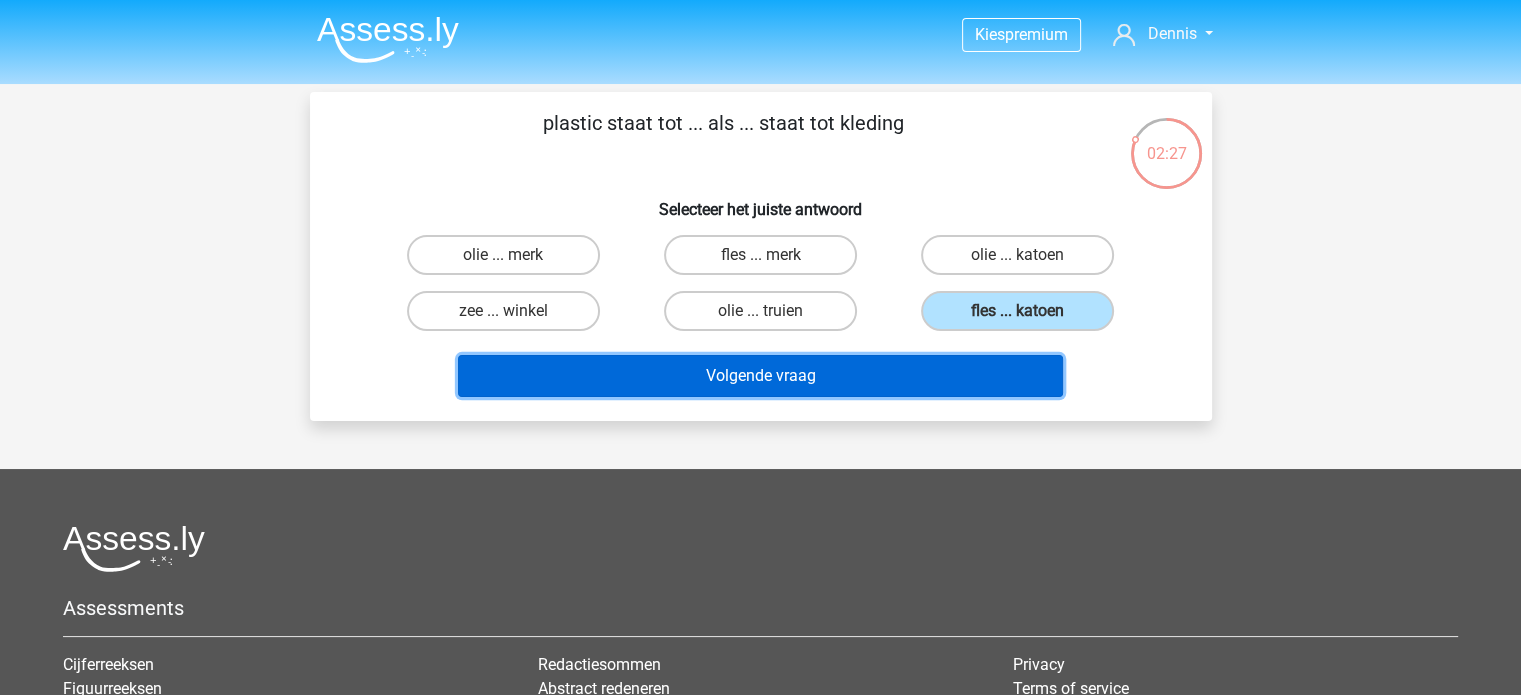click on "Volgende vraag" at bounding box center [760, 376] 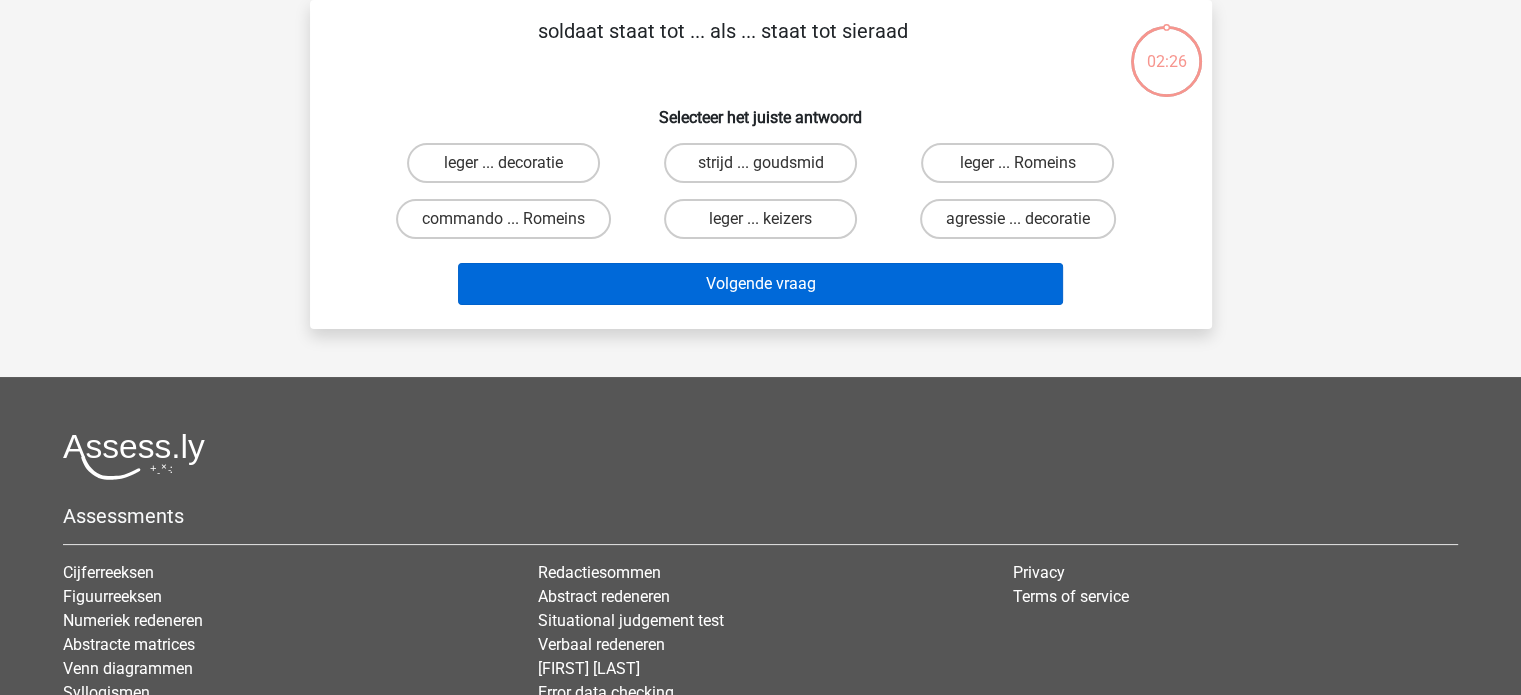 scroll, scrollTop: 0, scrollLeft: 0, axis: both 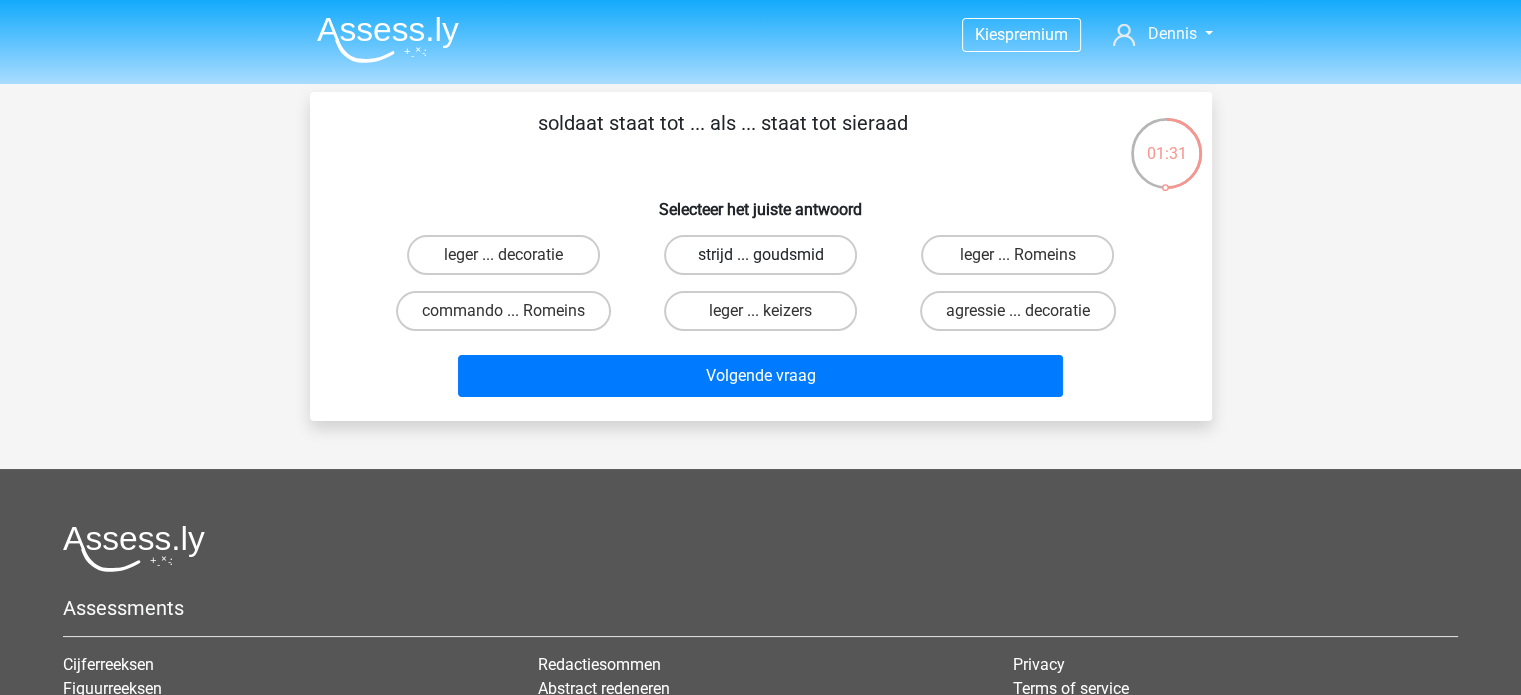 click on "strijd ... goudsmid" at bounding box center (760, 255) 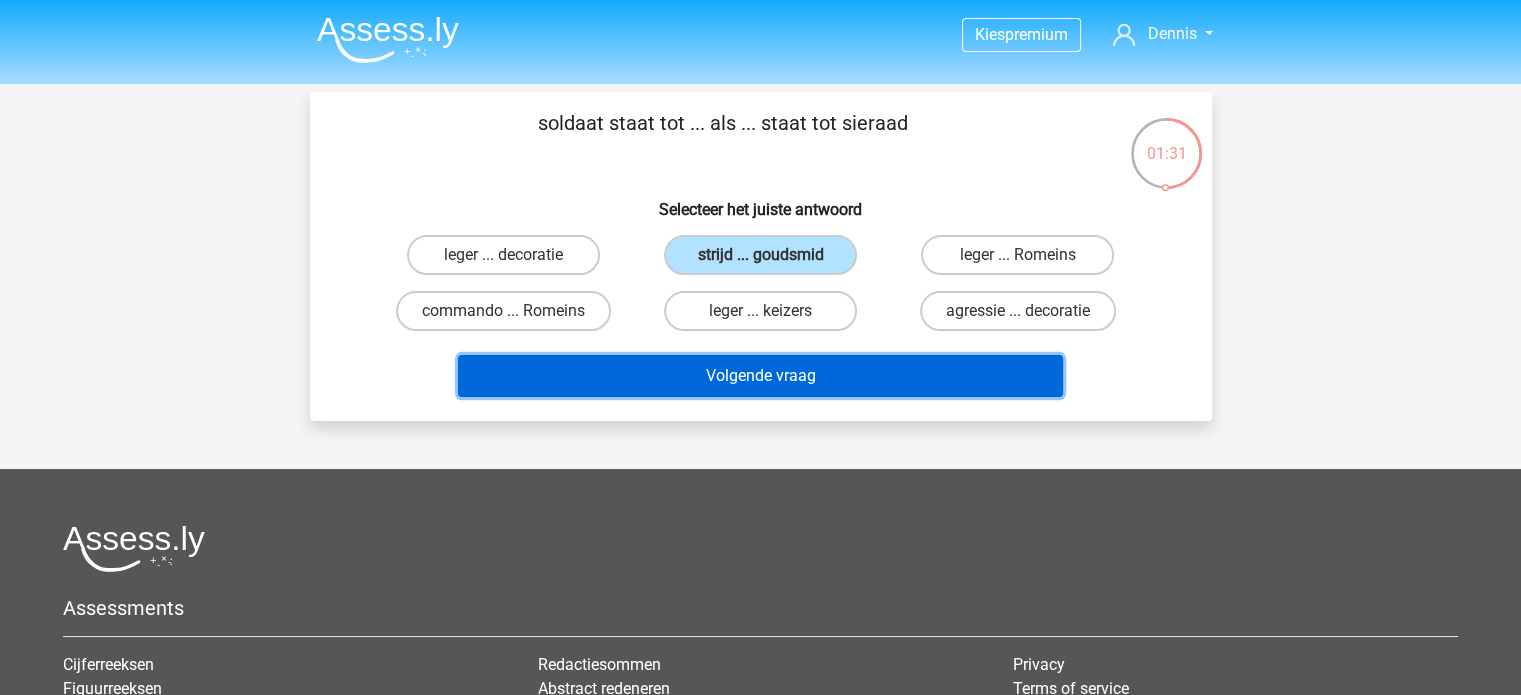 click on "Volgende vraag" at bounding box center (760, 376) 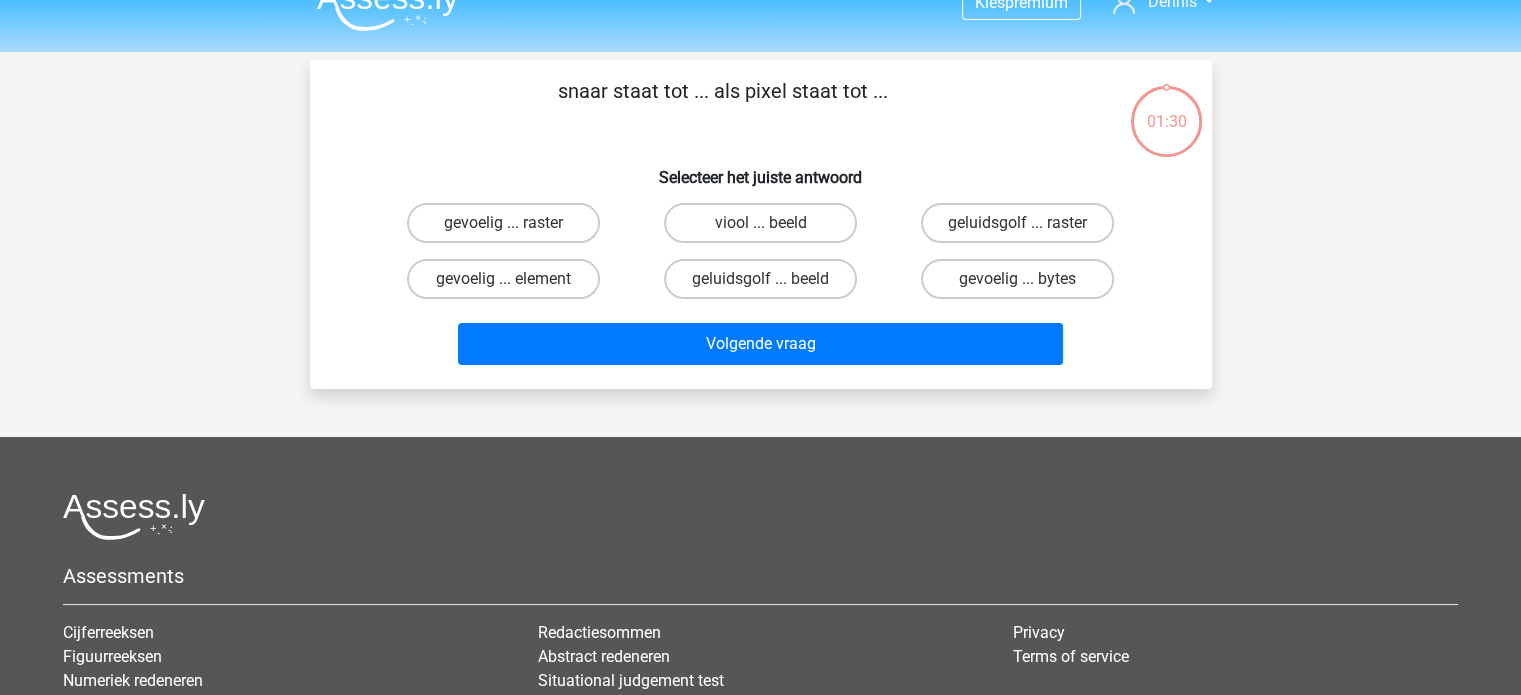 scroll, scrollTop: 0, scrollLeft: 0, axis: both 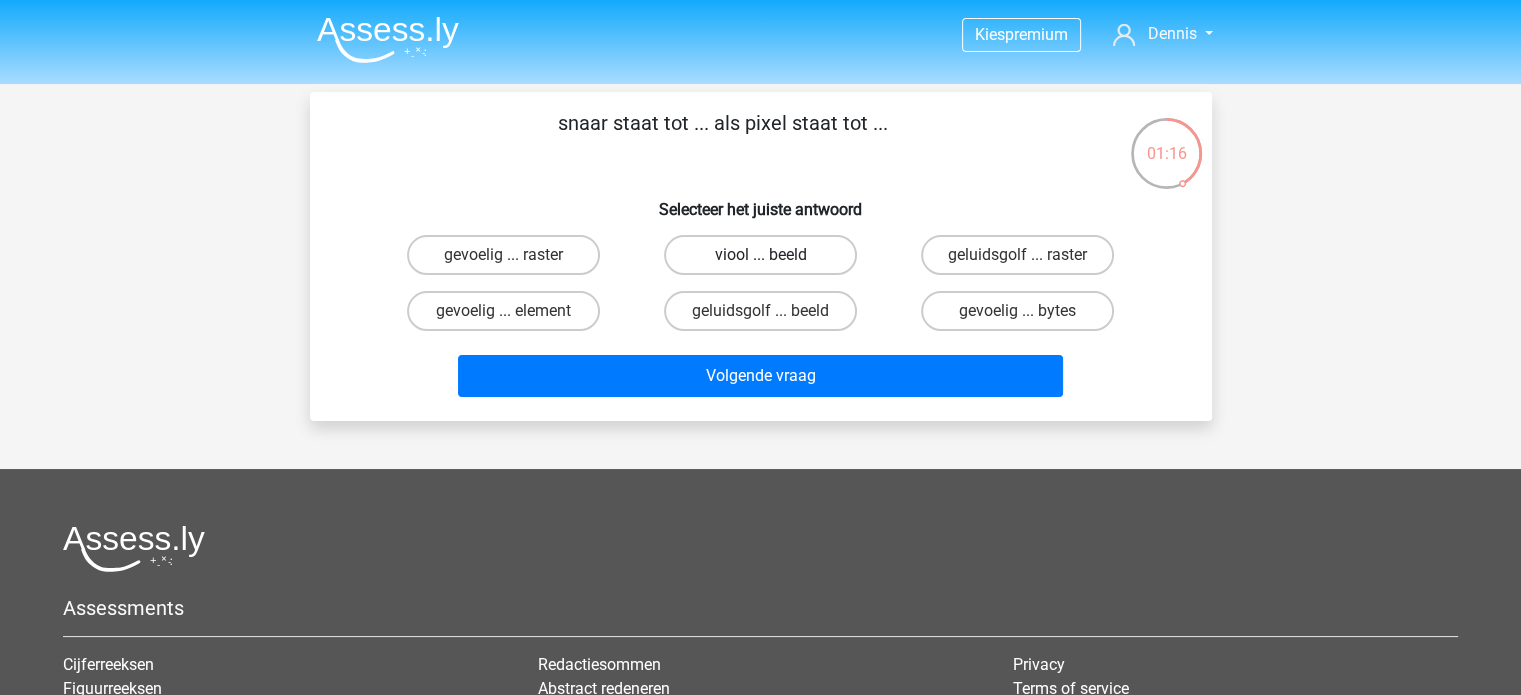 click on "viool ... beeld" at bounding box center (760, 255) 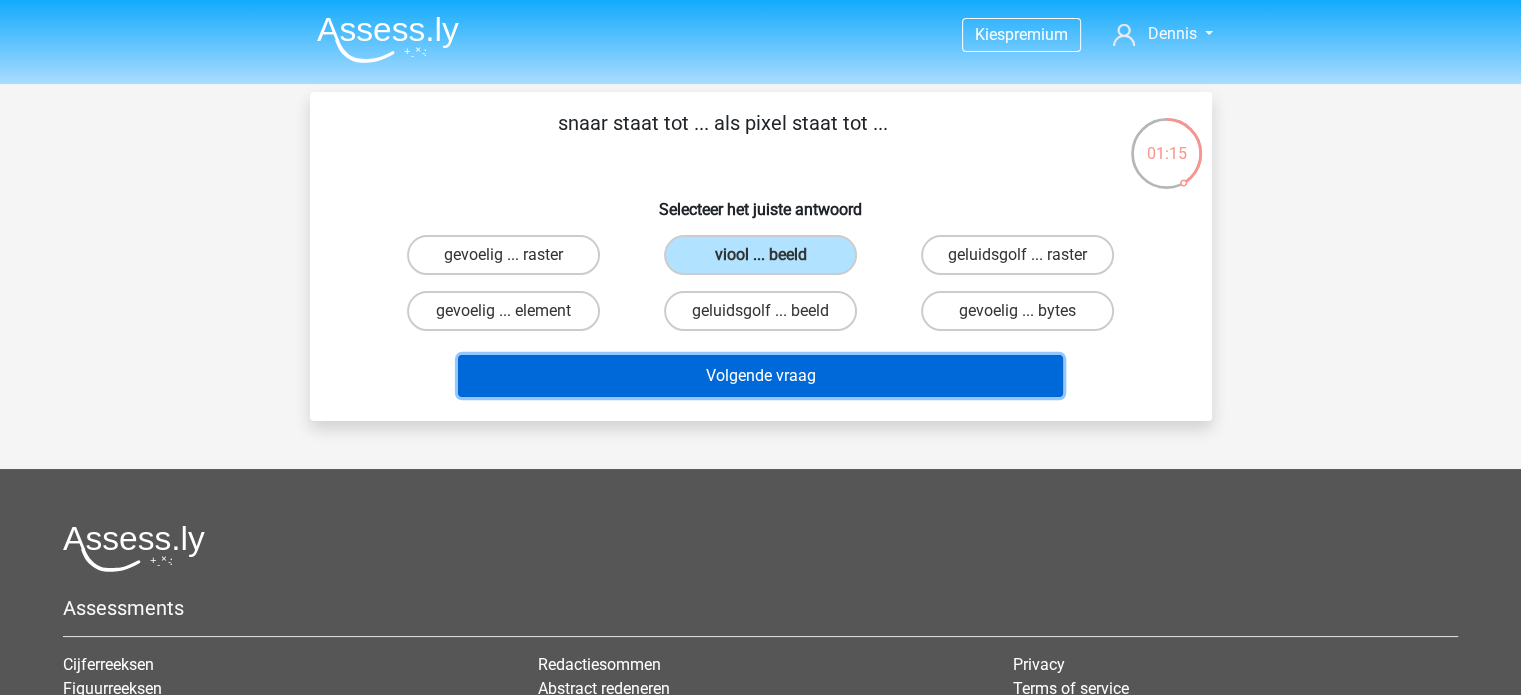 click on "Volgende vraag" at bounding box center [760, 376] 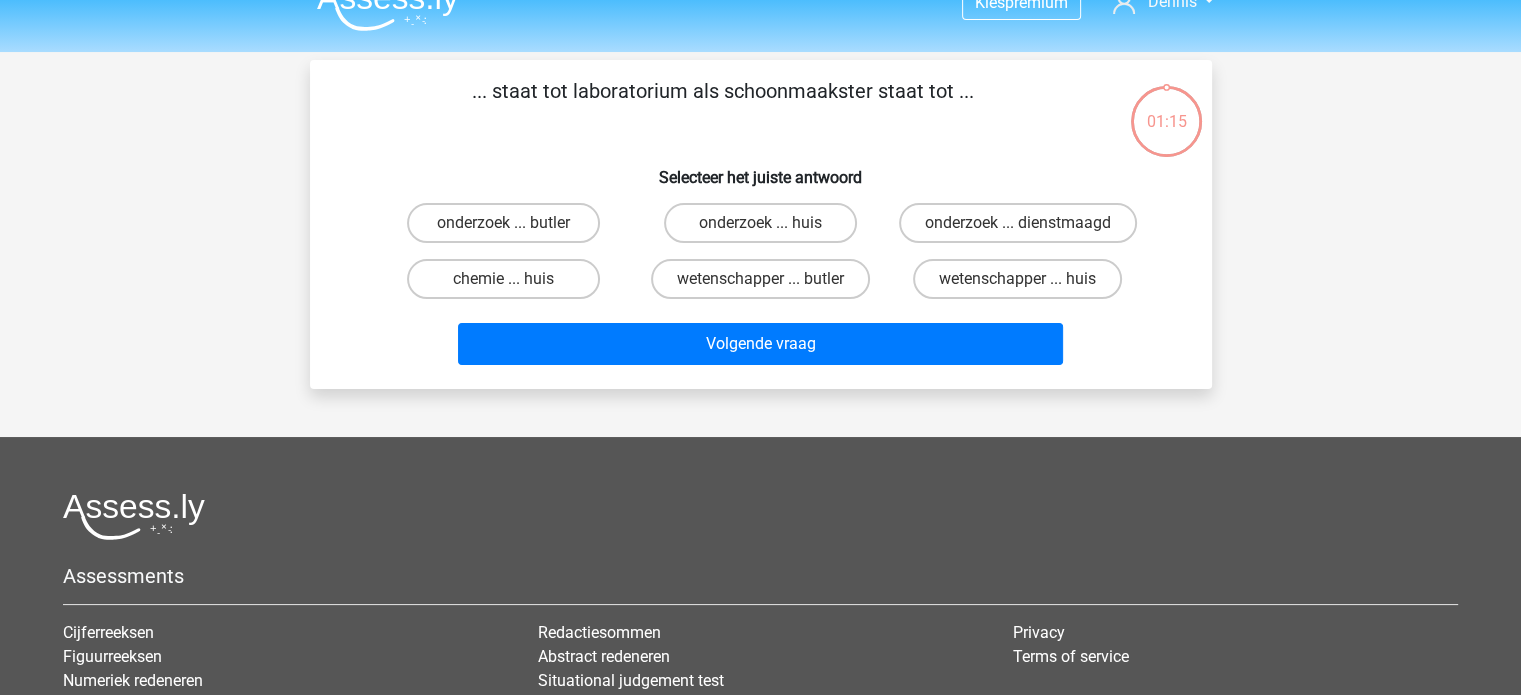 scroll, scrollTop: 0, scrollLeft: 0, axis: both 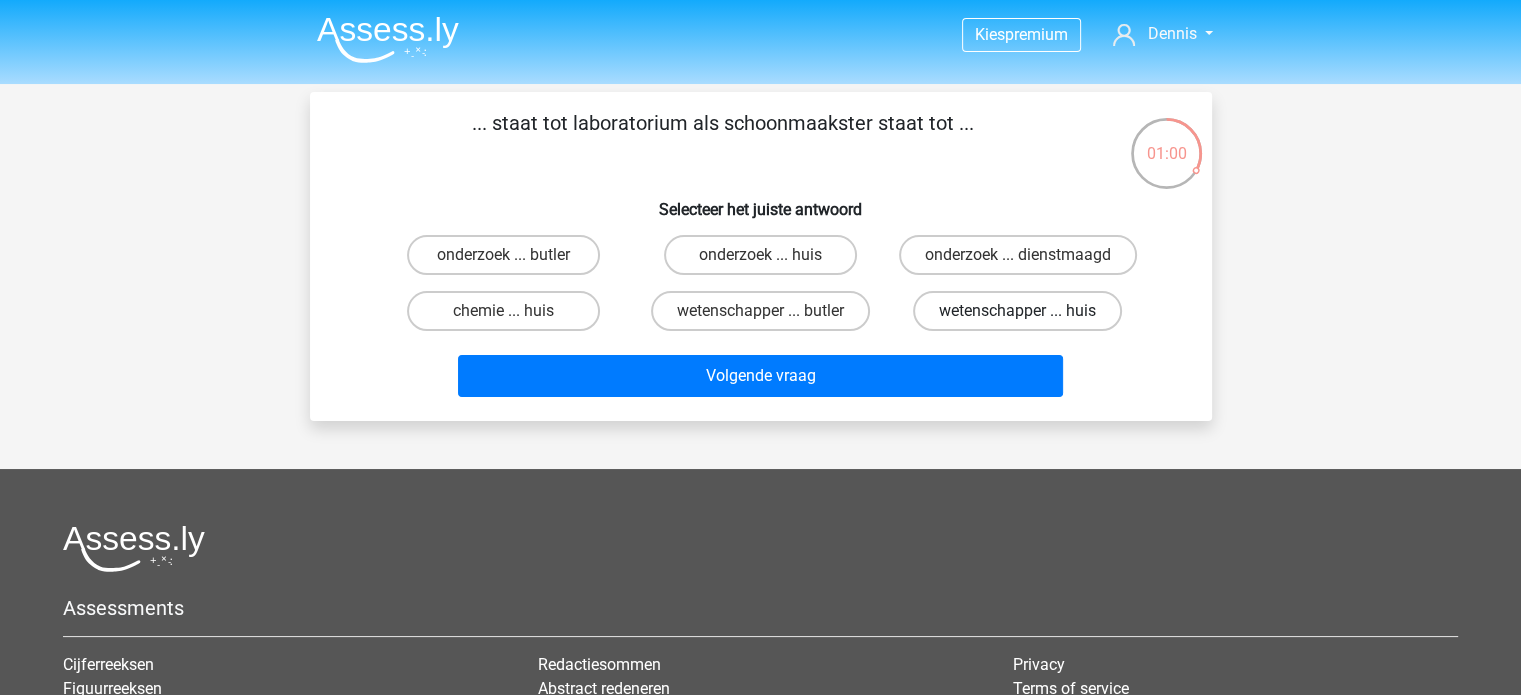 click on "wetenschapper ... huis" at bounding box center (1017, 311) 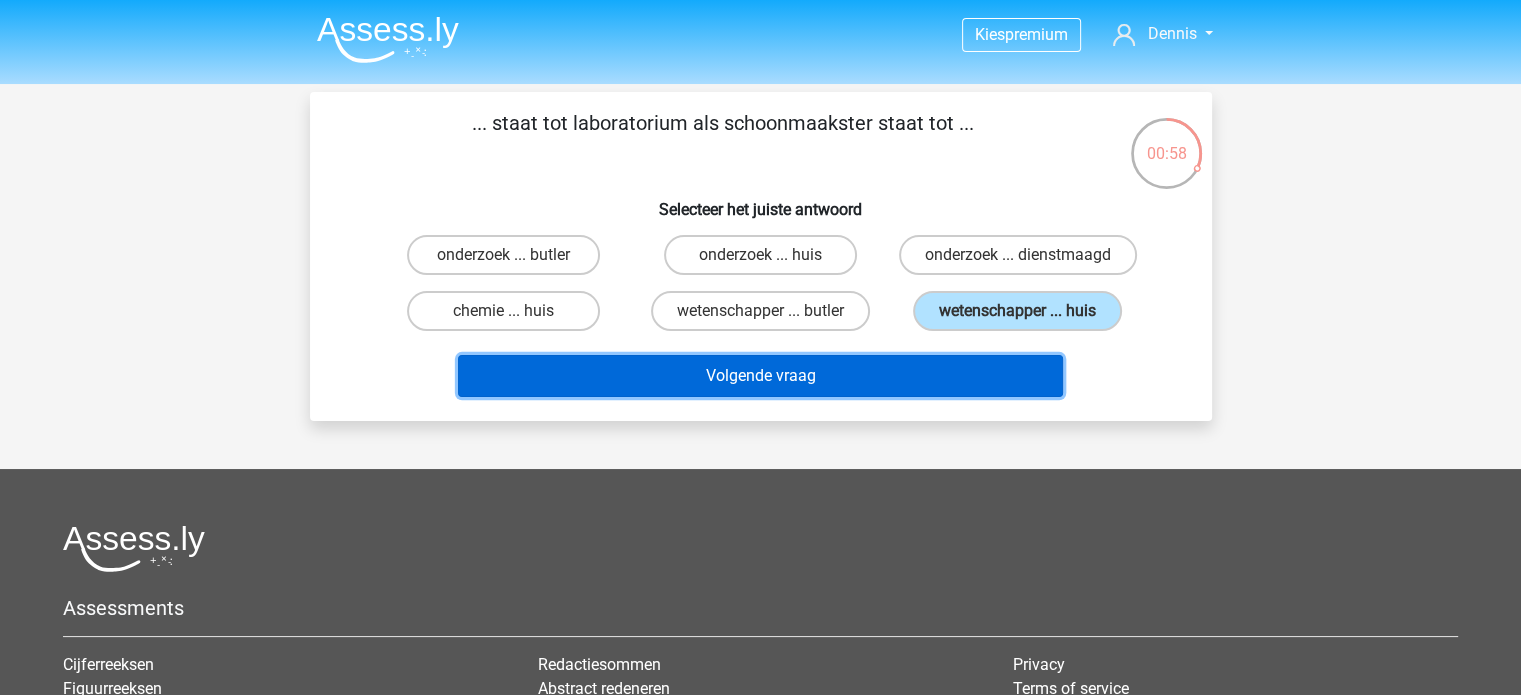 click on "Volgende vraag" at bounding box center [760, 376] 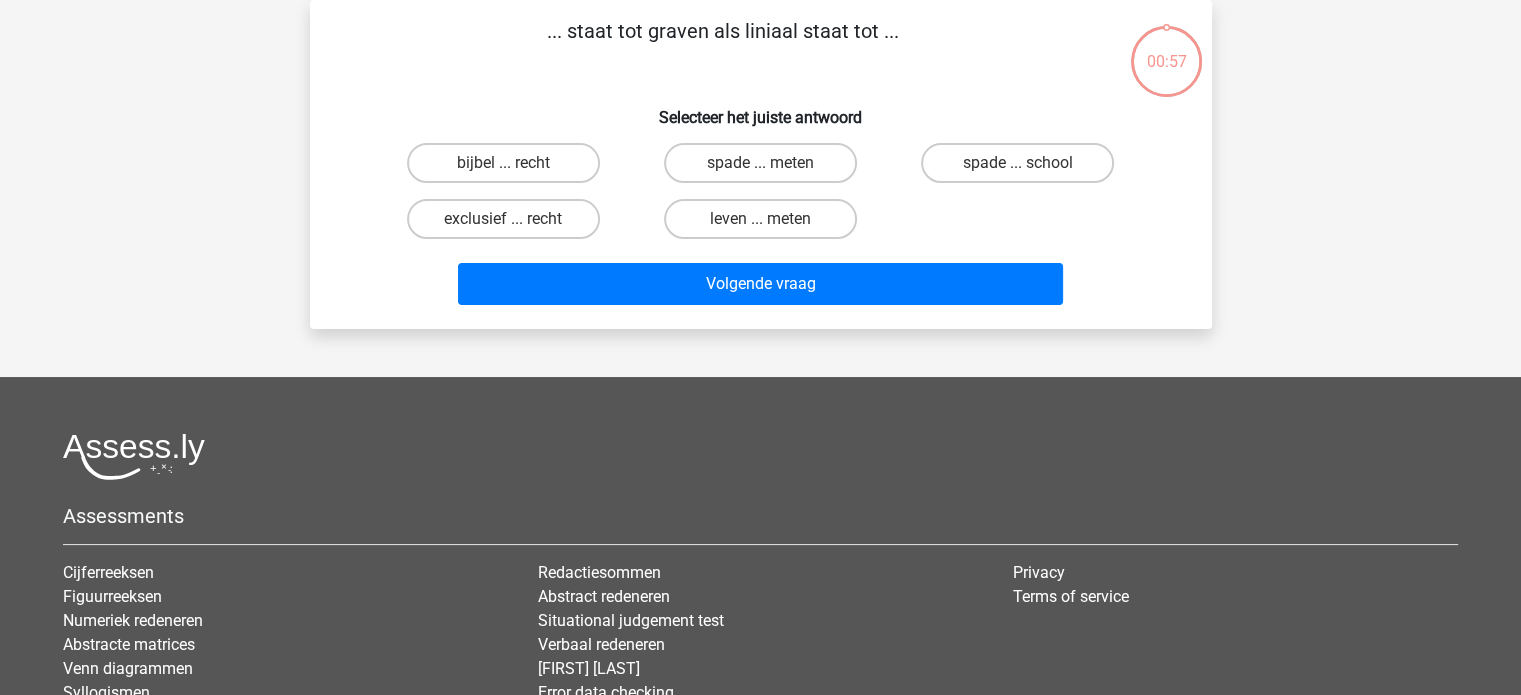 scroll, scrollTop: 0, scrollLeft: 0, axis: both 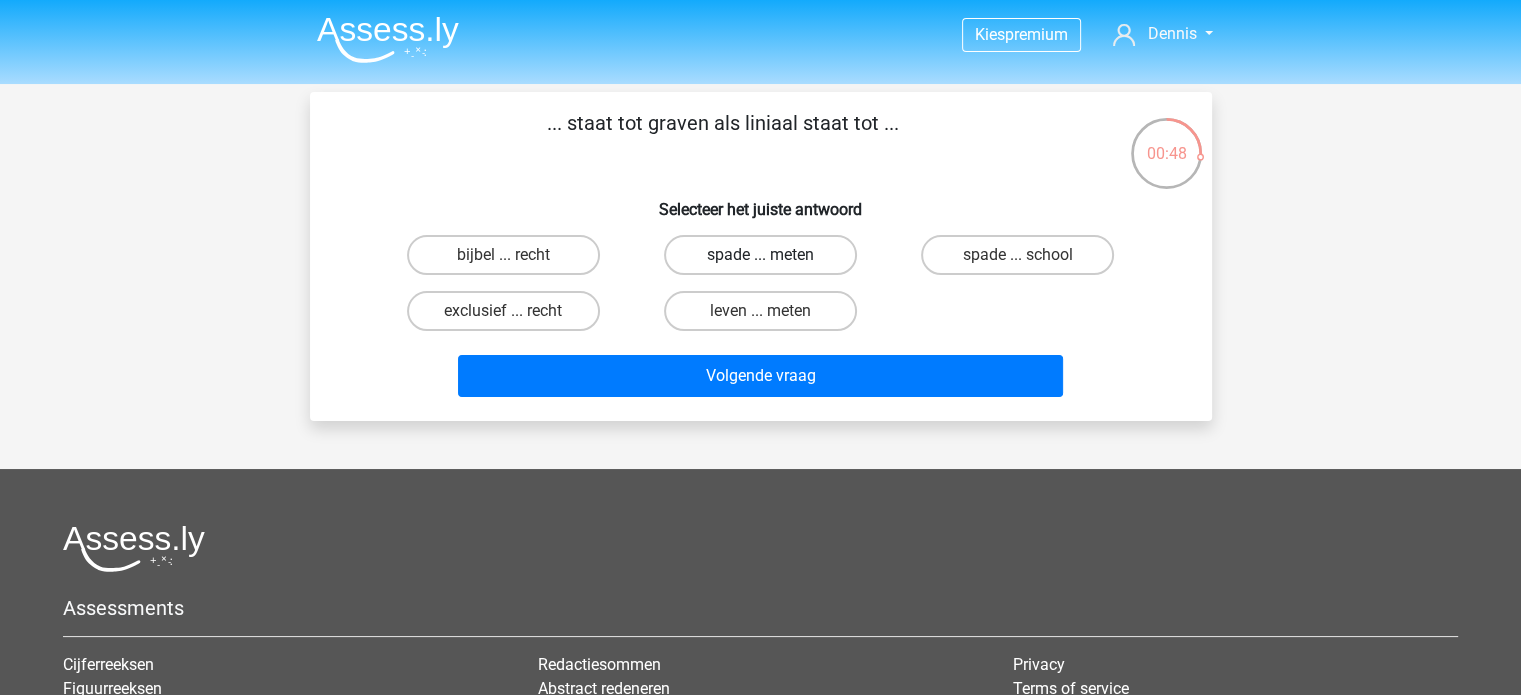 click on "spade ... meten" at bounding box center [760, 255] 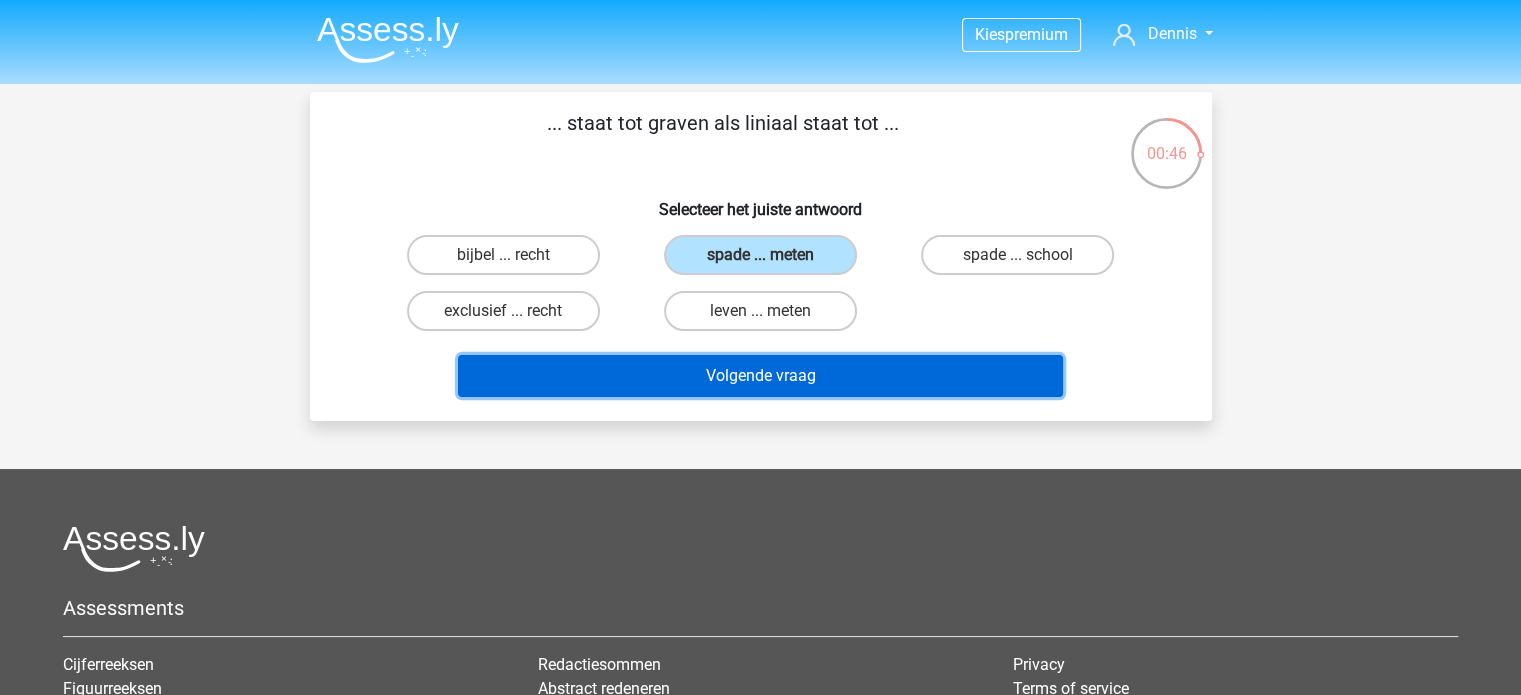click on "Volgende vraag" at bounding box center (760, 376) 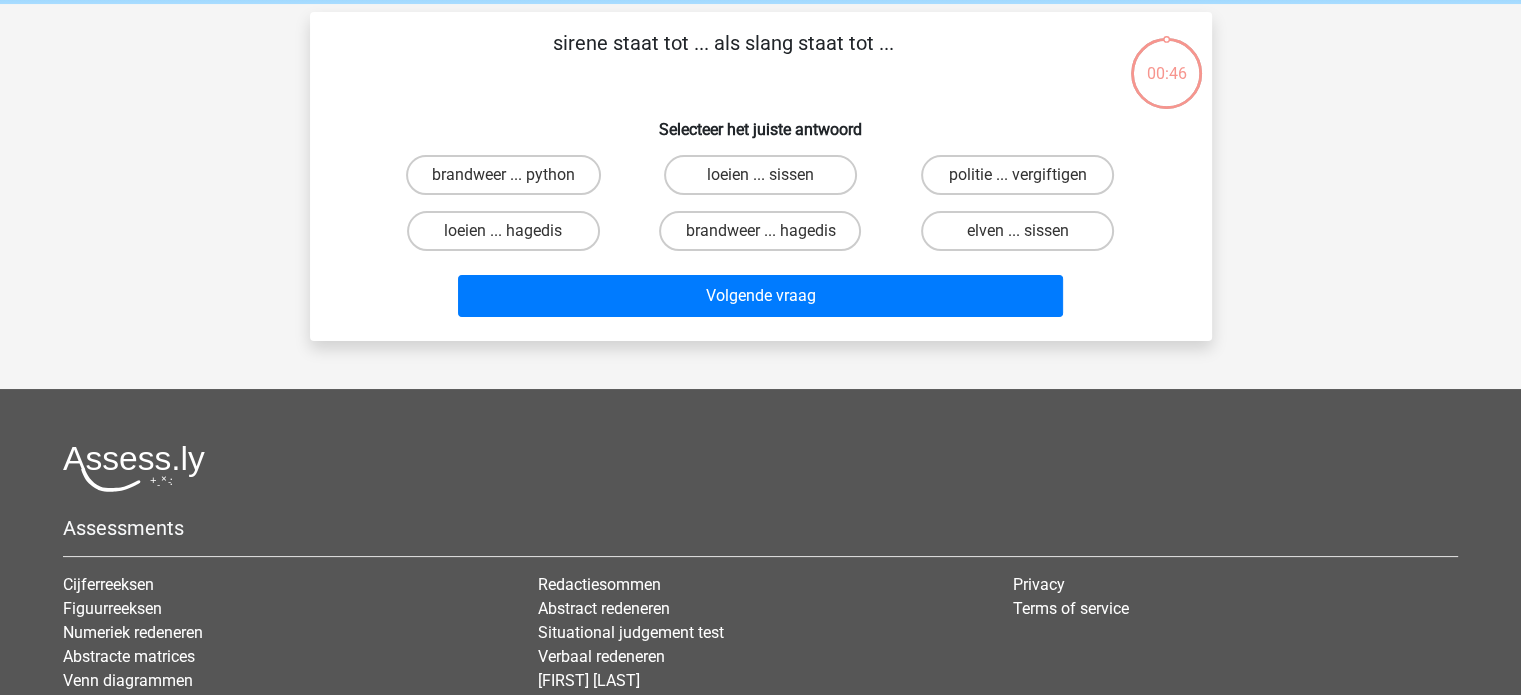 scroll, scrollTop: 0, scrollLeft: 0, axis: both 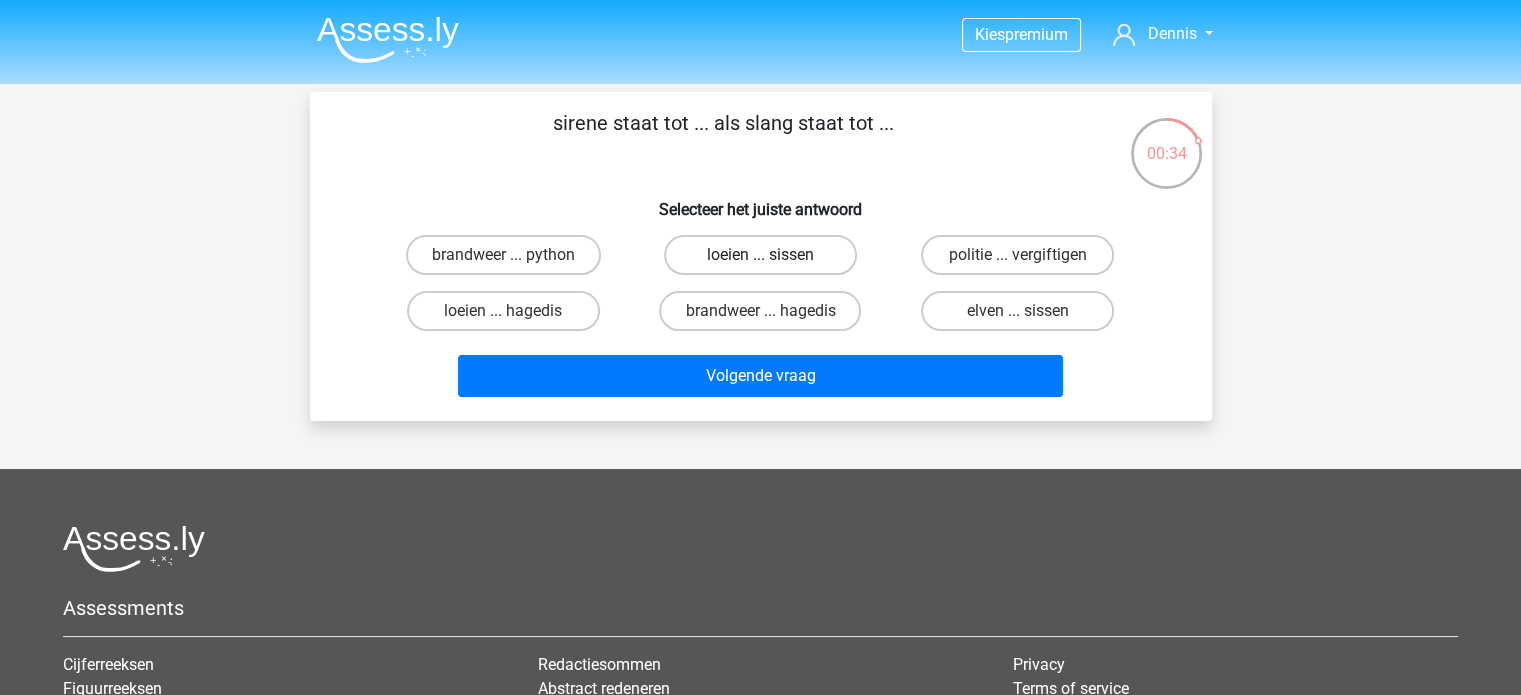 click on "loeien ... sissen" at bounding box center [760, 255] 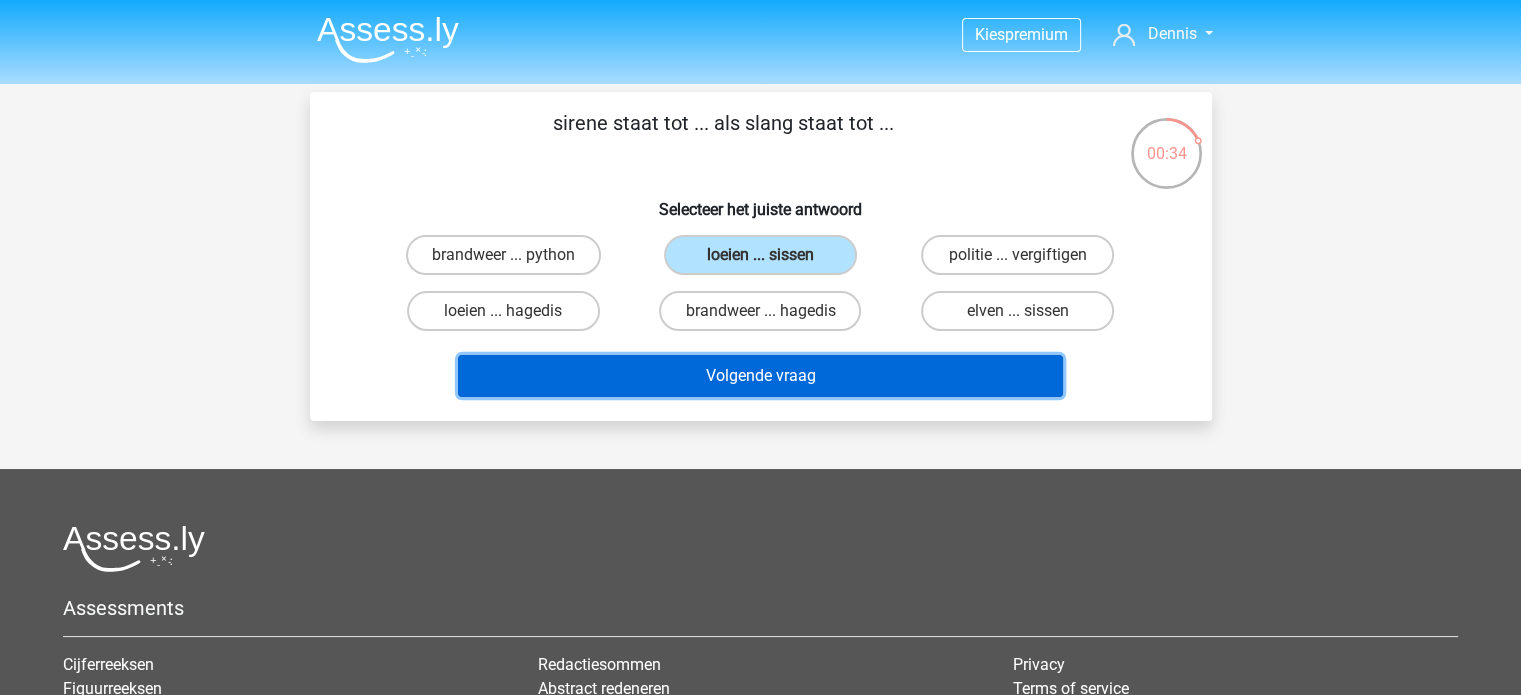 click on "Volgende vraag" at bounding box center [760, 376] 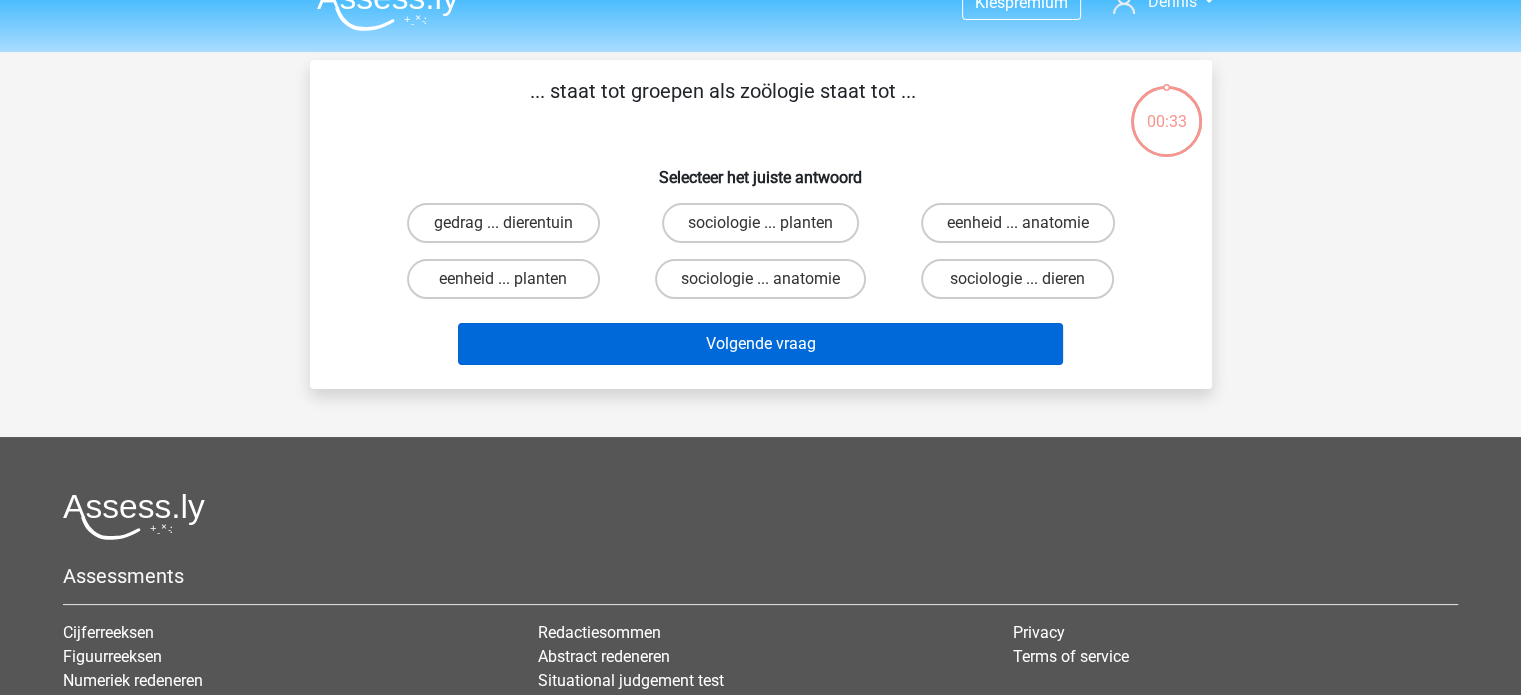scroll, scrollTop: 0, scrollLeft: 0, axis: both 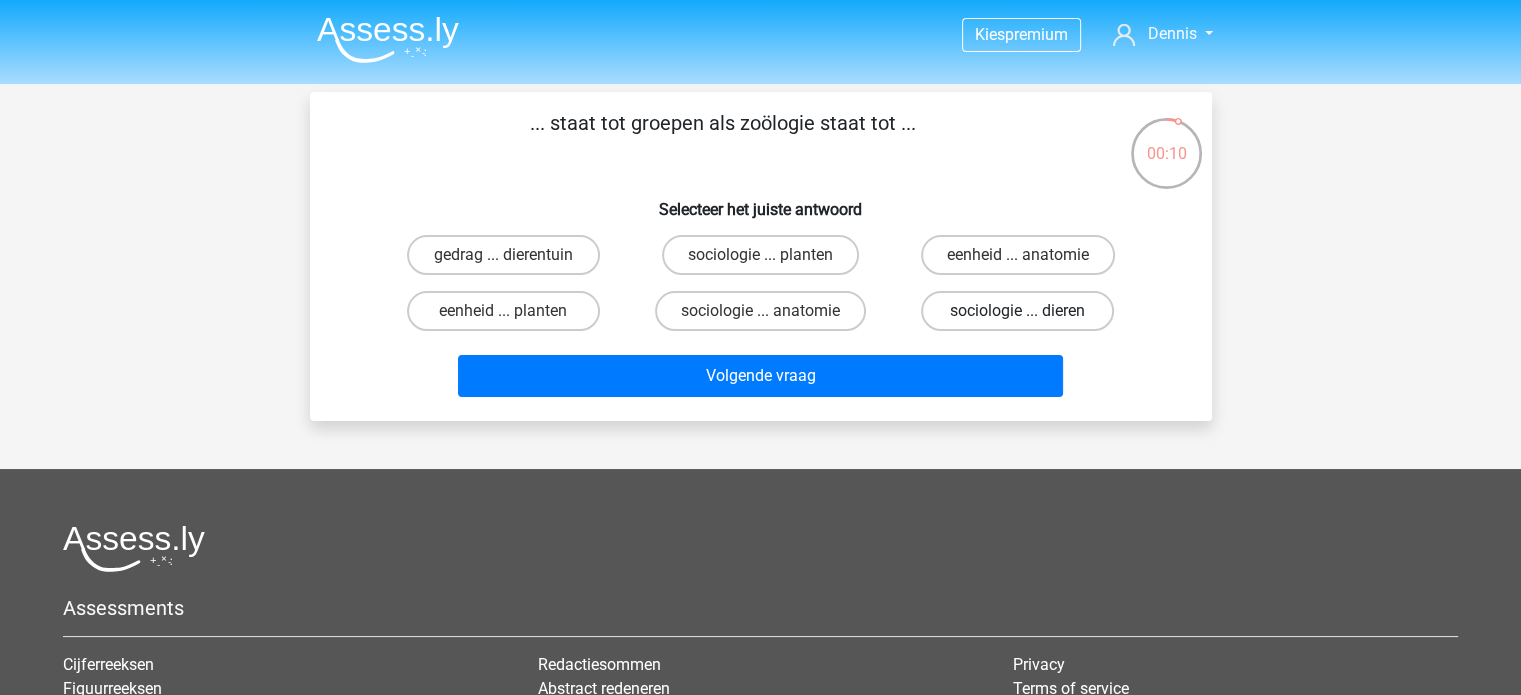 click on "sociologie ... dieren" at bounding box center [1017, 311] 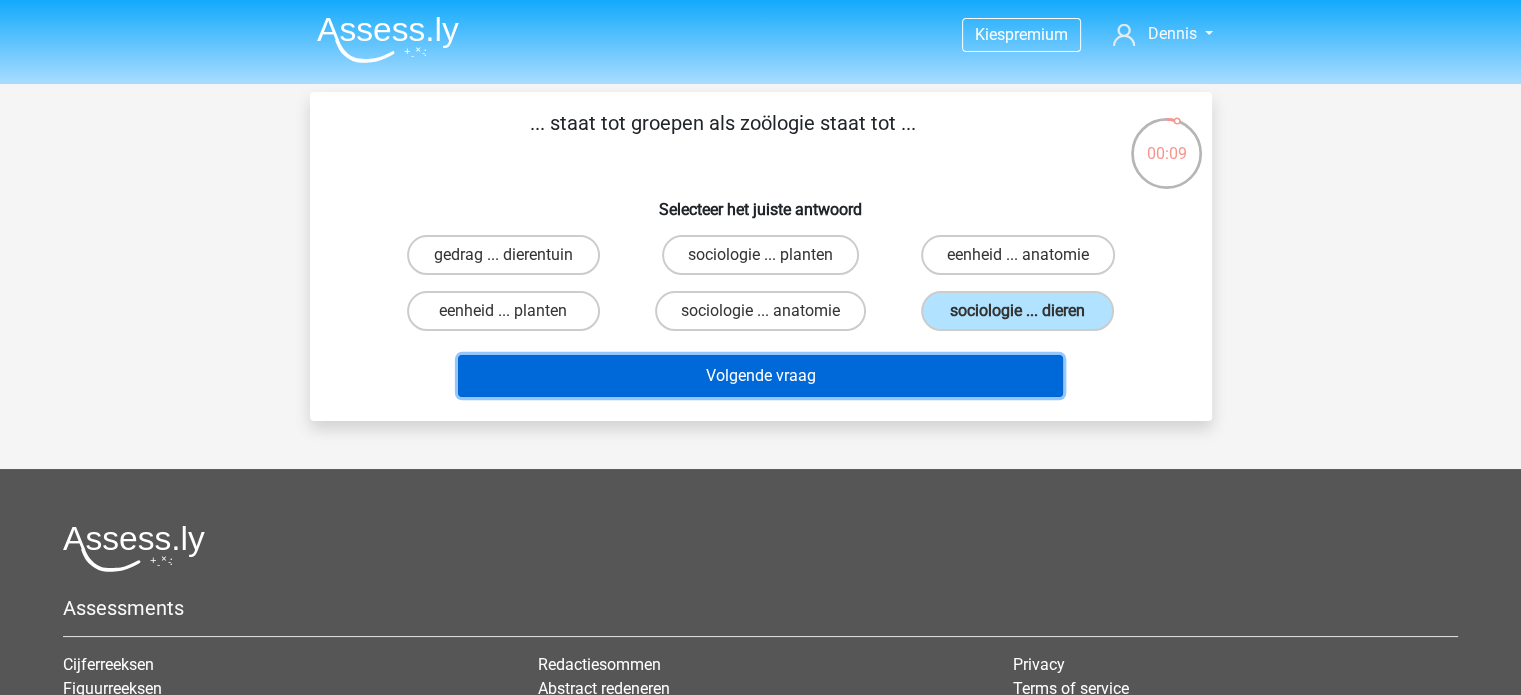 click on "Volgende vraag" at bounding box center (760, 376) 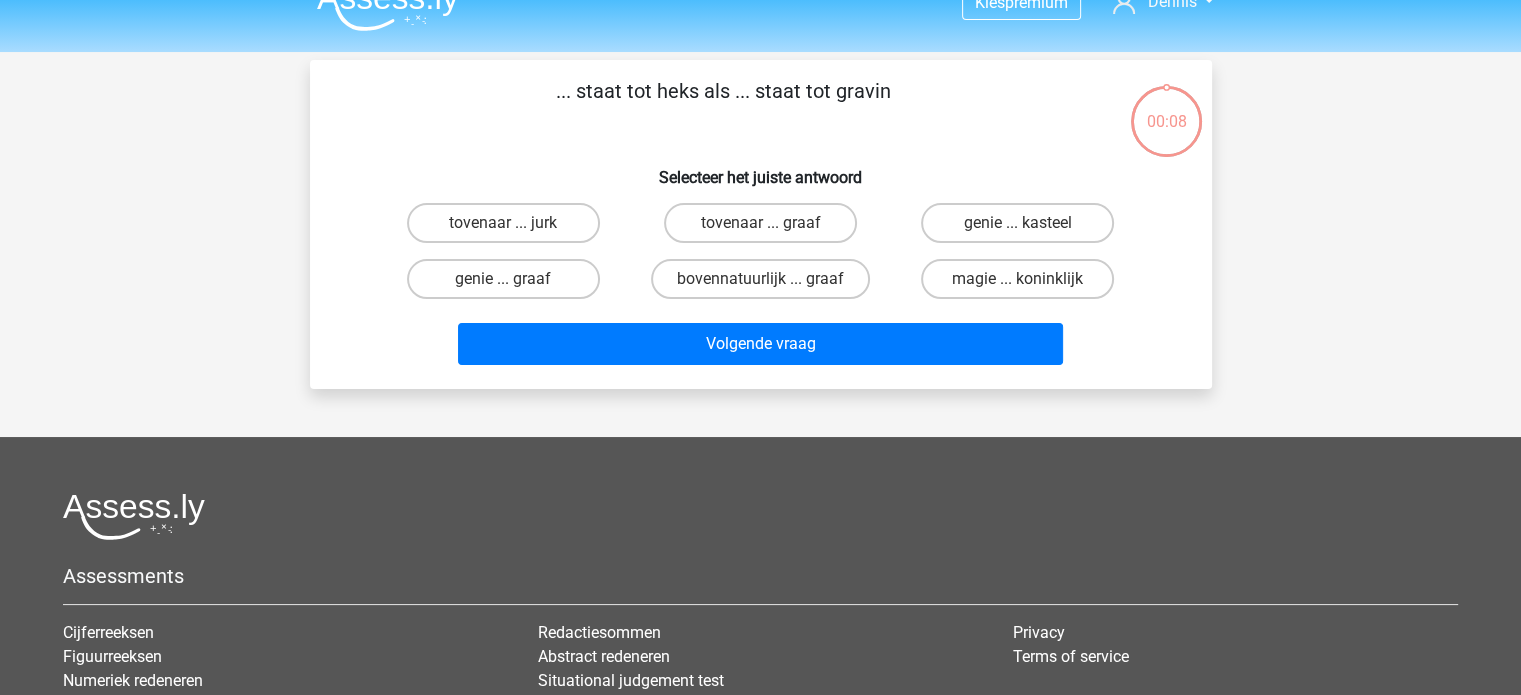 scroll, scrollTop: 0, scrollLeft: 0, axis: both 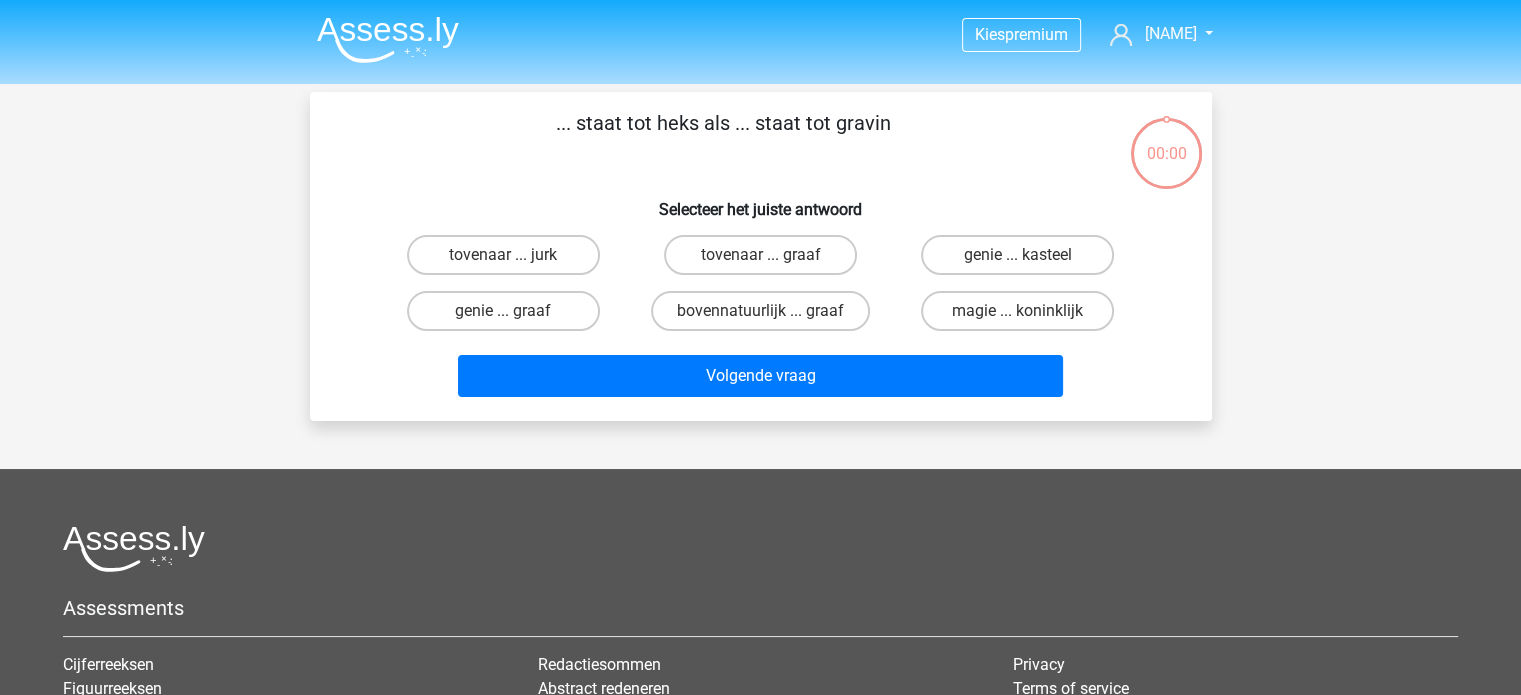 click on "tovenaar ... graaf" at bounding box center (760, 255) 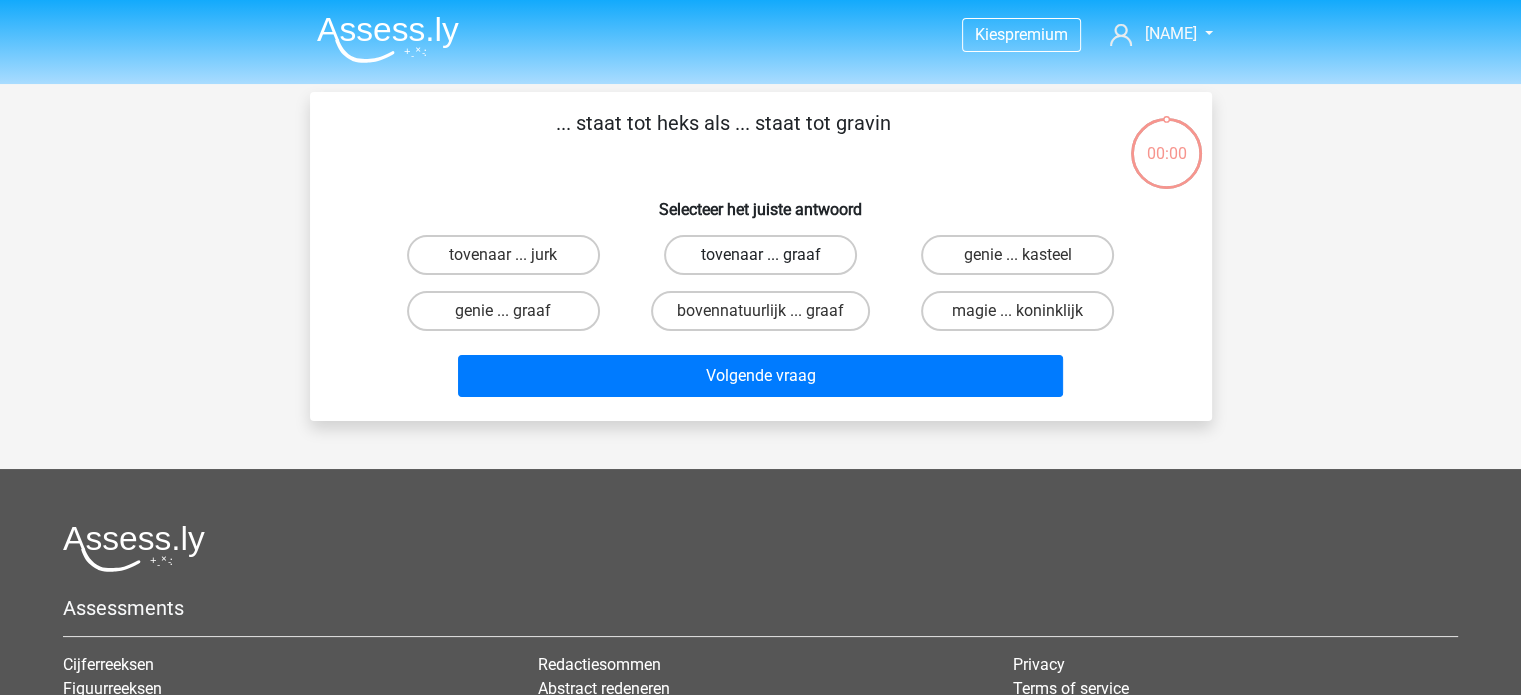 click on "tovenaar ... graaf" at bounding box center [760, 255] 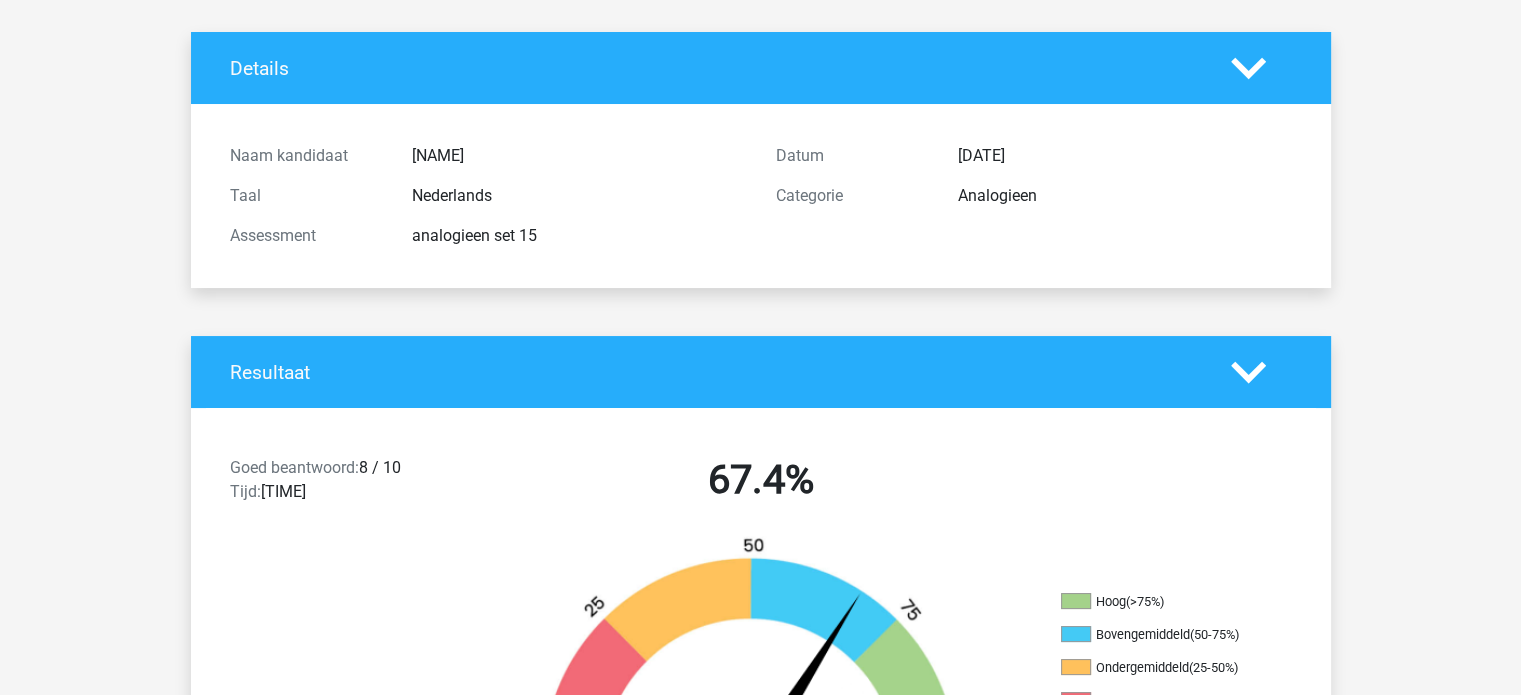 scroll, scrollTop: 0, scrollLeft: 0, axis: both 